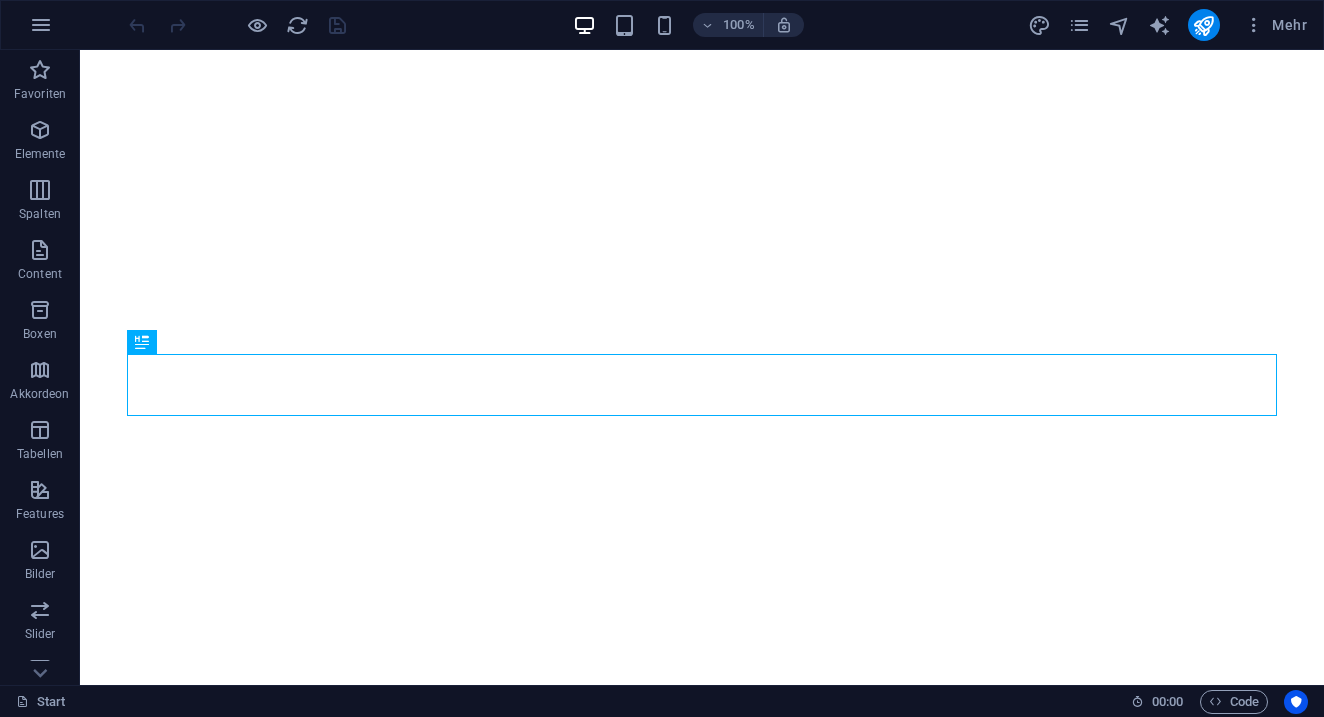 scroll, scrollTop: 0, scrollLeft: 0, axis: both 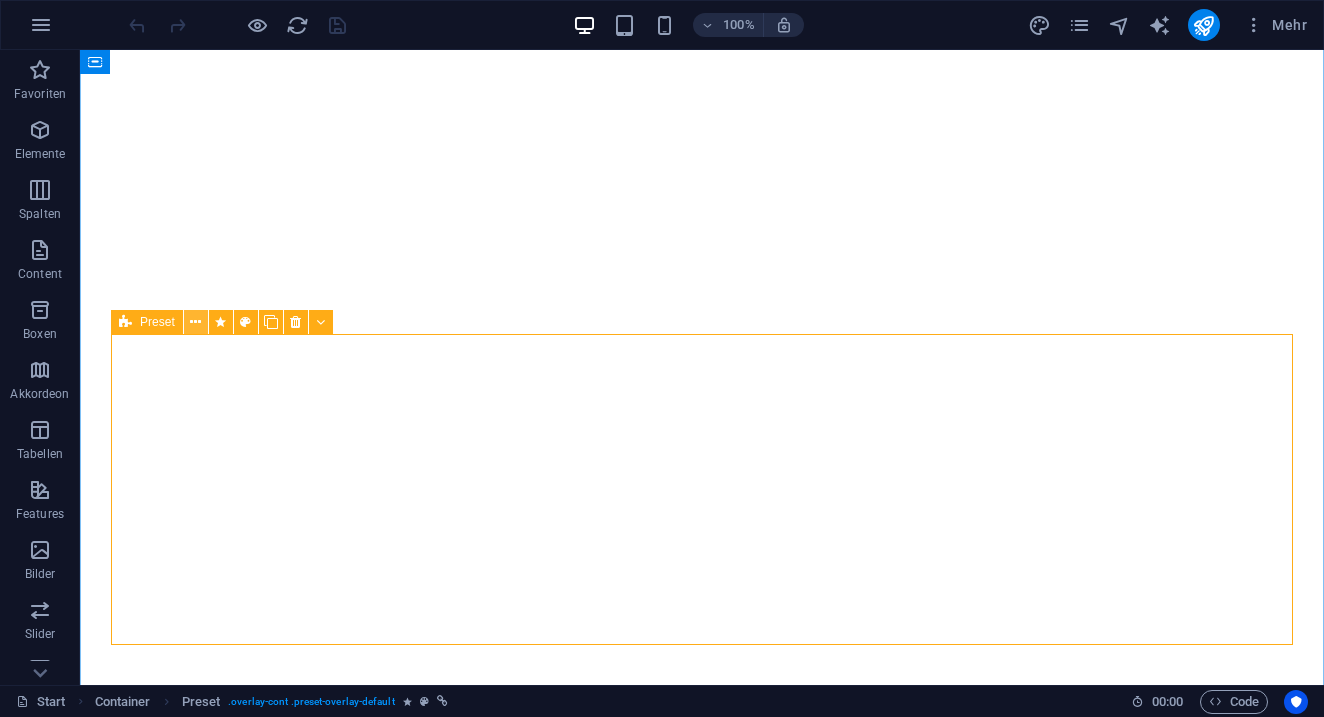 click at bounding box center (195, 322) 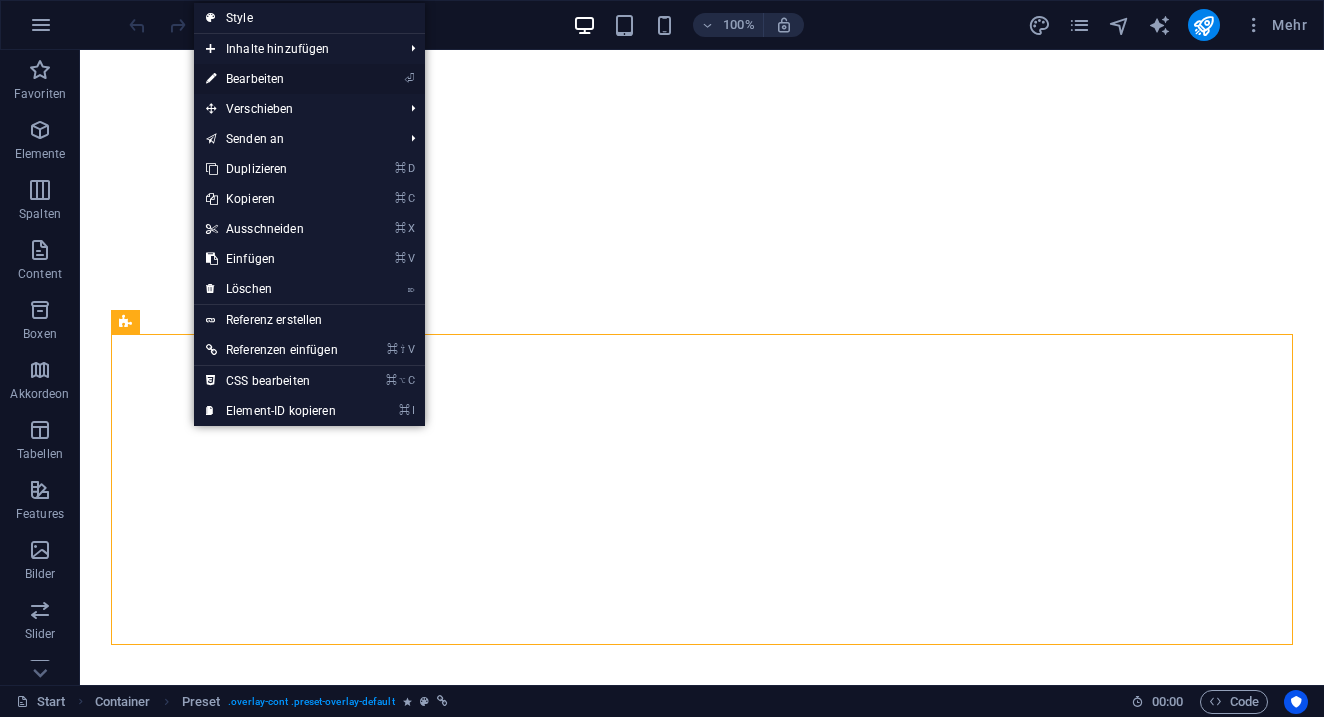 click on "⏎  Bearbeiten" at bounding box center [272, 79] 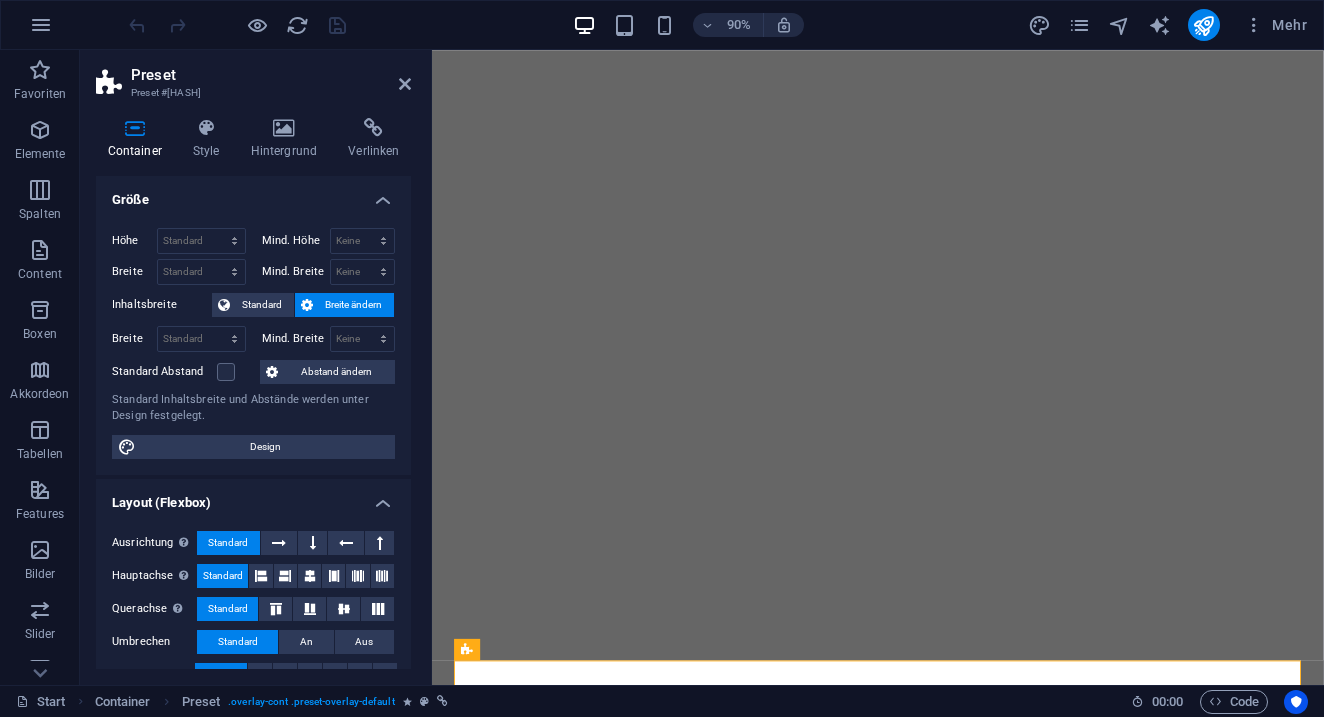 scroll, scrollTop: 0, scrollLeft: 0, axis: both 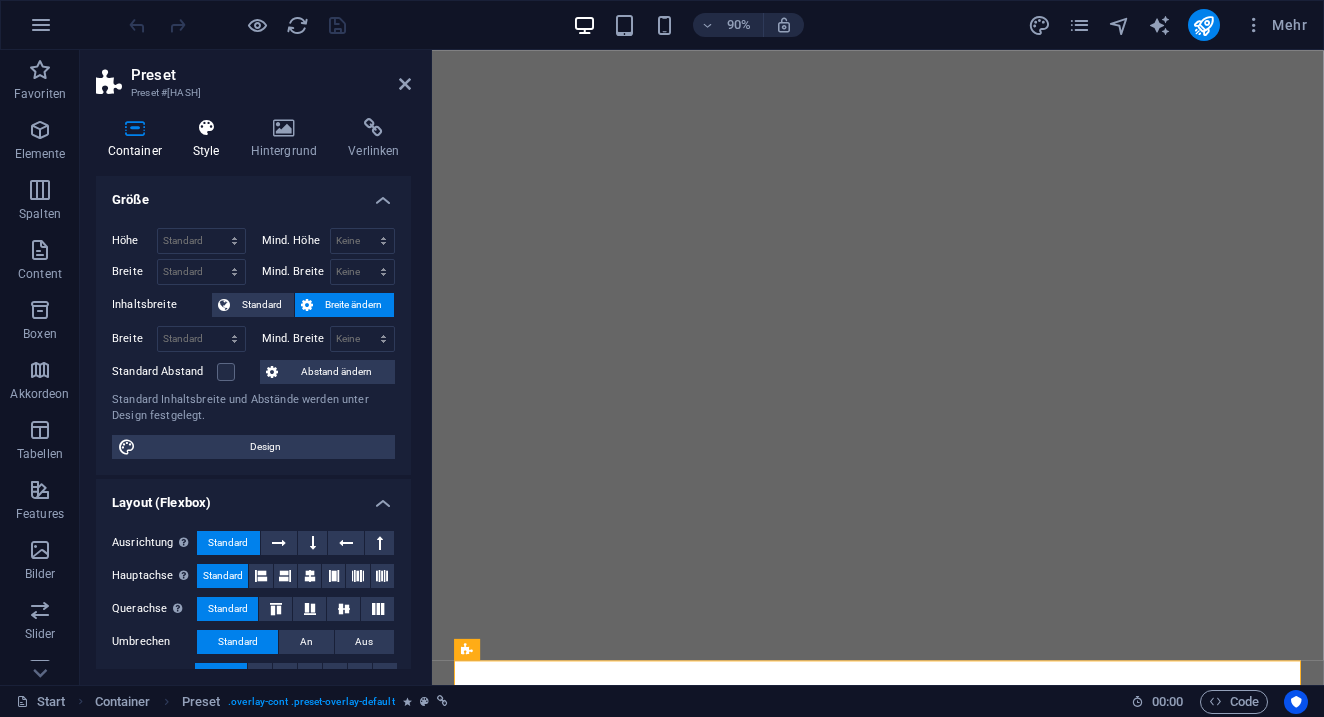 click at bounding box center (206, 128) 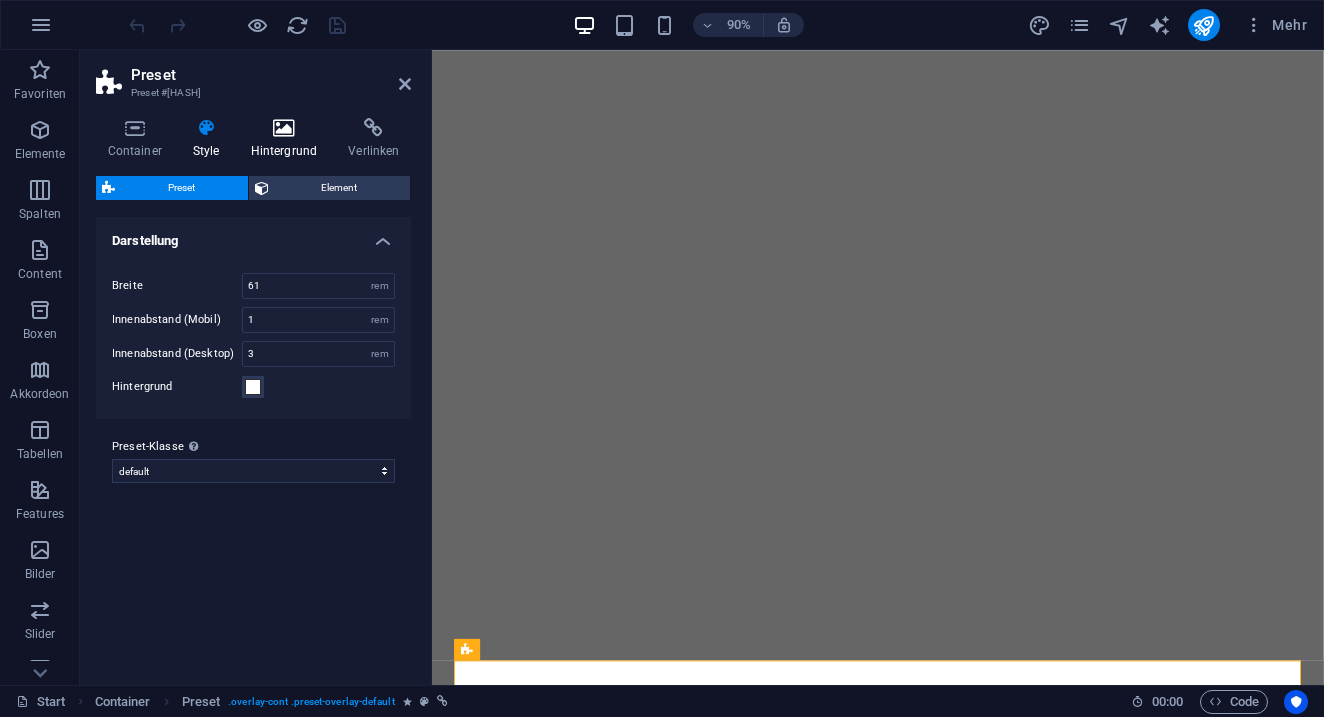 click at bounding box center (284, 128) 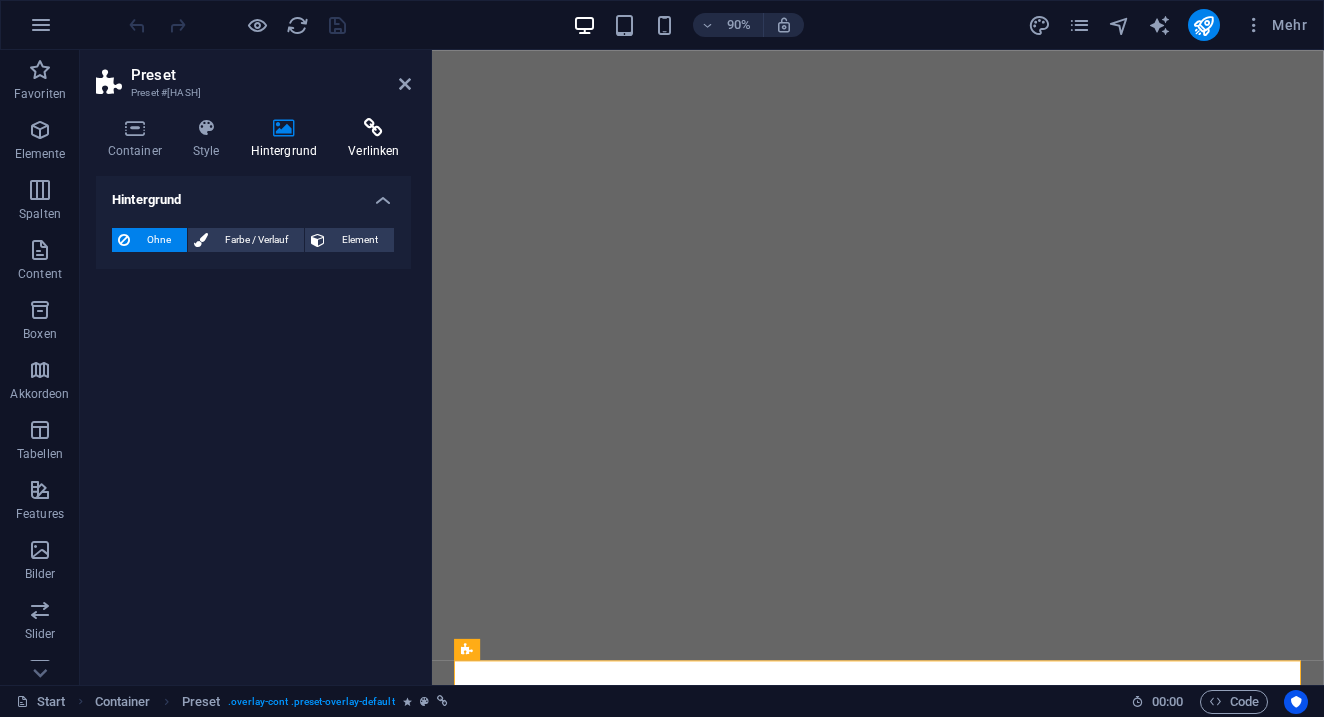 click at bounding box center (374, 128) 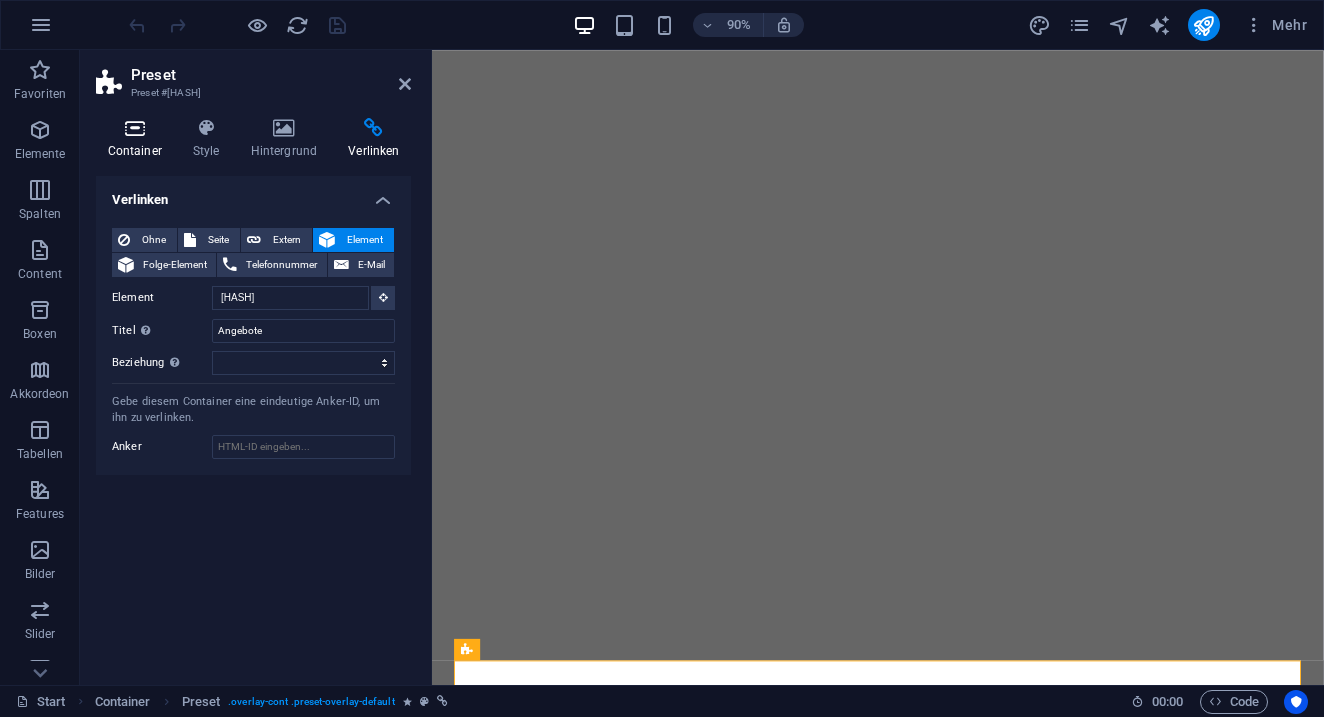 click at bounding box center (134, 128) 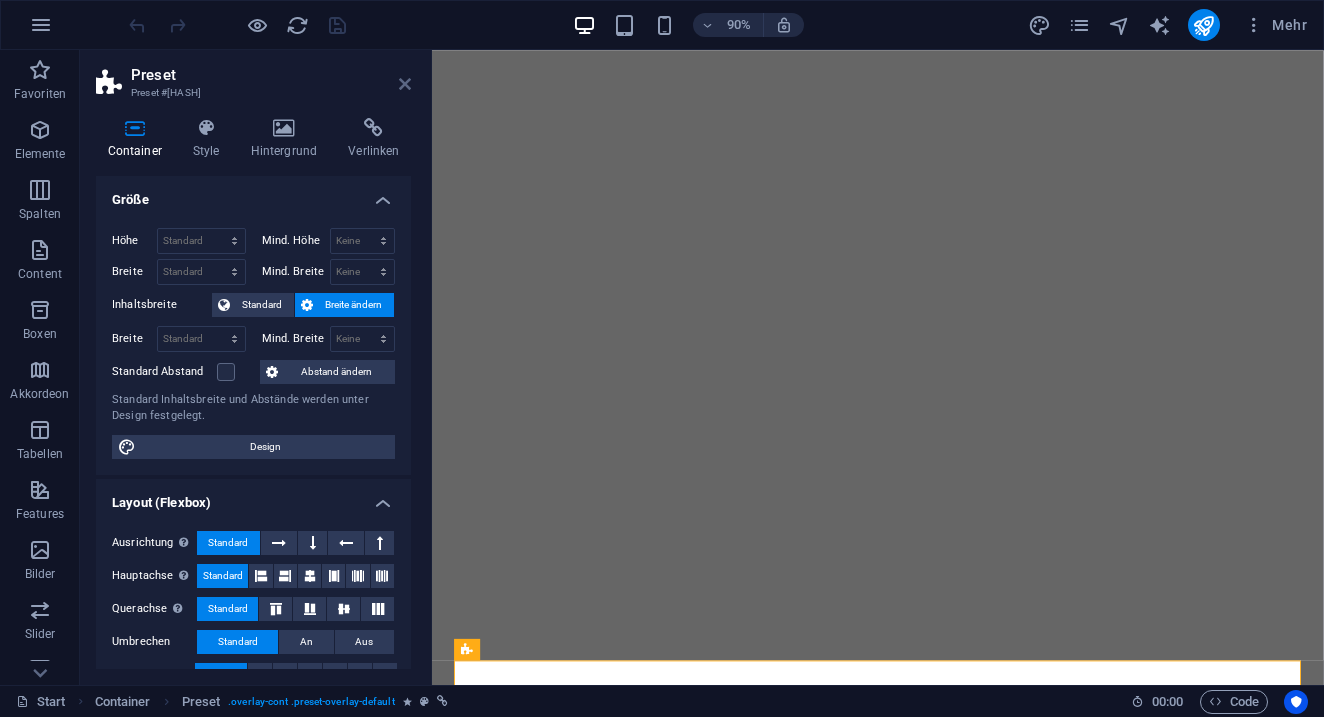 click at bounding box center (405, 84) 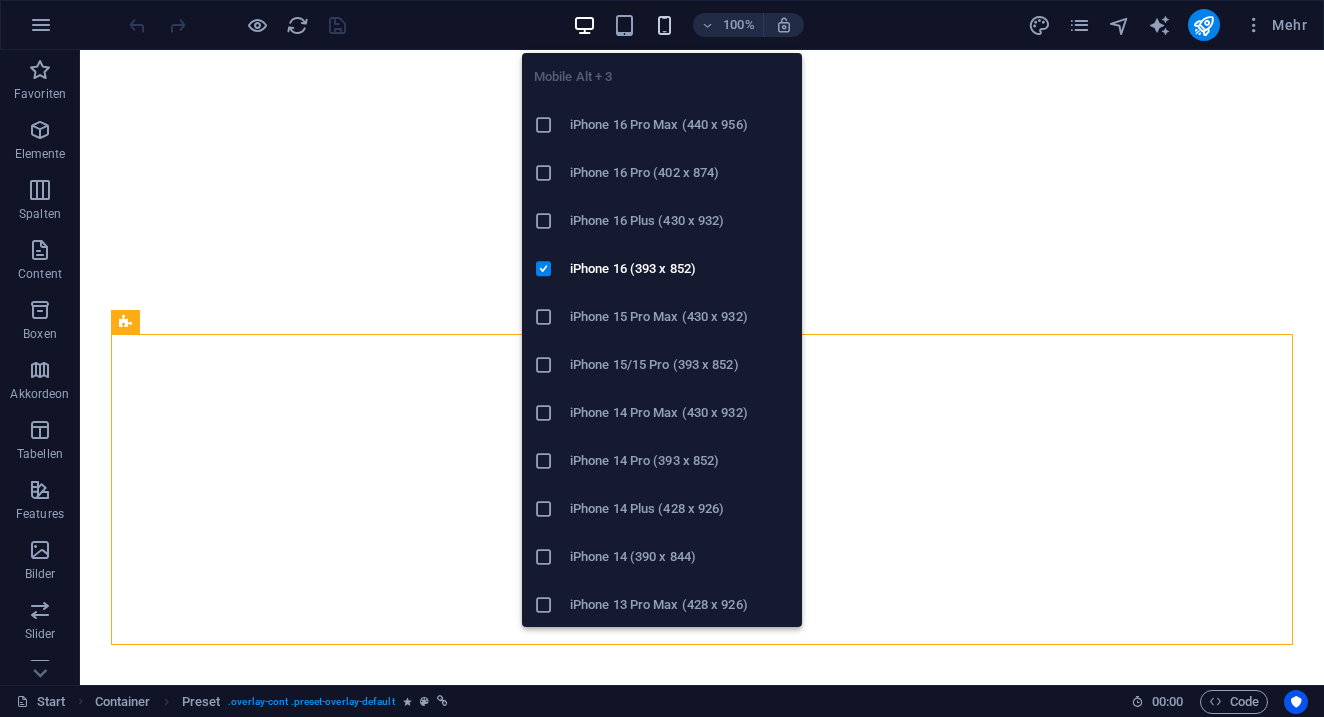 click at bounding box center (664, 25) 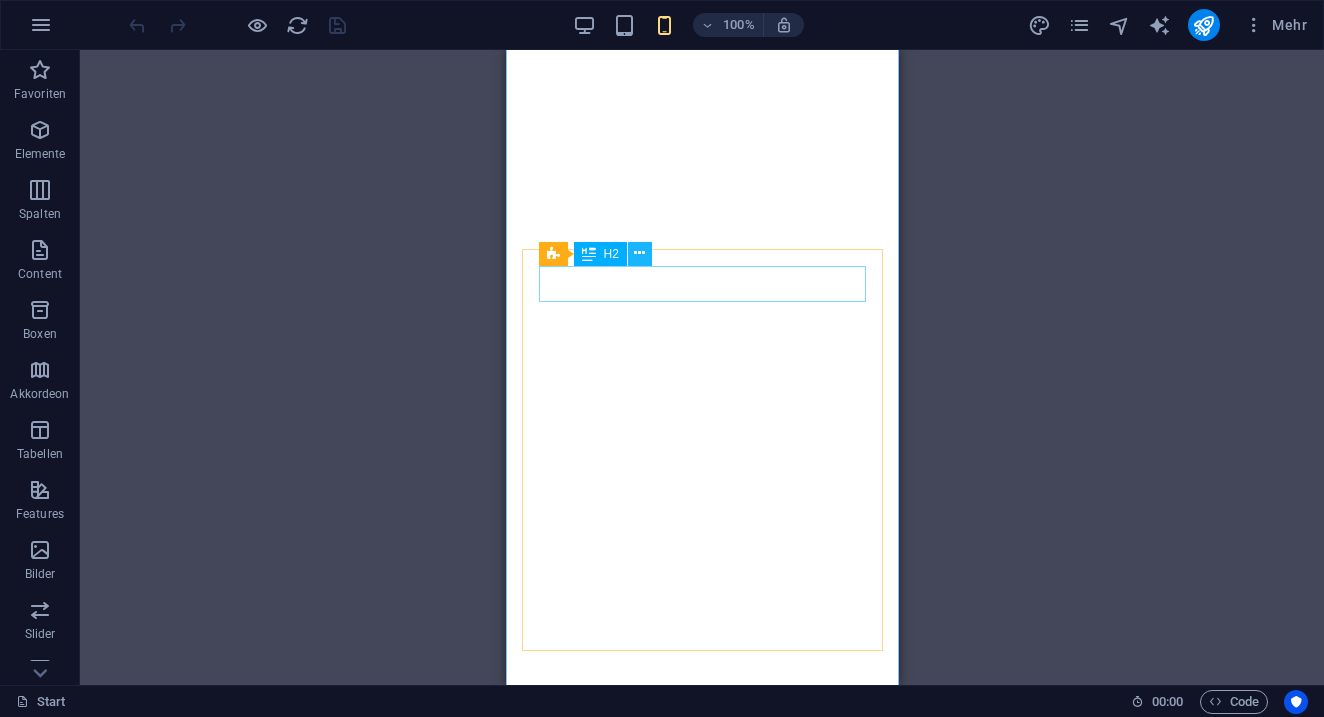 click at bounding box center [639, 253] 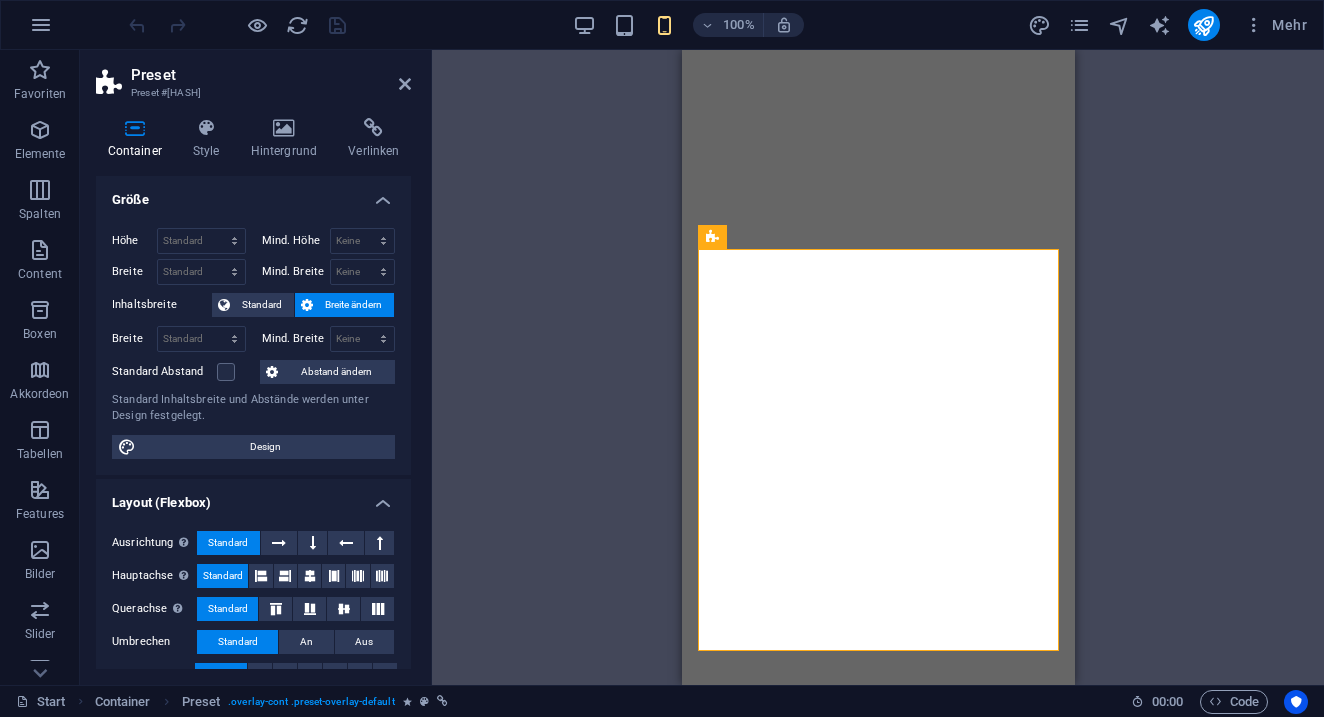 scroll, scrollTop: 0, scrollLeft: 0, axis: both 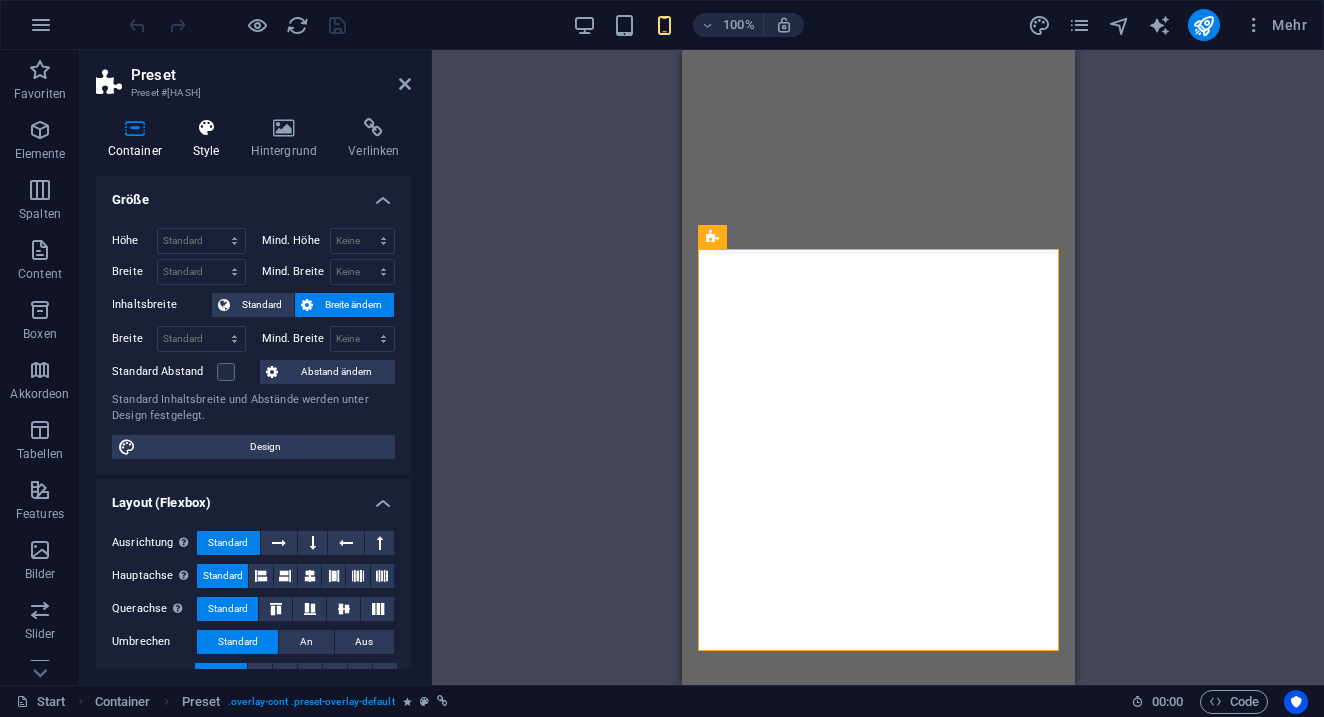 click at bounding box center [206, 128] 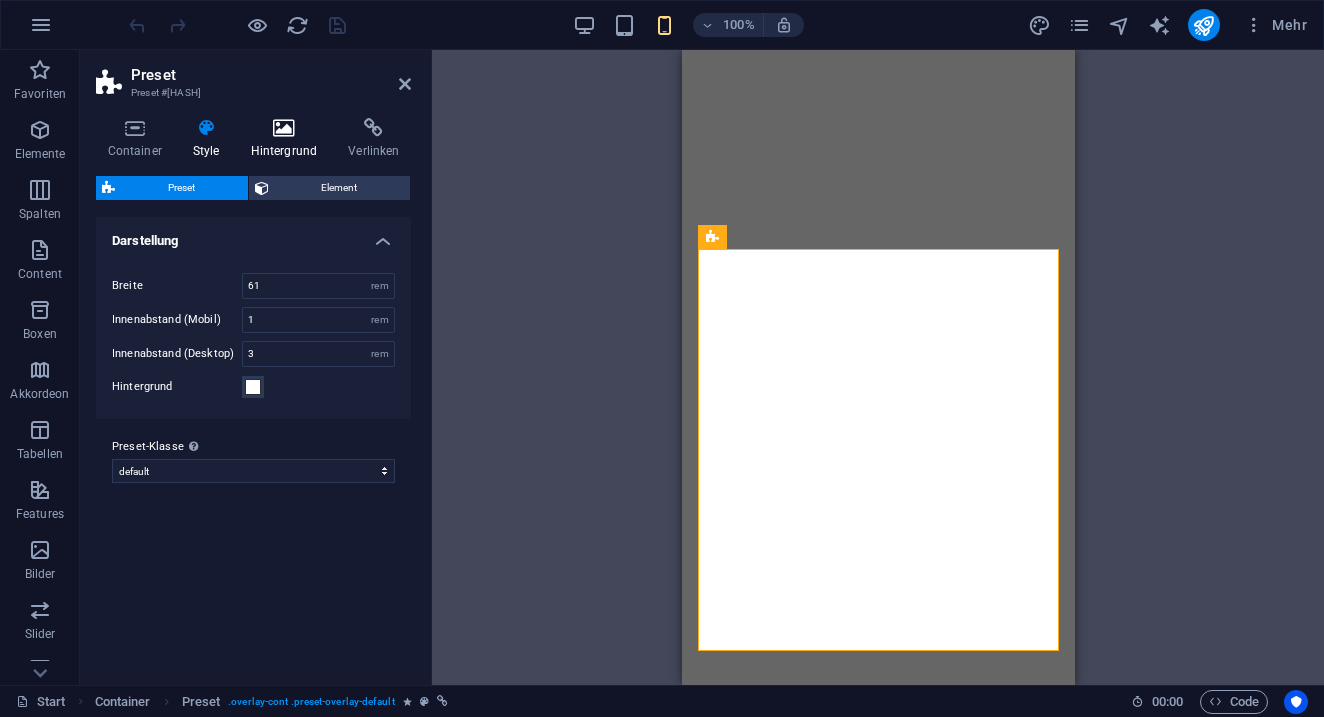 click at bounding box center [284, 128] 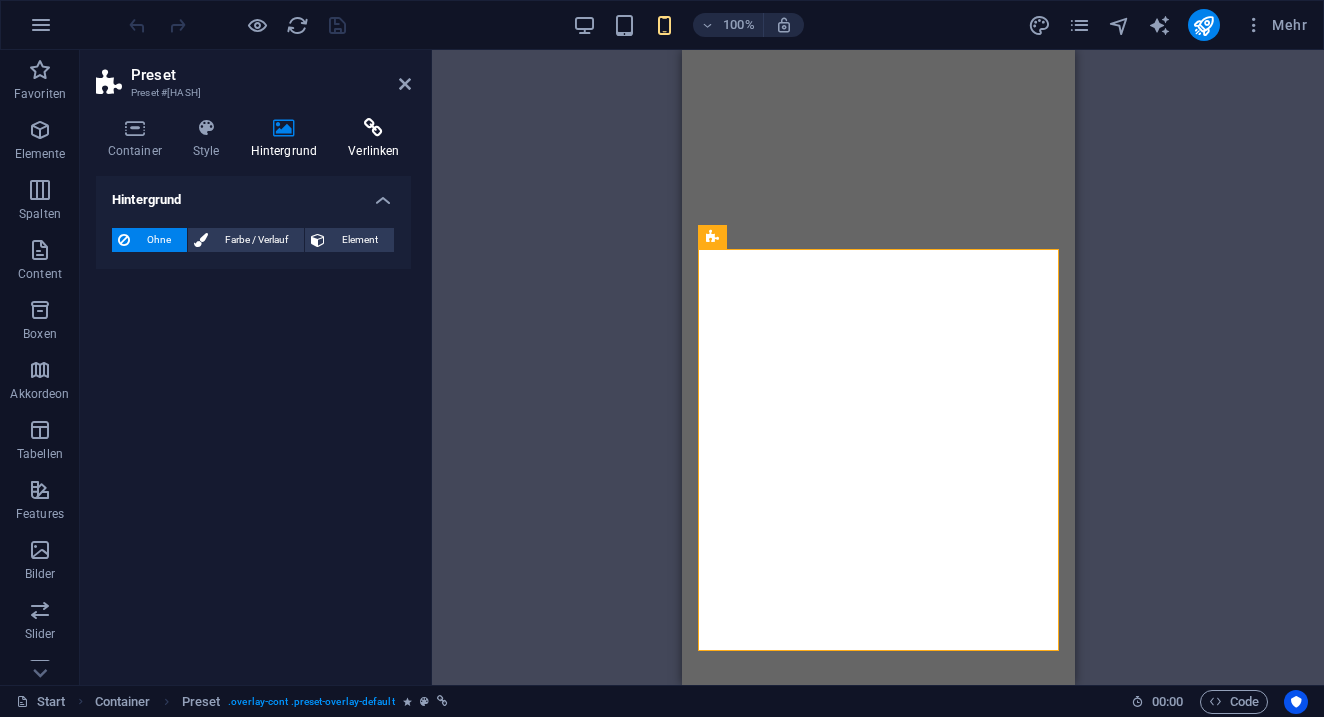 click at bounding box center [374, 128] 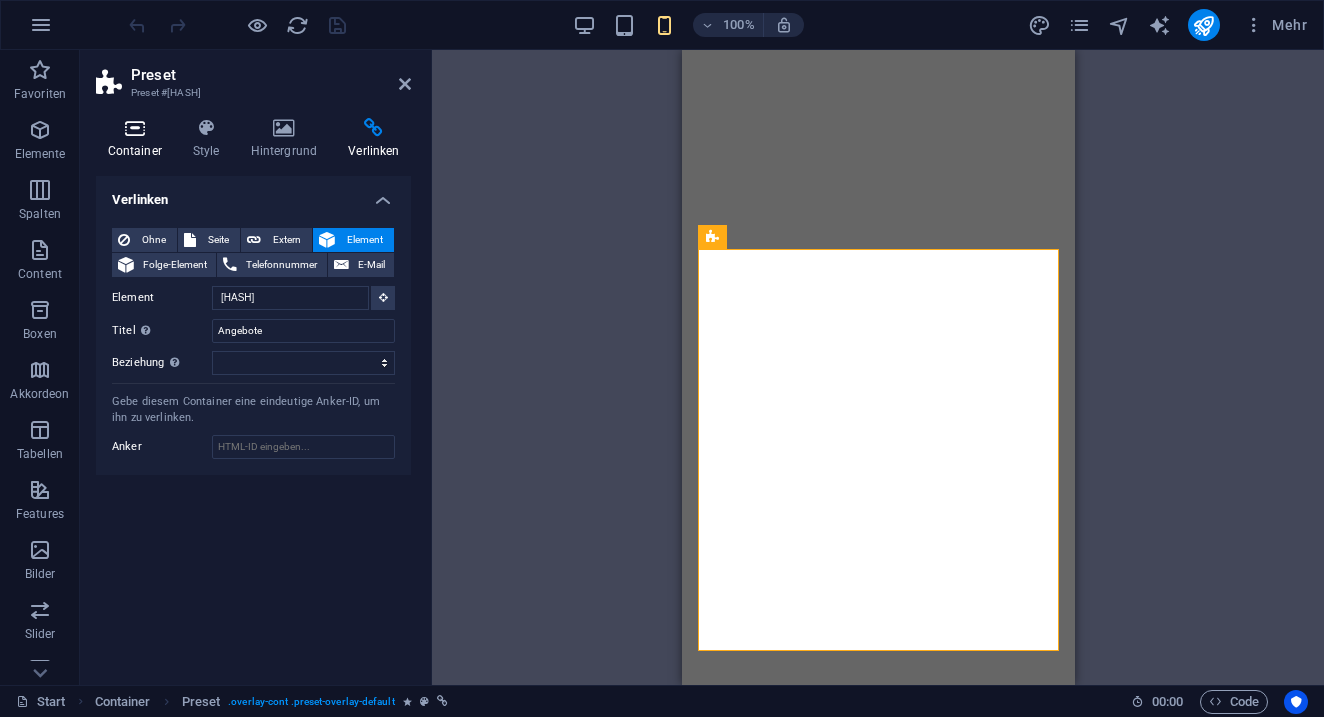 click at bounding box center (134, 128) 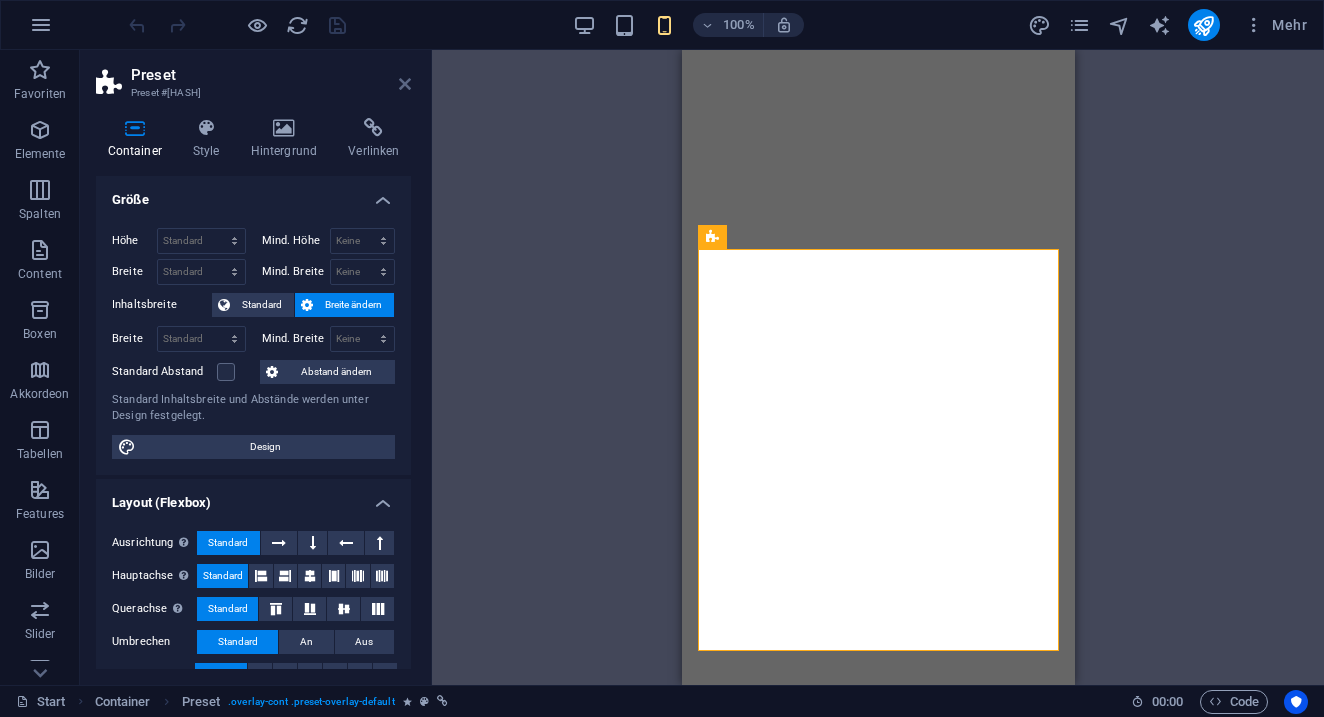 click at bounding box center (405, 84) 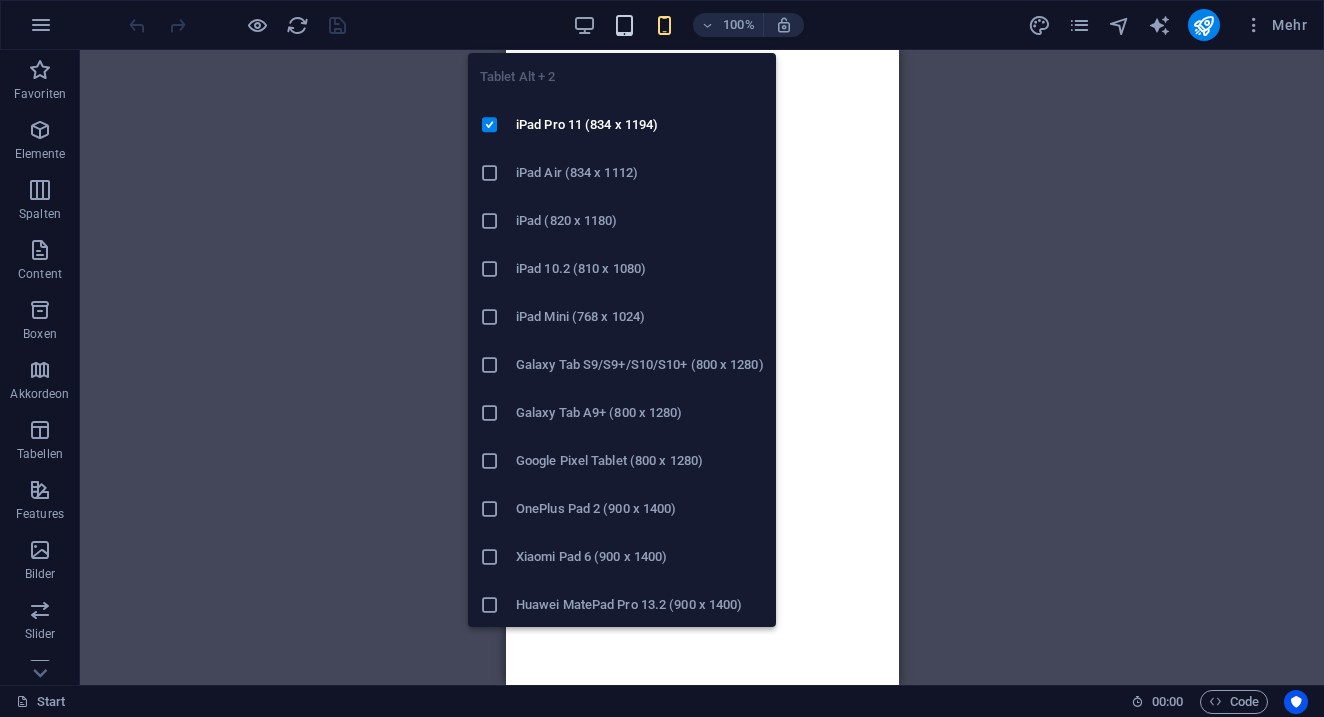 click at bounding box center [624, 25] 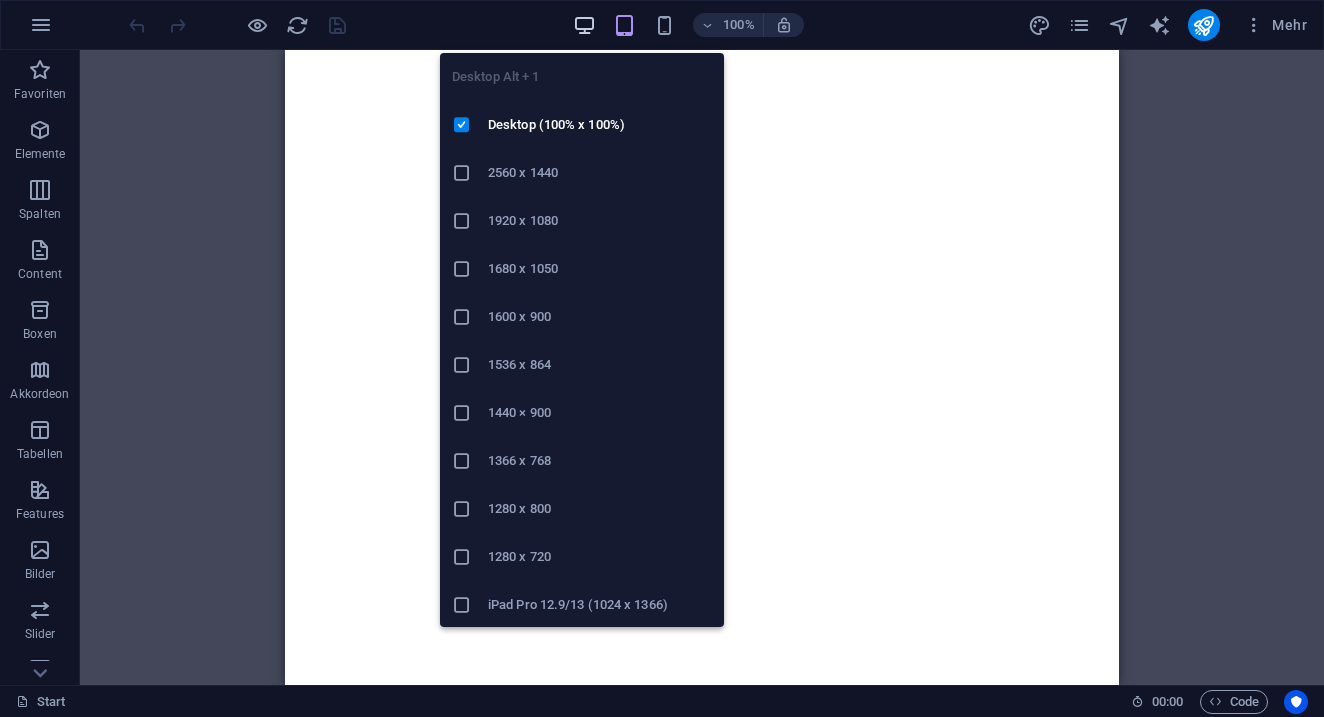 click at bounding box center [584, 25] 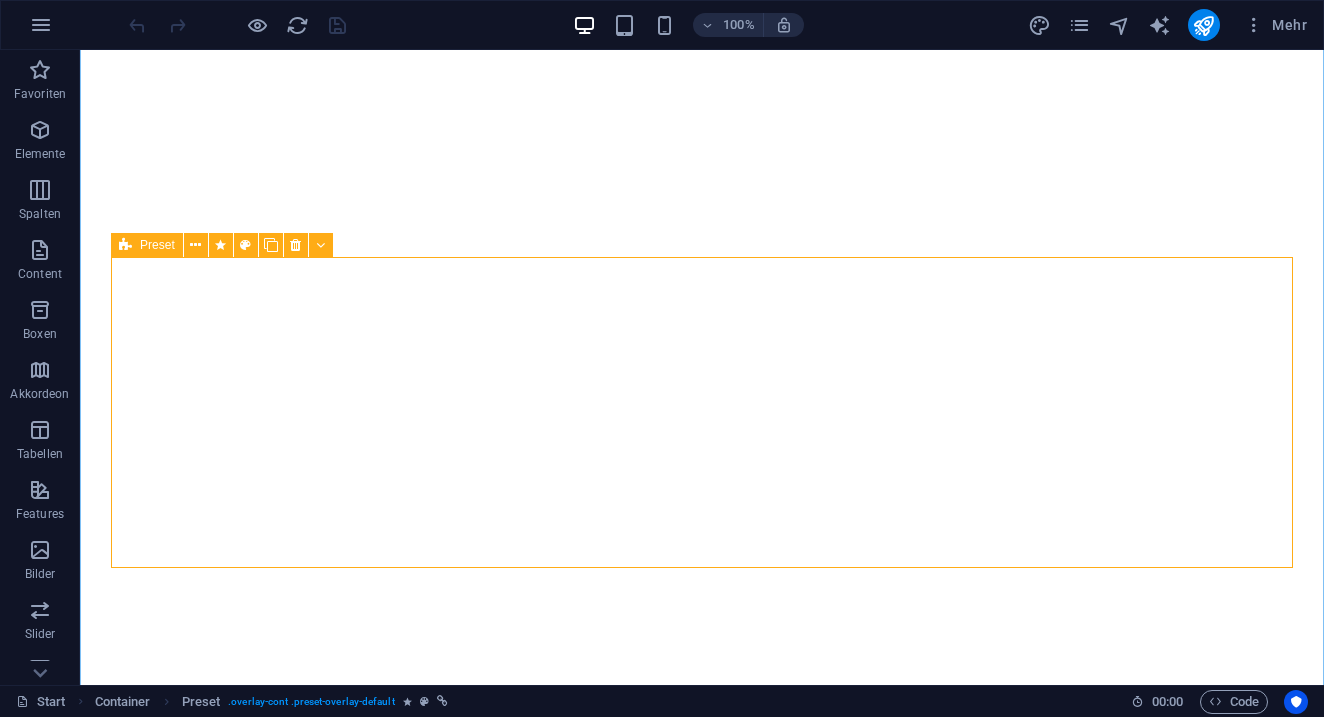 click on "Preset" at bounding box center (157, 245) 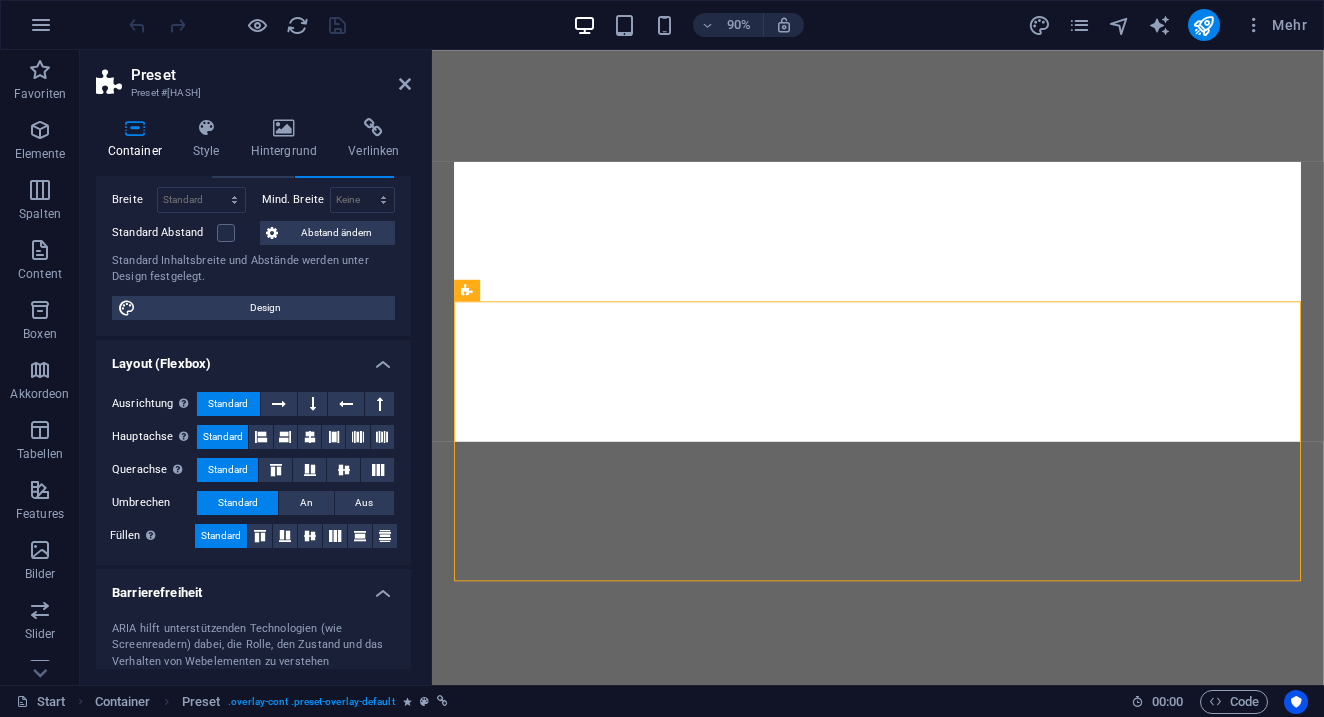 scroll, scrollTop: 126, scrollLeft: 0, axis: vertical 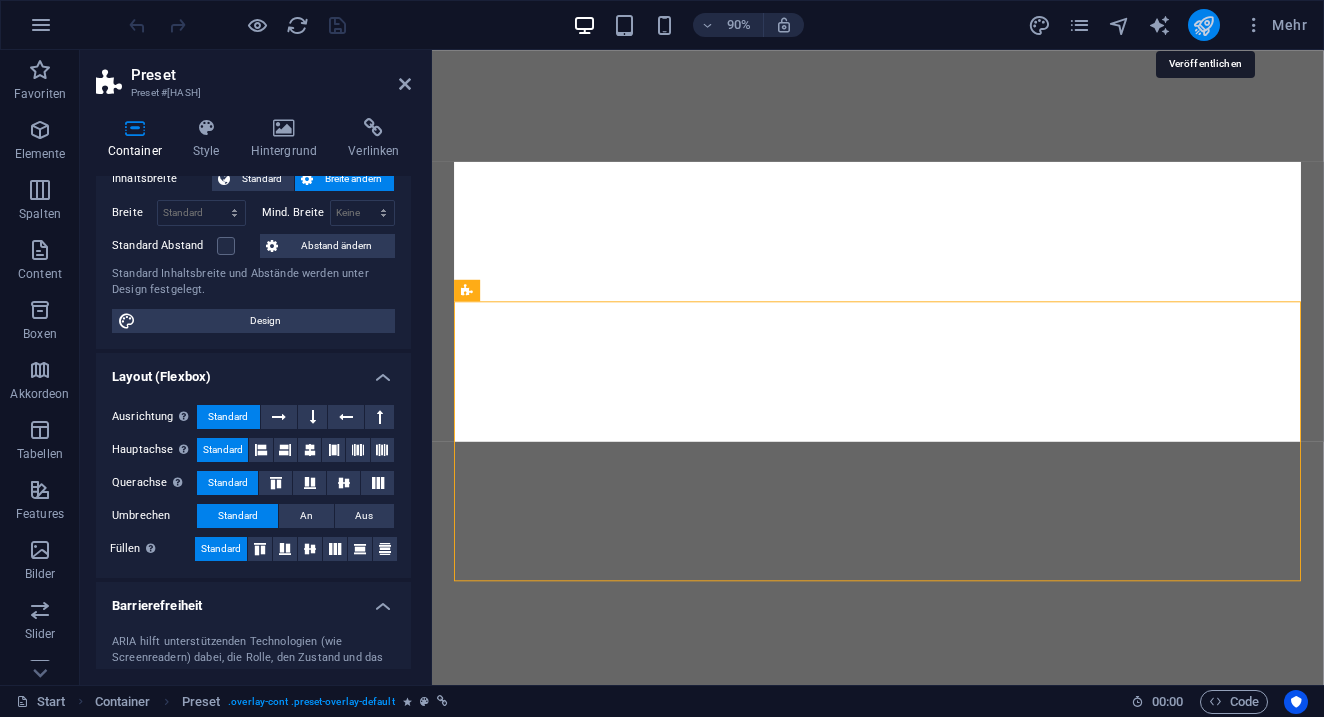 click at bounding box center [1203, 25] 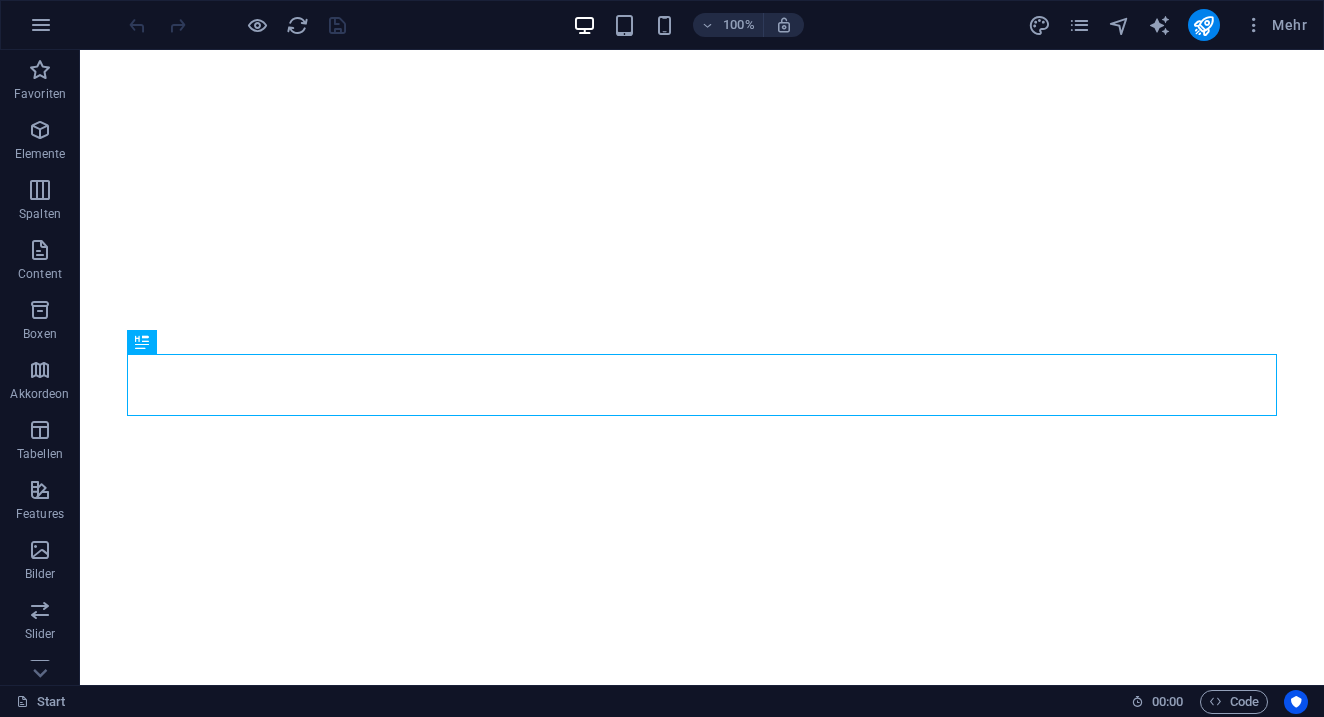 scroll, scrollTop: 0, scrollLeft: 0, axis: both 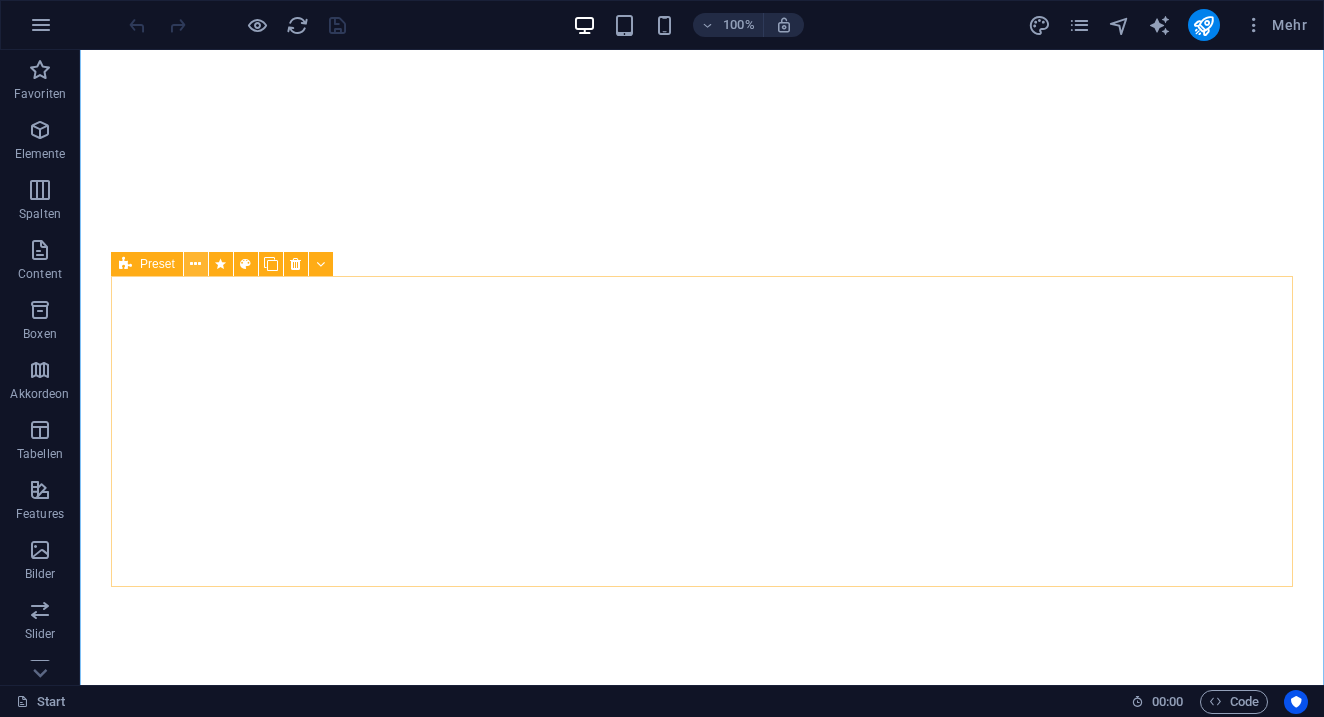 click at bounding box center [195, 264] 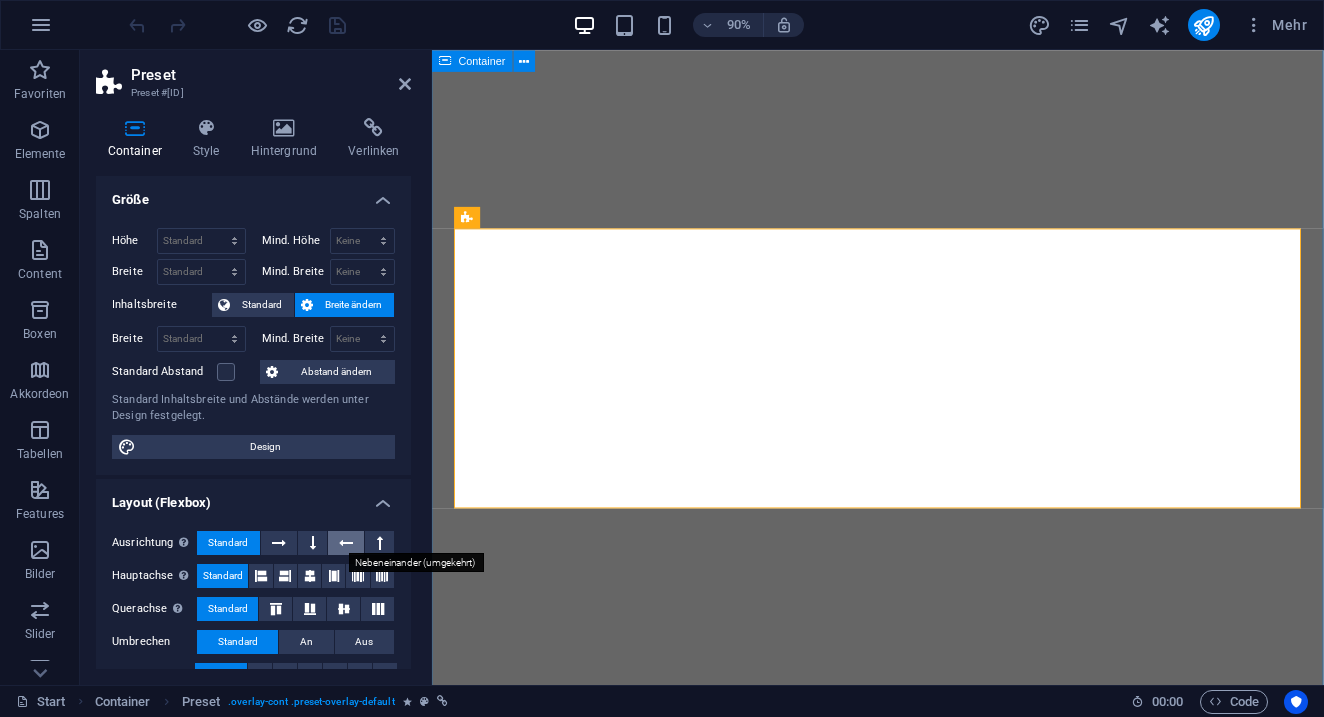 scroll, scrollTop: 0, scrollLeft: 0, axis: both 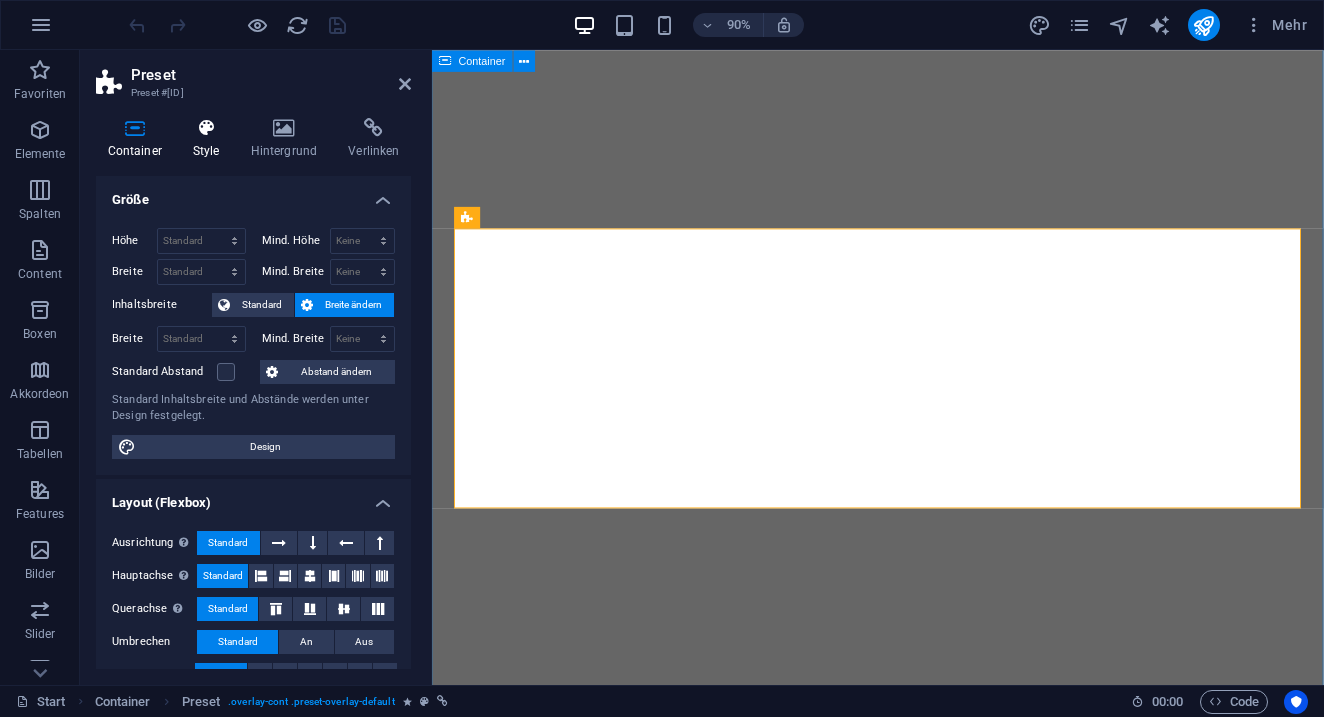 click at bounding box center (206, 128) 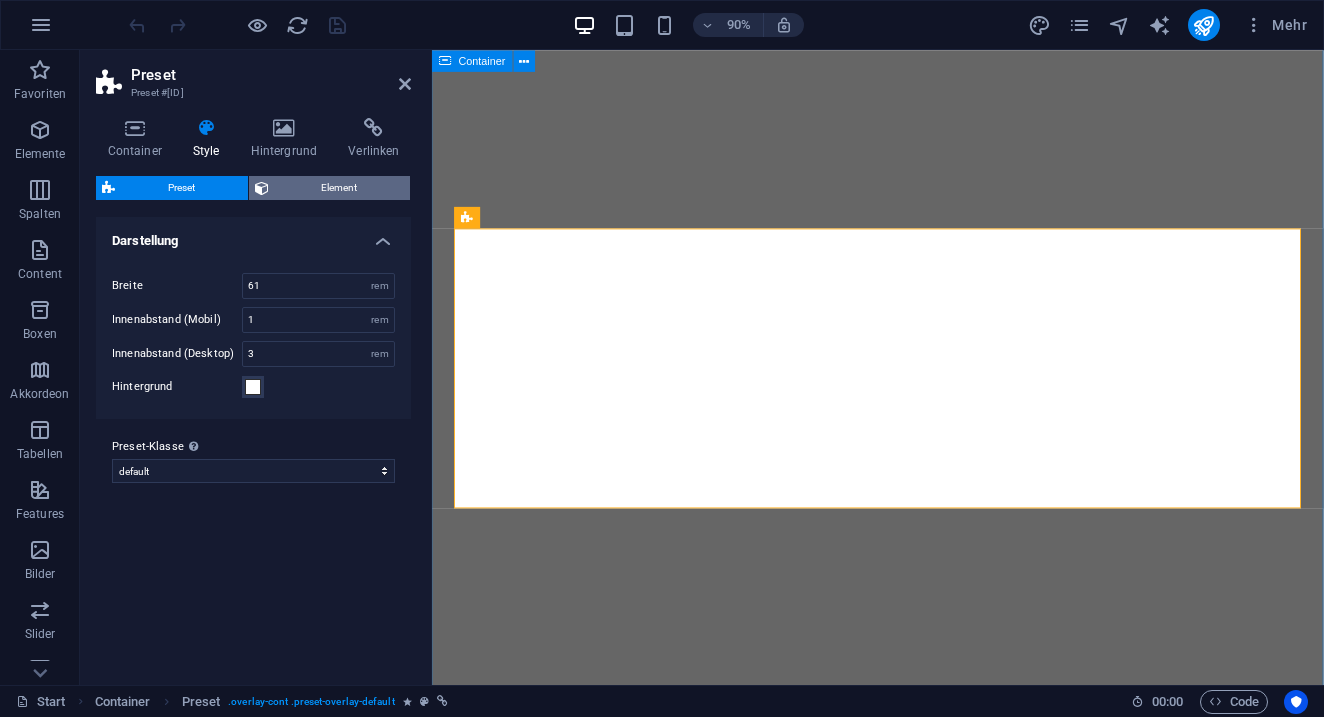 click on "Element" at bounding box center [340, 188] 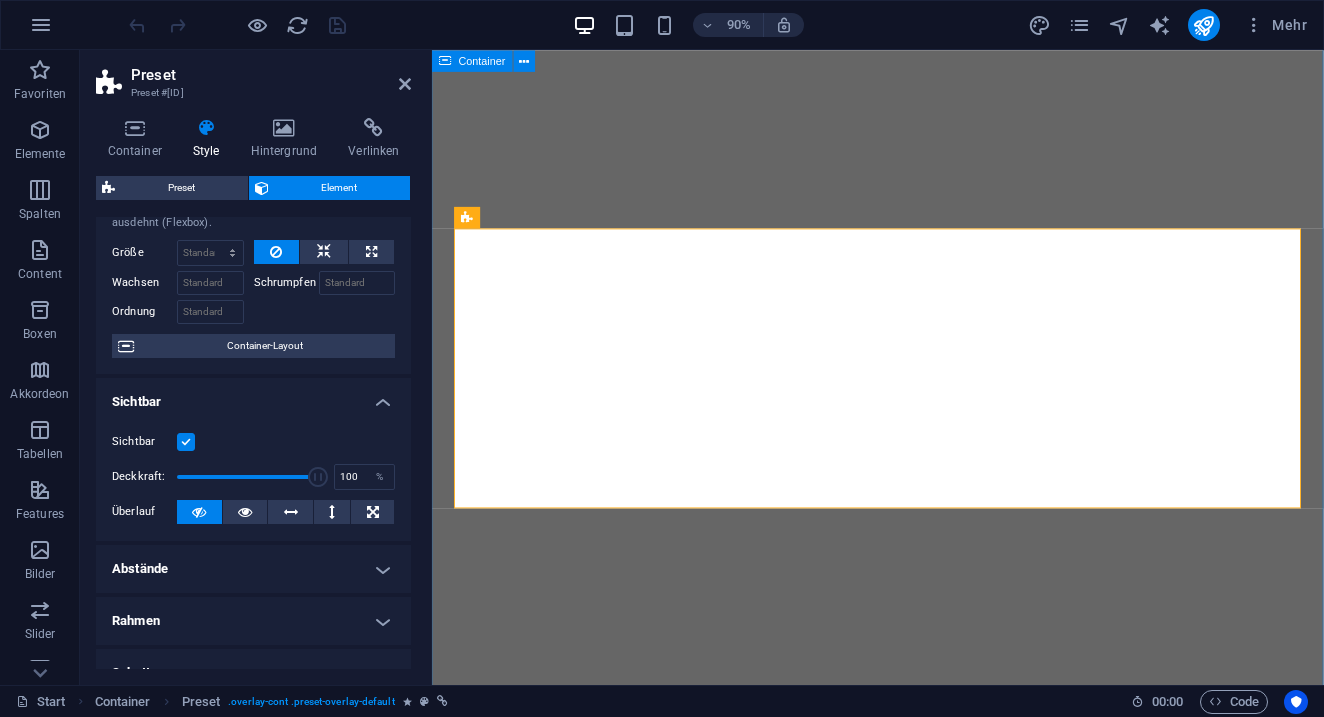 scroll, scrollTop: 122, scrollLeft: 0, axis: vertical 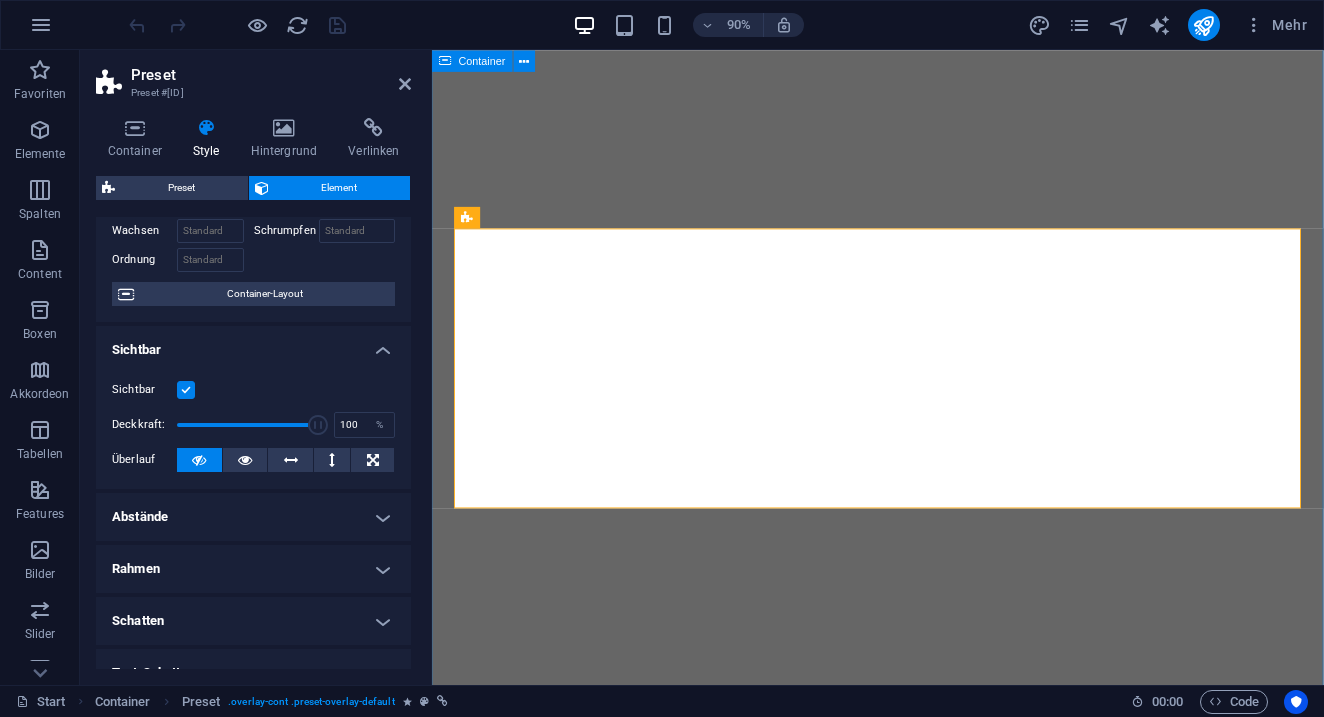 click at bounding box center (186, 390) 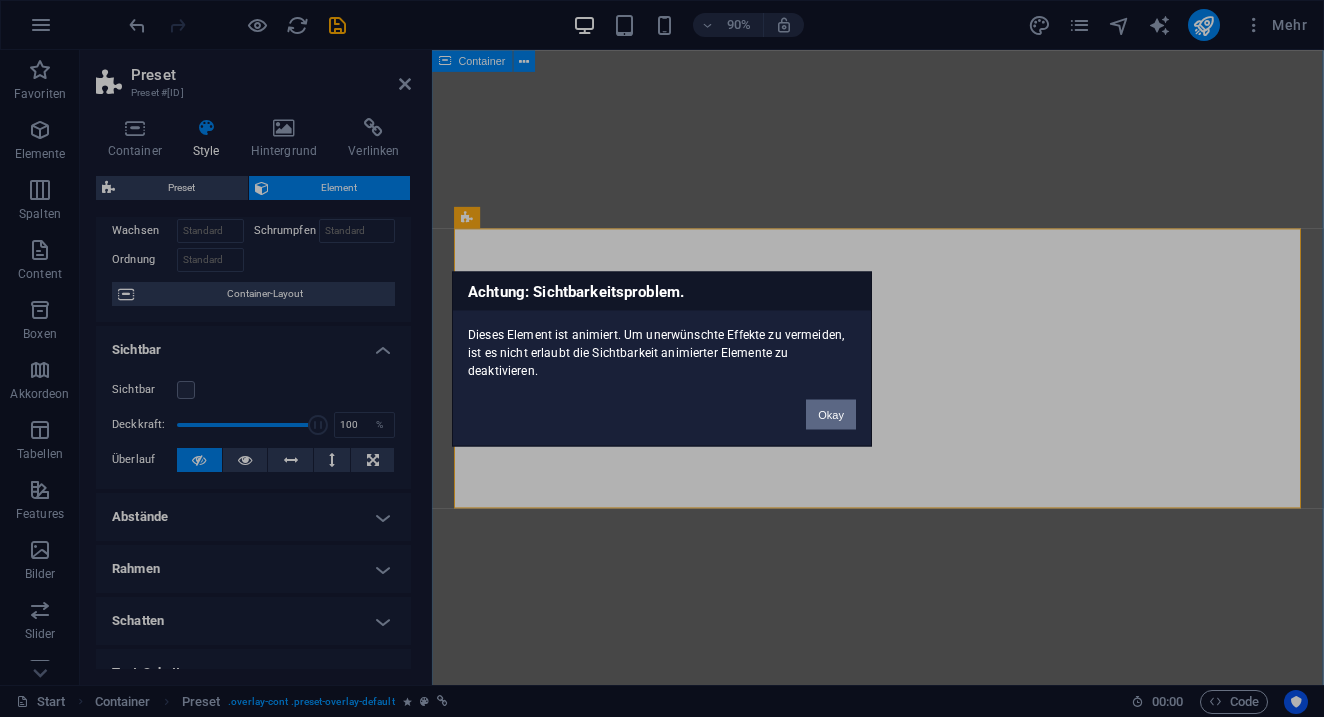 click on "Okay" at bounding box center (831, 414) 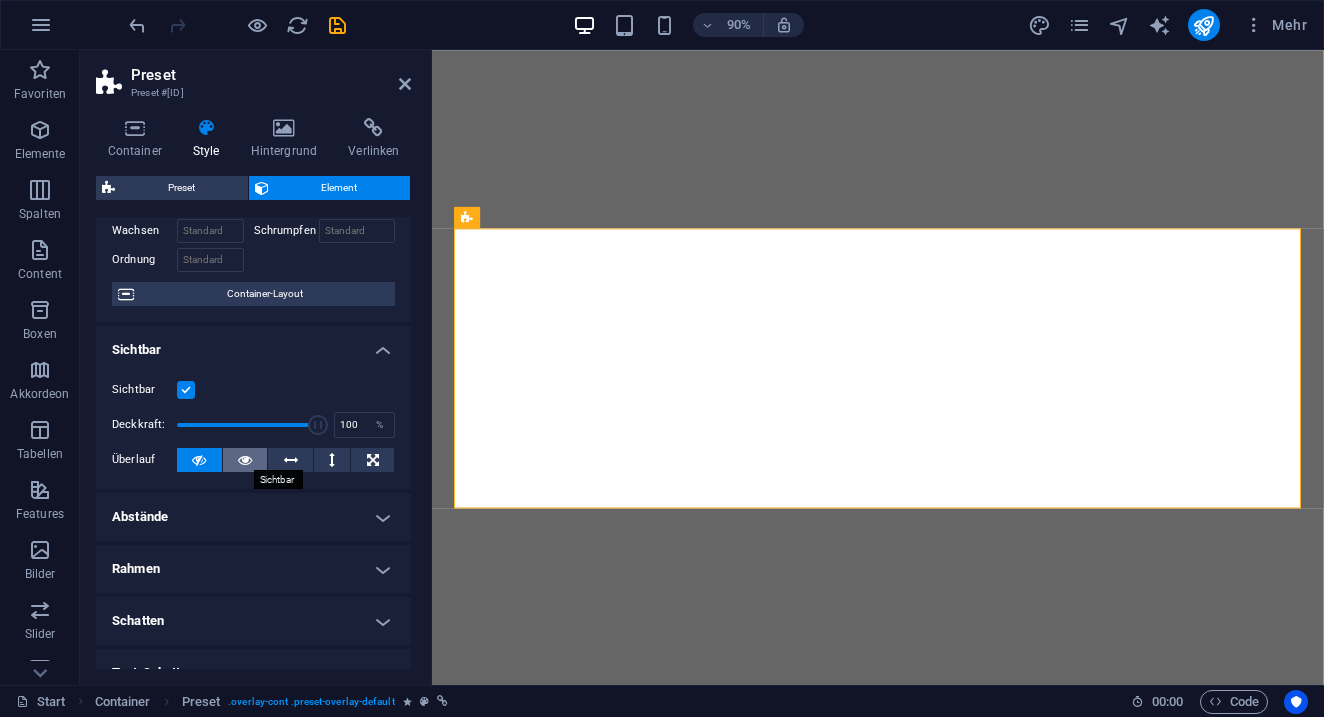 click at bounding box center (245, 460) 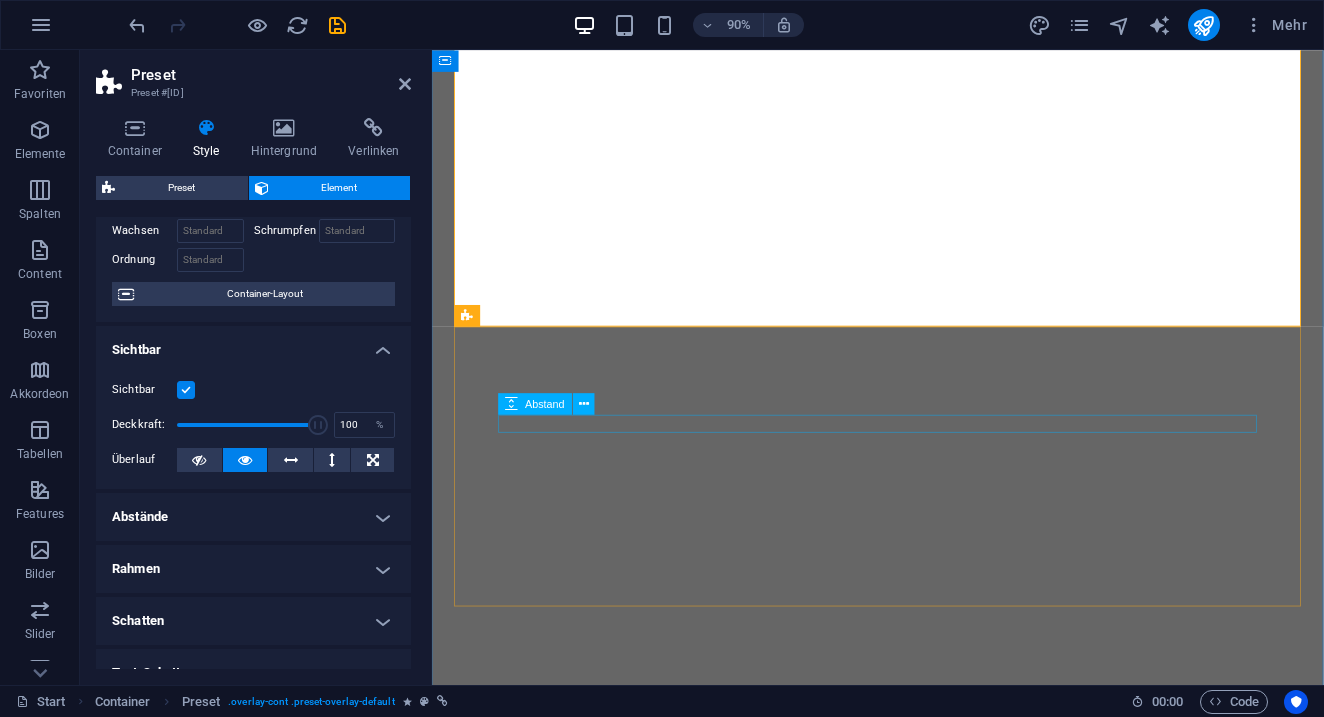 click on "Abstand" at bounding box center (552, 404) 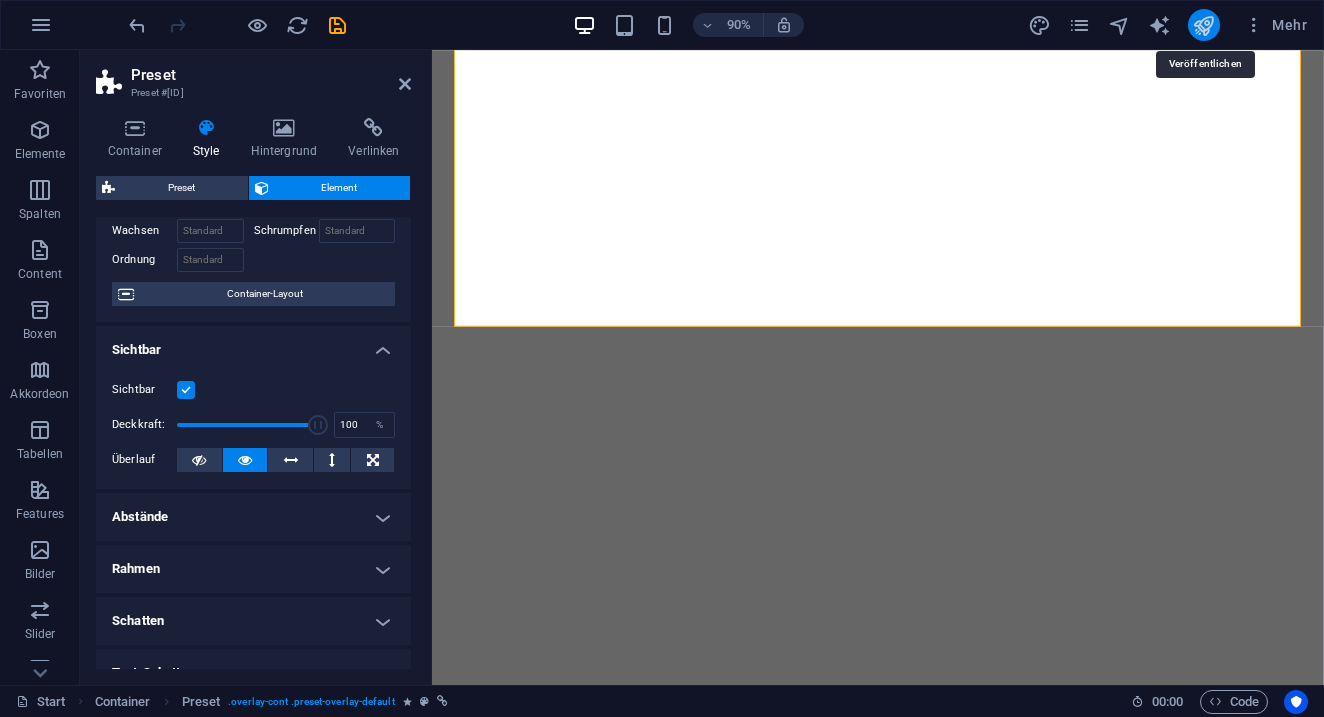 click at bounding box center [1203, 25] 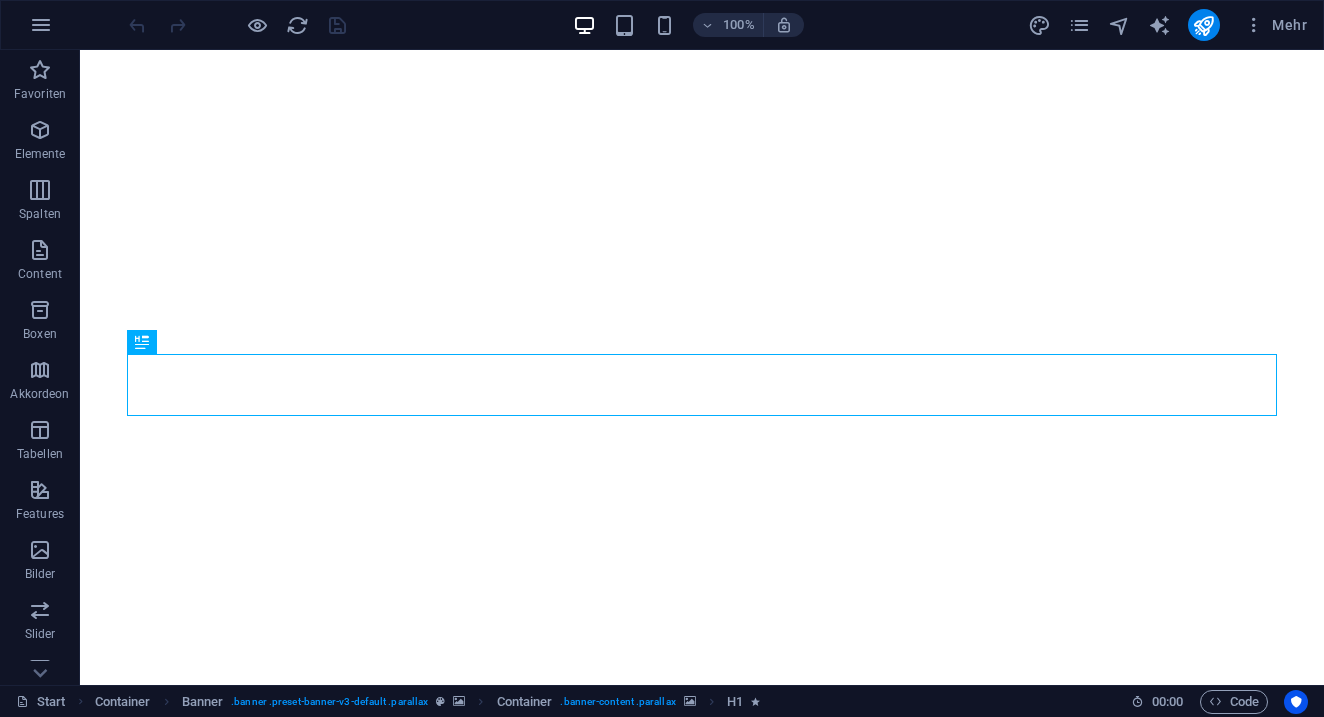 scroll, scrollTop: 0, scrollLeft: 0, axis: both 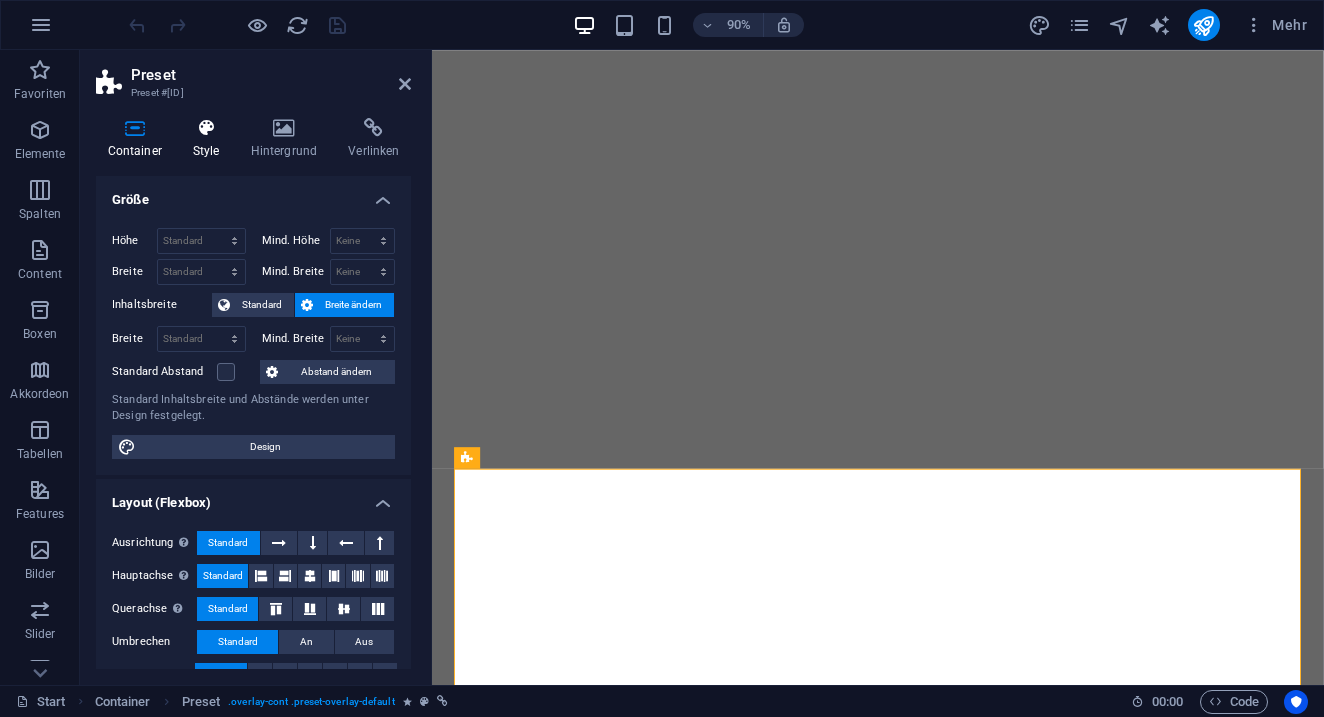 click at bounding box center [206, 128] 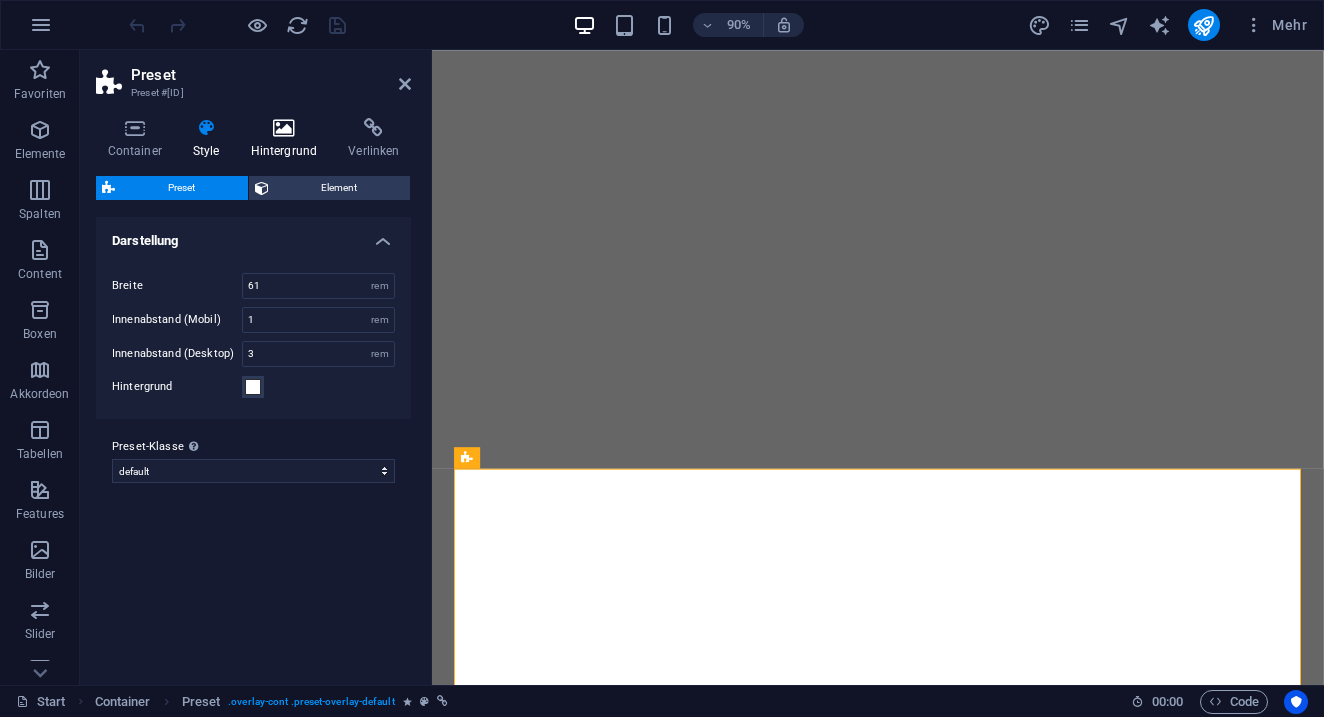 click on "Hintergrund" at bounding box center [288, 139] 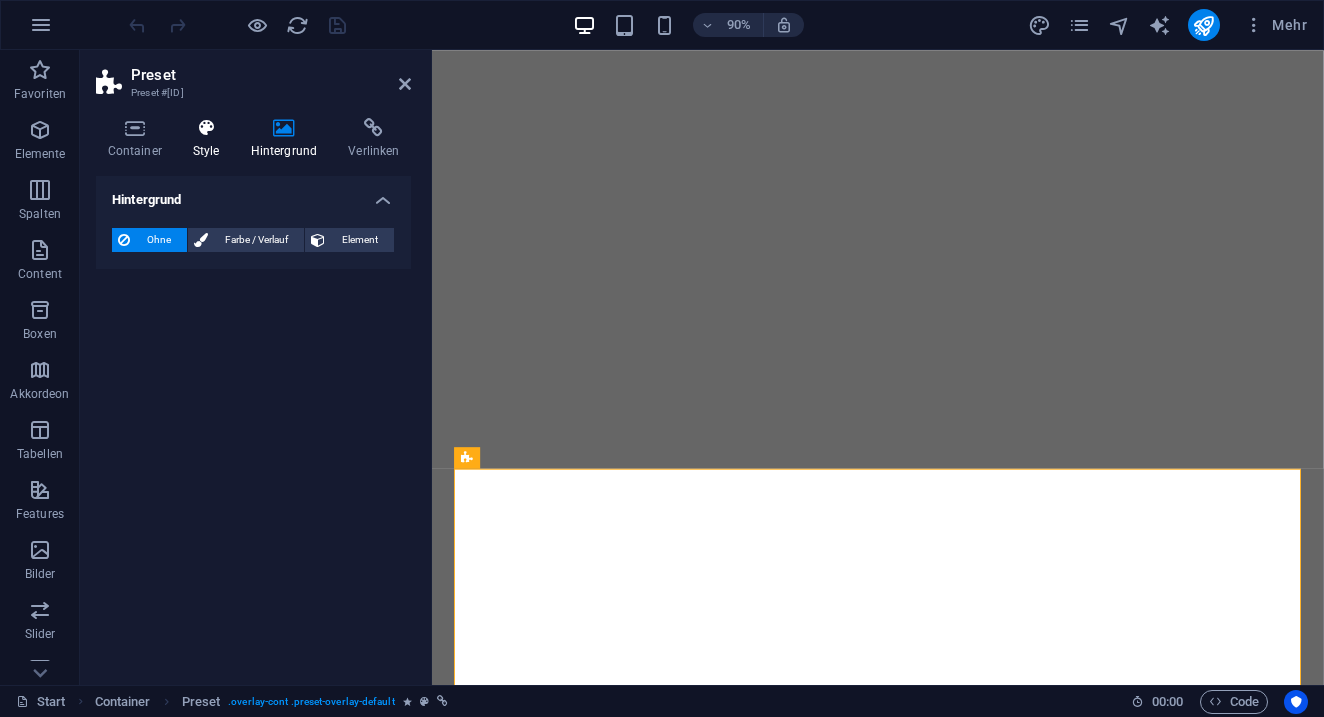 click at bounding box center (206, 128) 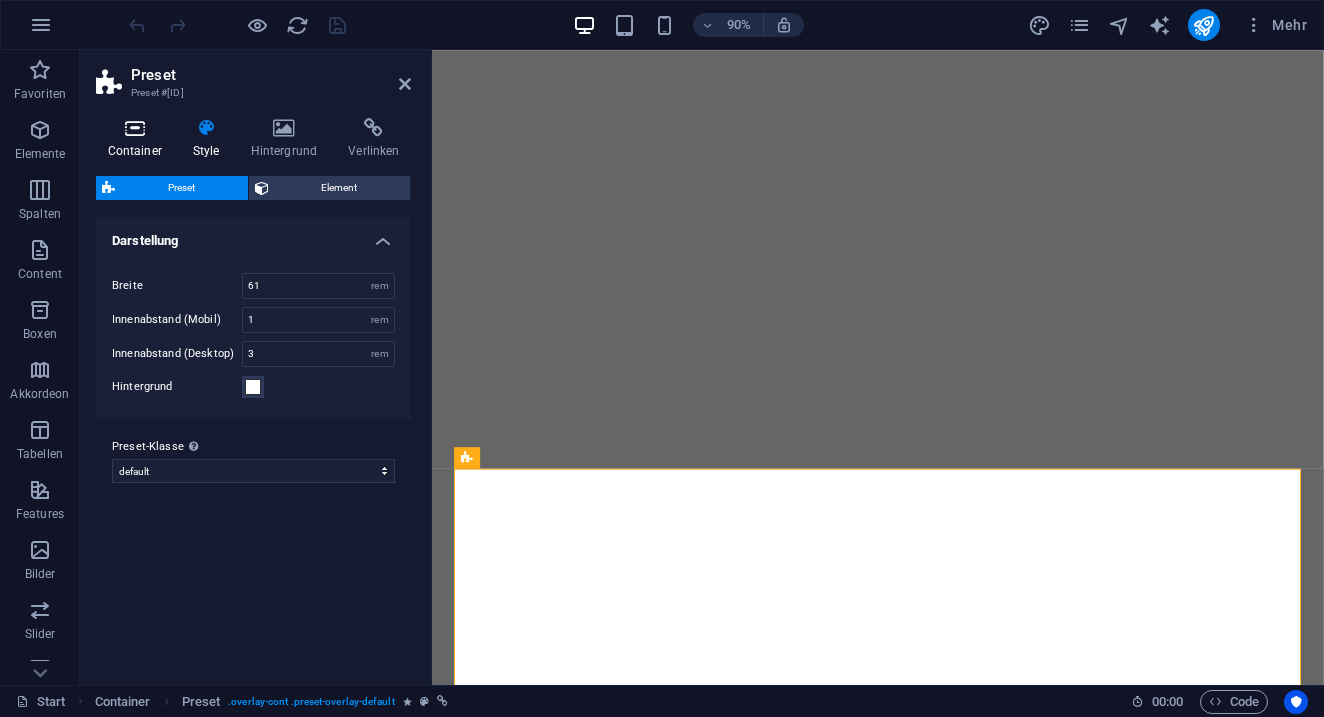 click at bounding box center (134, 128) 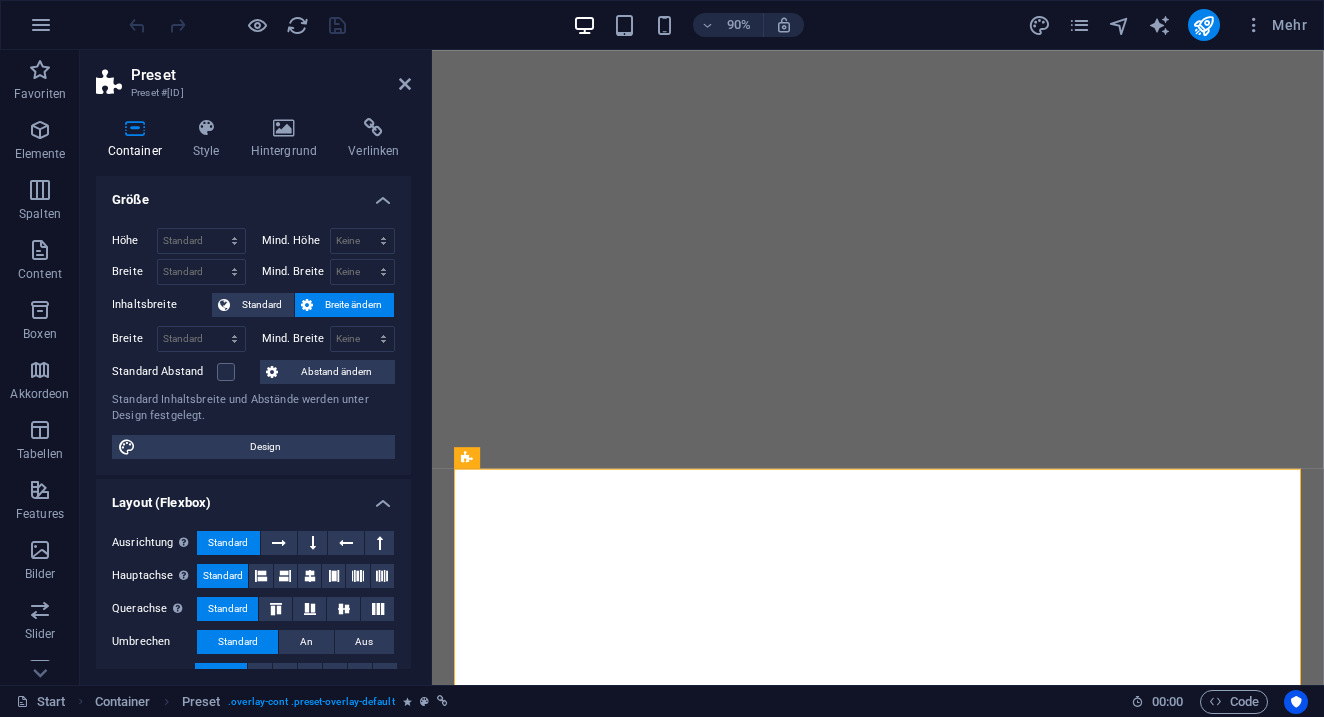 scroll, scrollTop: 0, scrollLeft: 0, axis: both 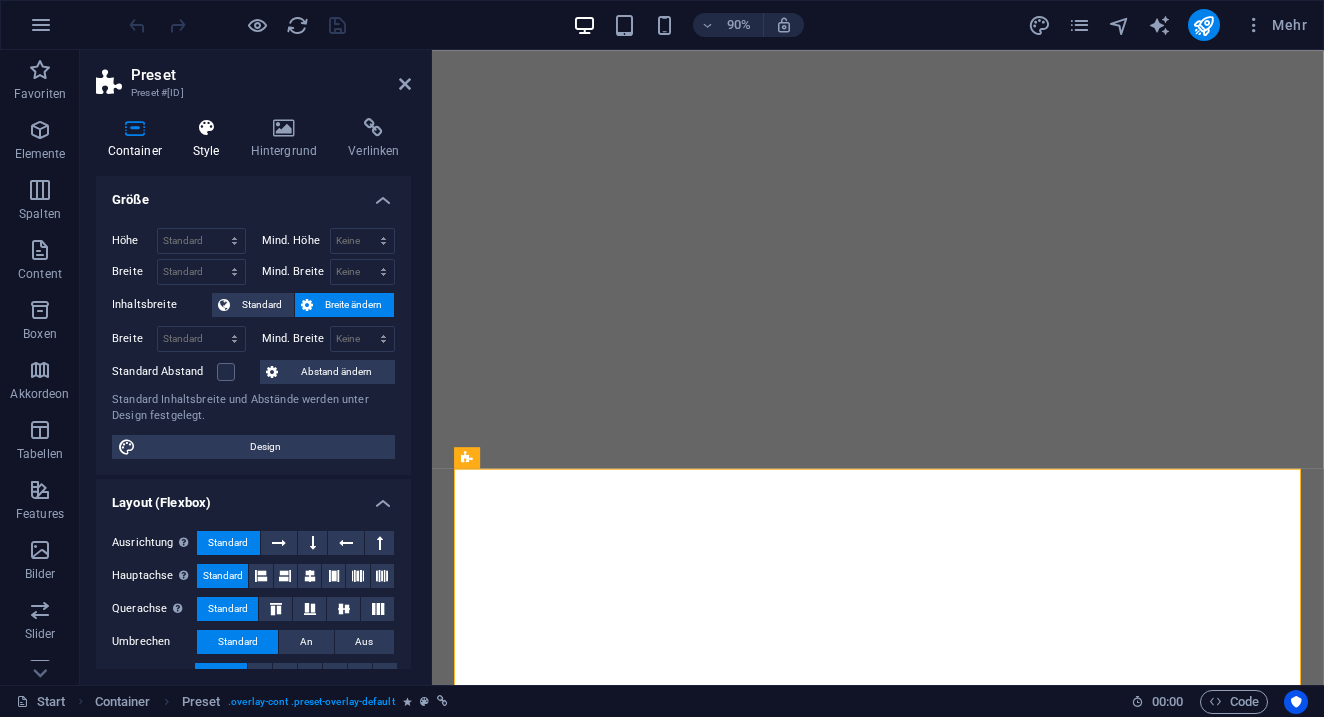 click at bounding box center [206, 128] 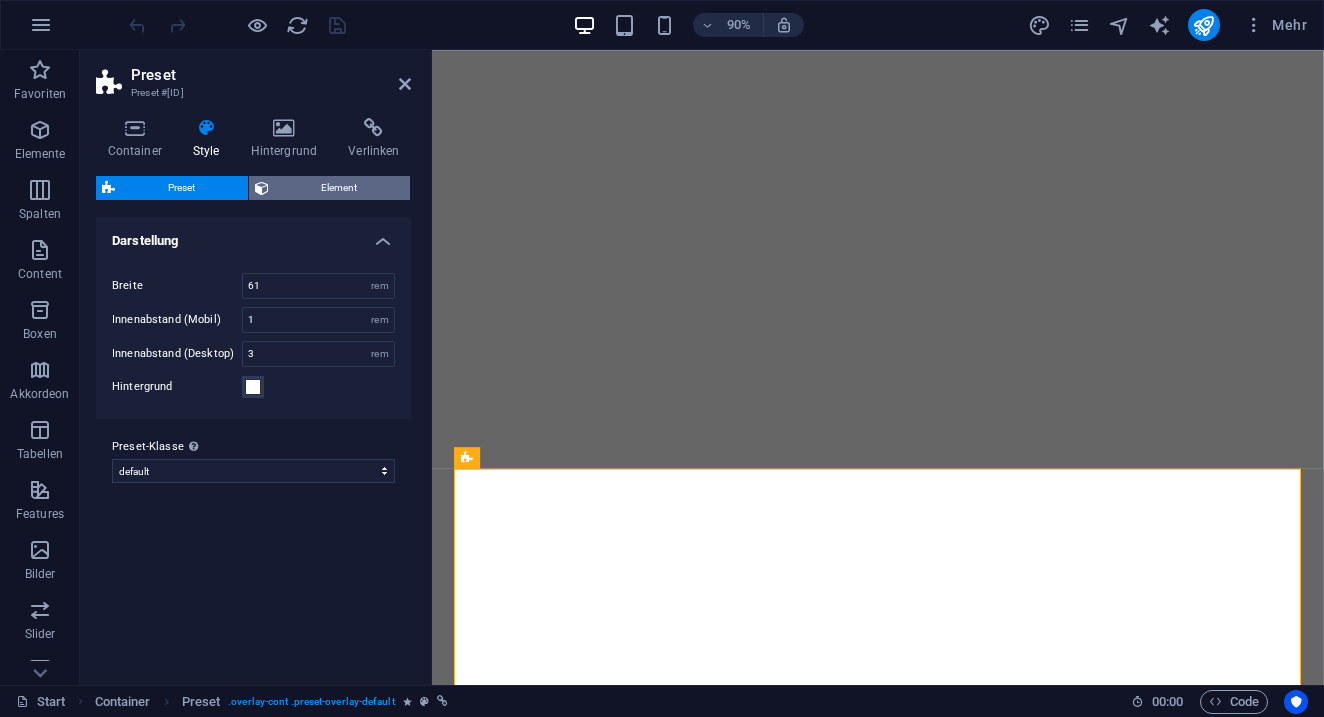 click on "Element" at bounding box center (340, 188) 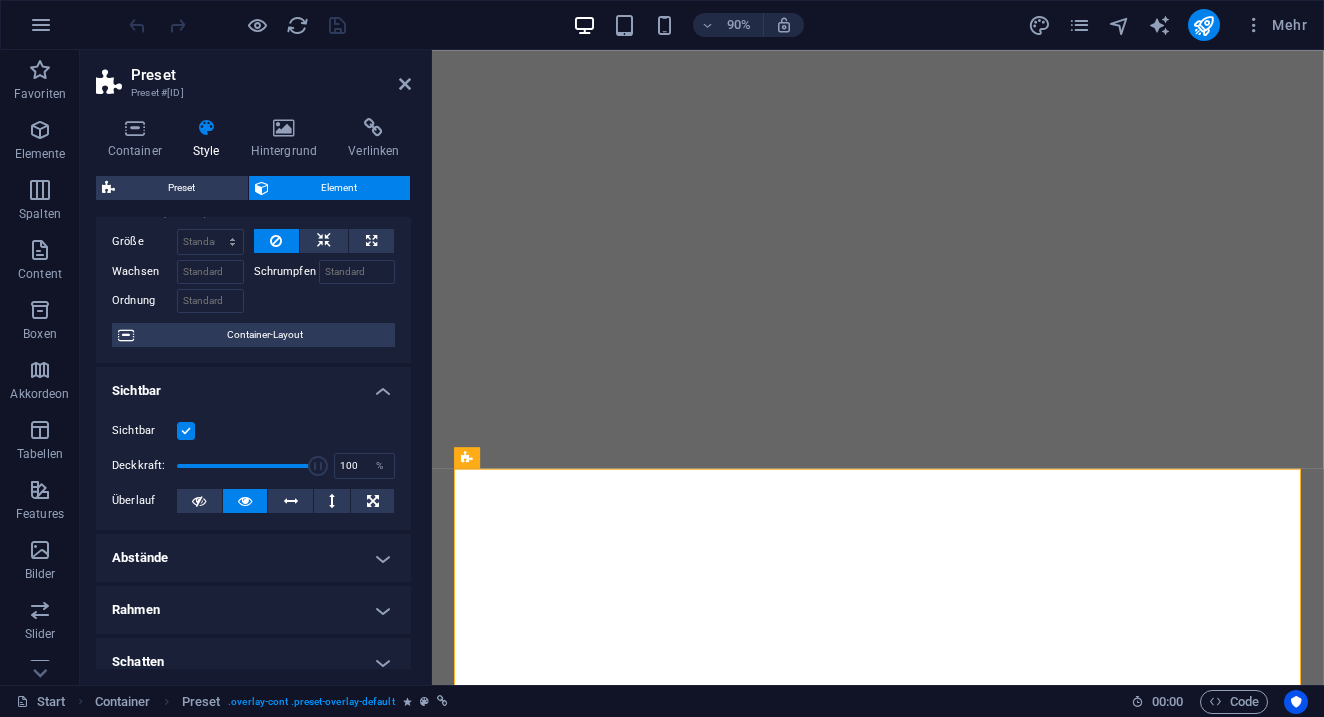 scroll, scrollTop: 115, scrollLeft: 0, axis: vertical 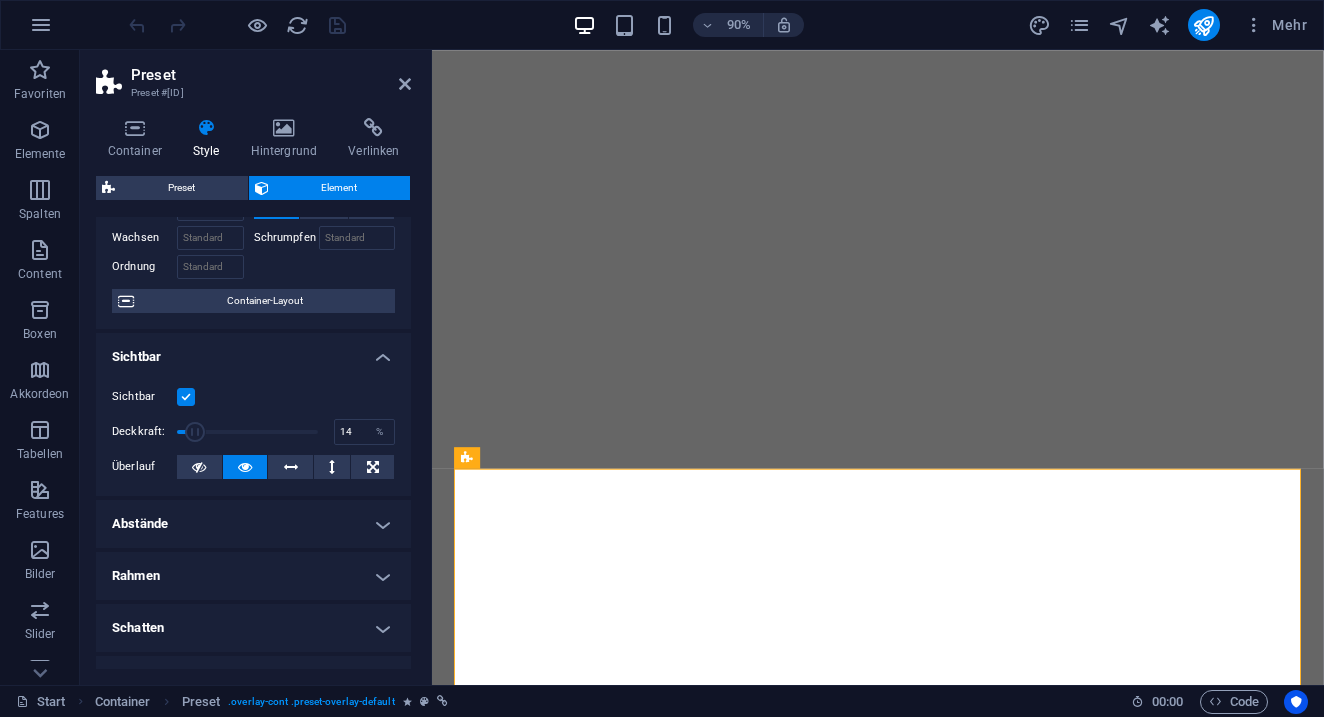 drag, startPoint x: 311, startPoint y: 431, endPoint x: 195, endPoint y: 425, distance: 116.15507 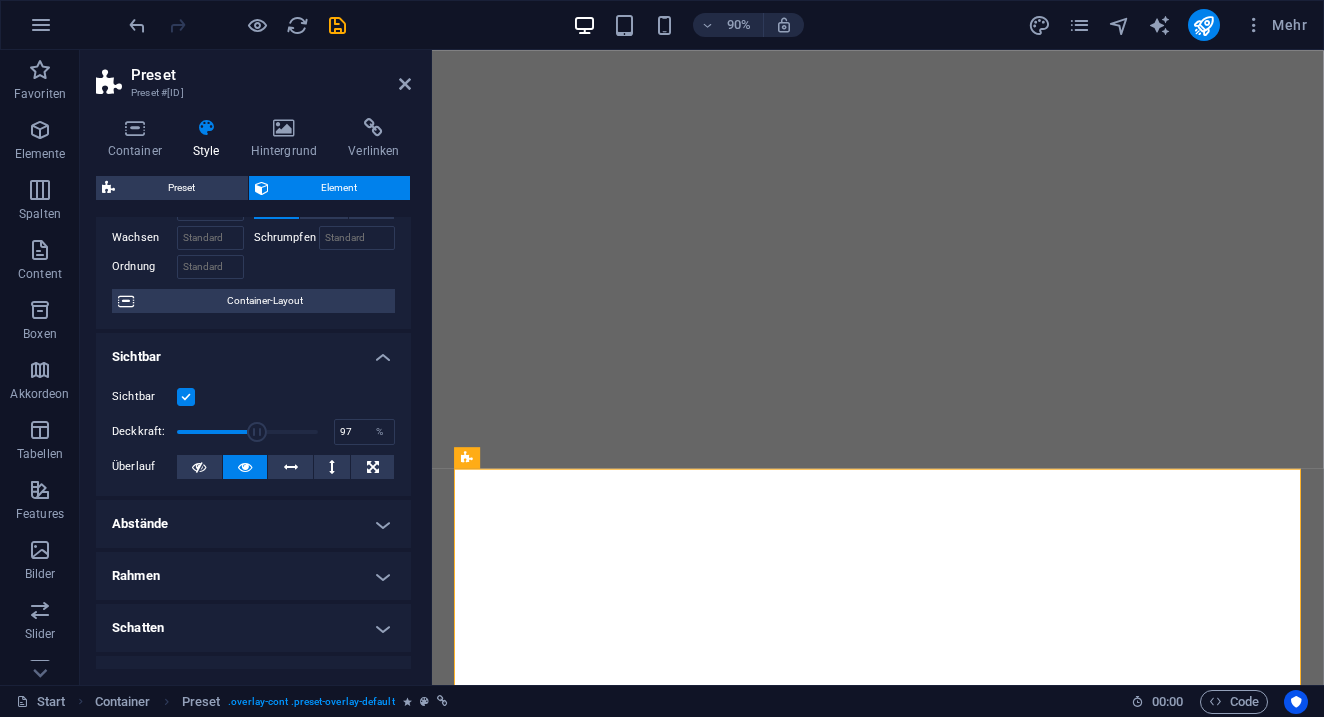 type on "100" 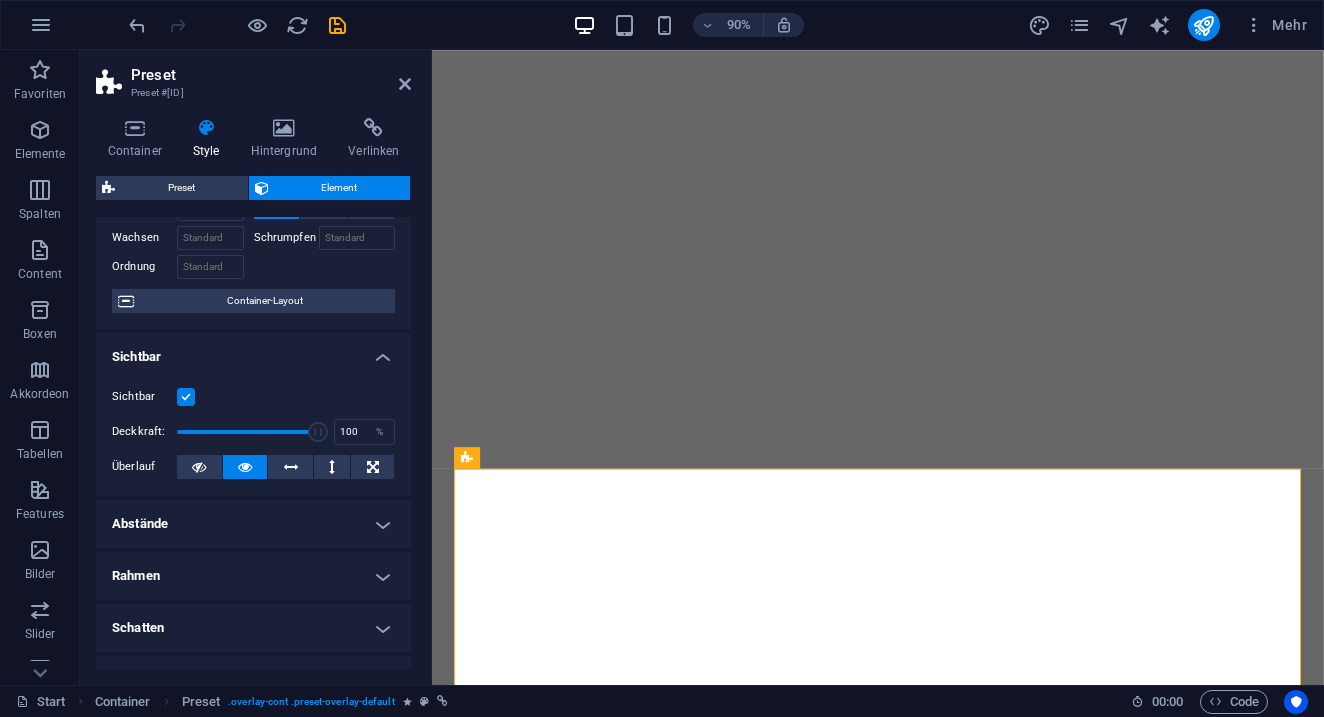 drag, startPoint x: 197, startPoint y: 430, endPoint x: 352, endPoint y: 449, distance: 156.16017 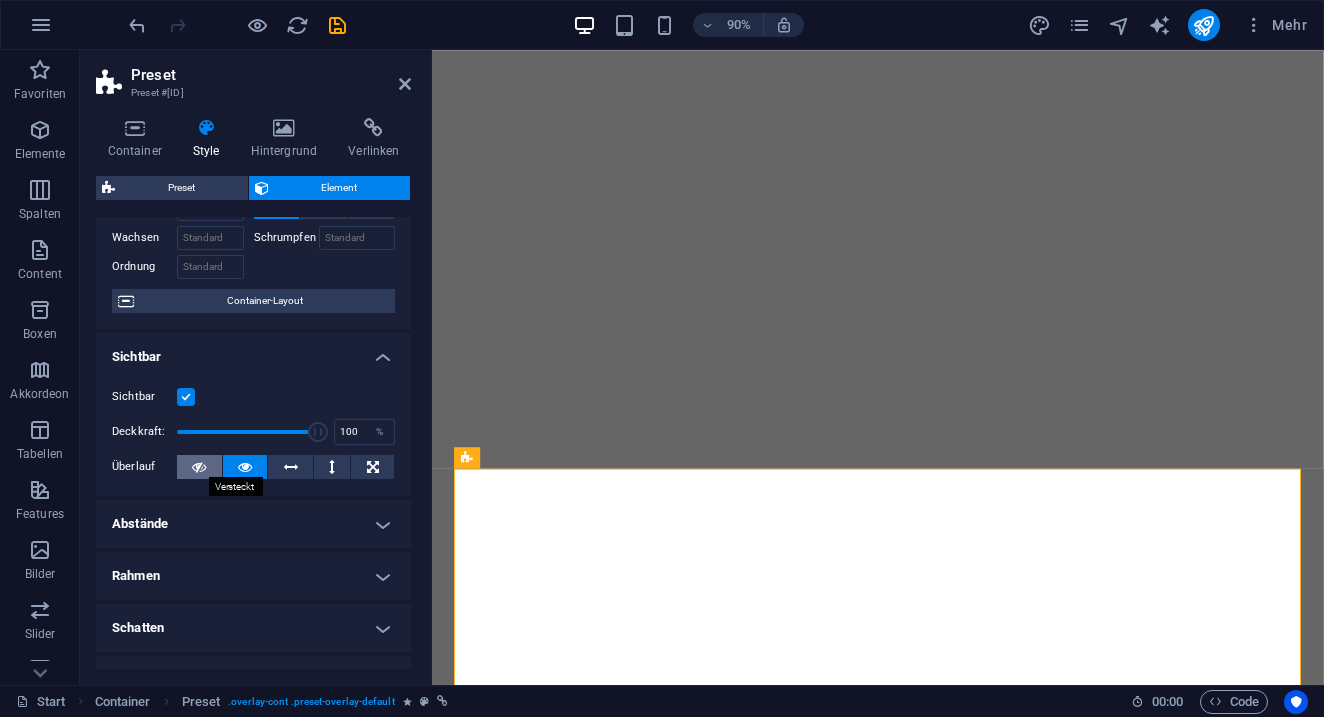 click at bounding box center (199, 467) 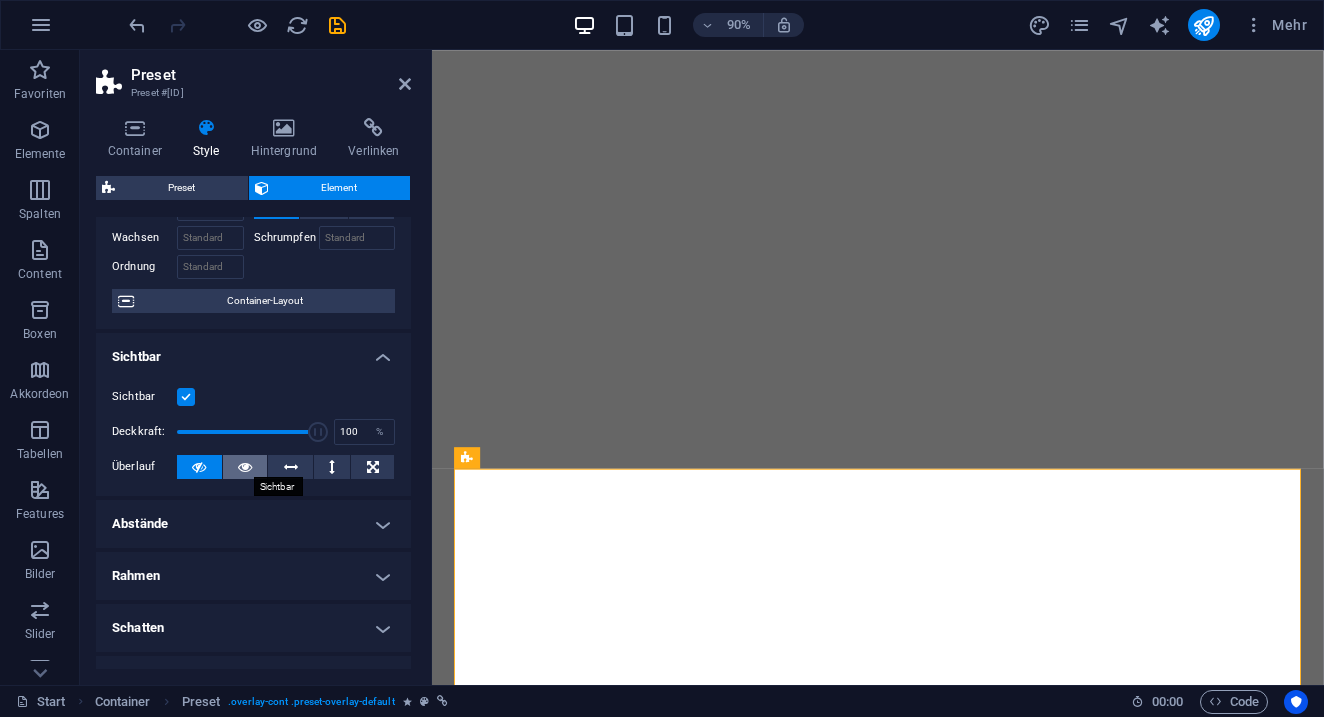 click at bounding box center [245, 467] 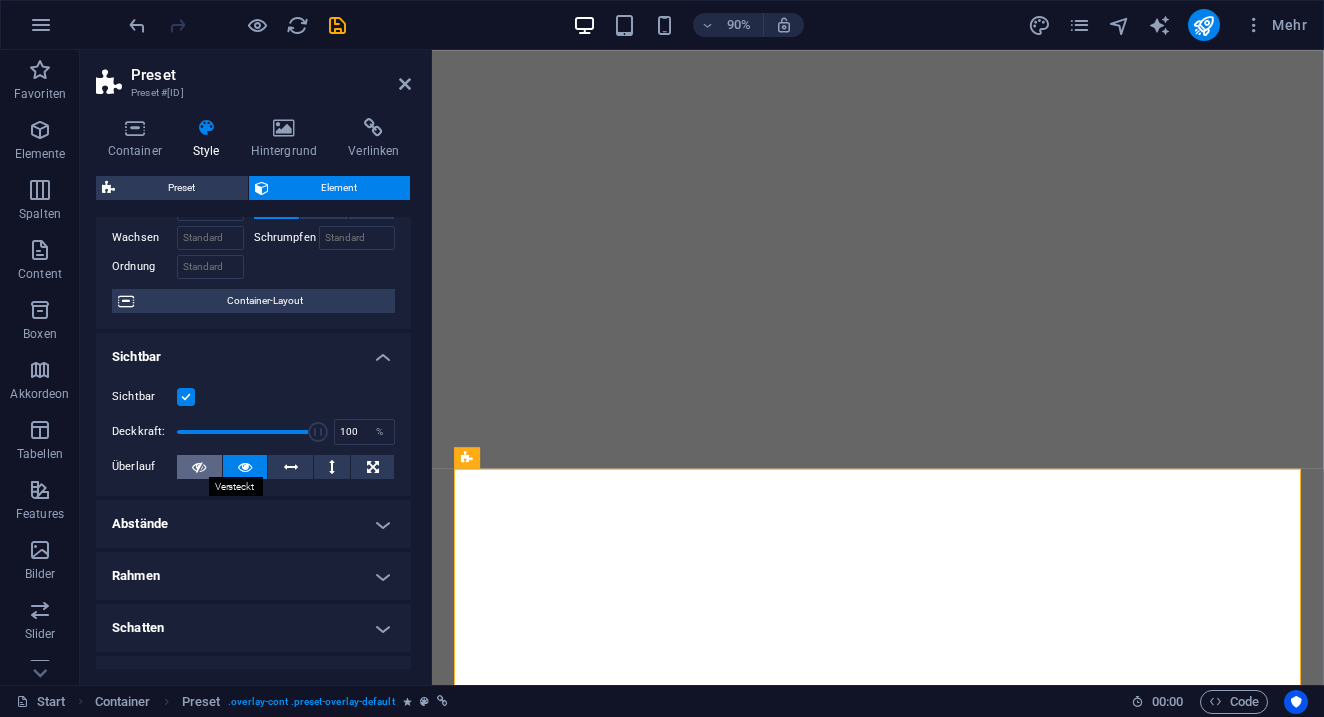 click at bounding box center [199, 467] 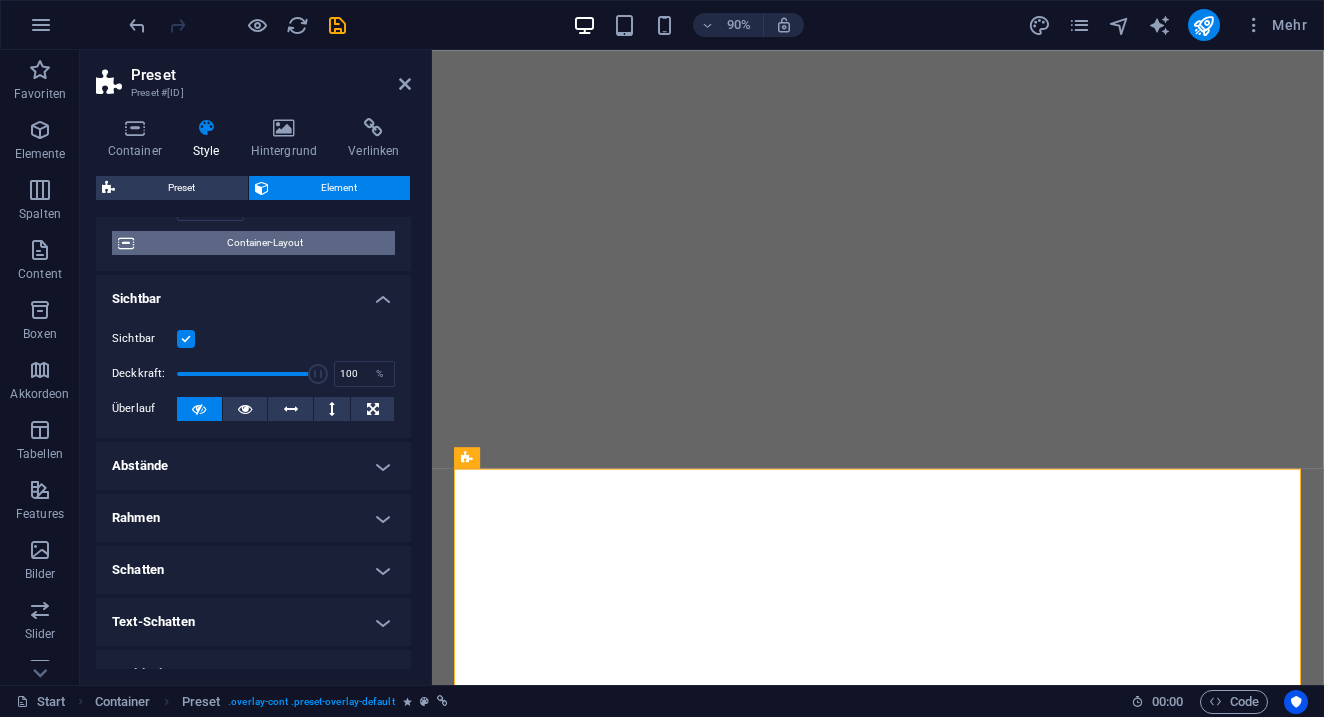 scroll, scrollTop: 186, scrollLeft: 0, axis: vertical 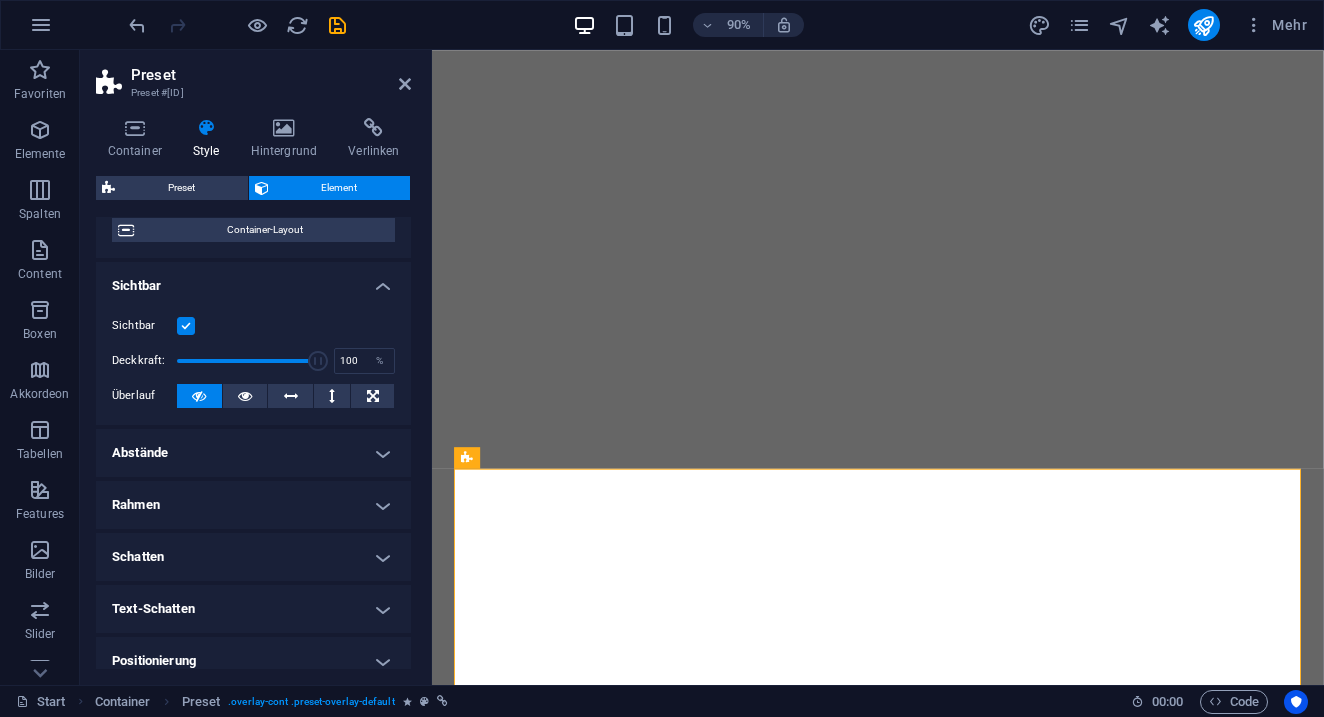 click at bounding box center (186, 326) 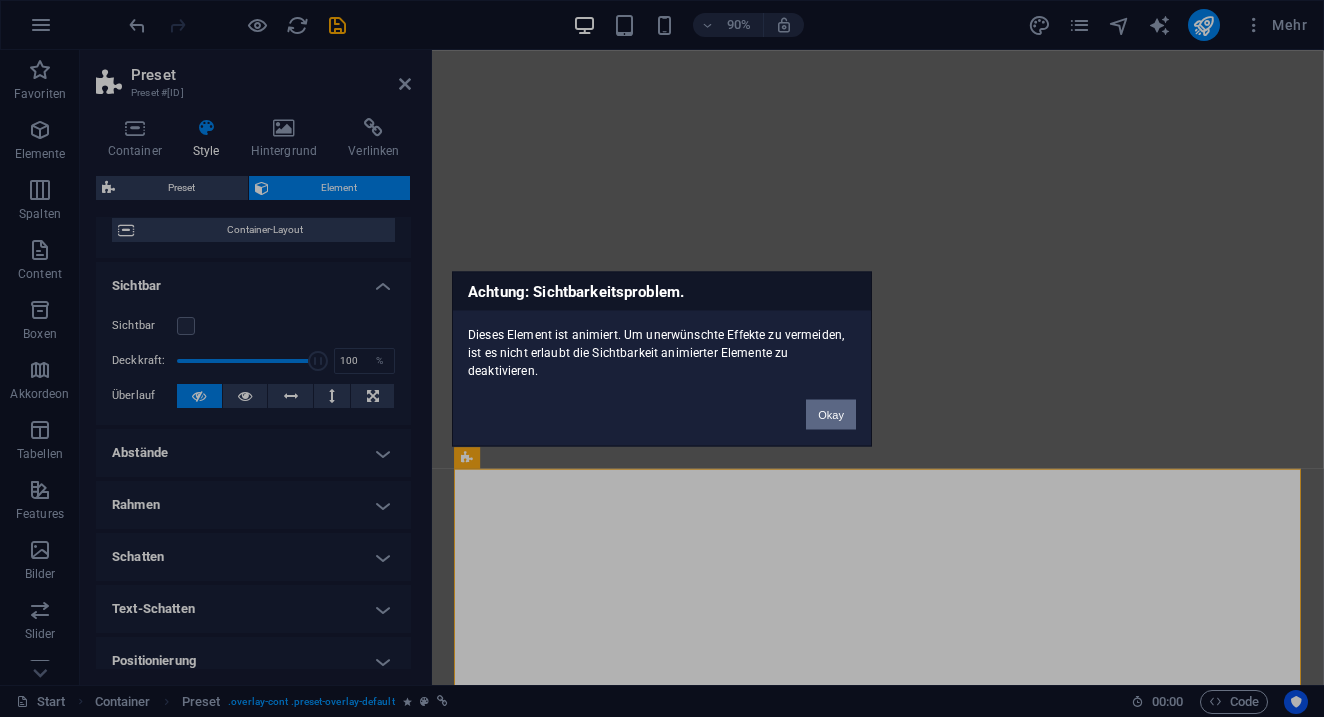 click on "Okay" at bounding box center [831, 414] 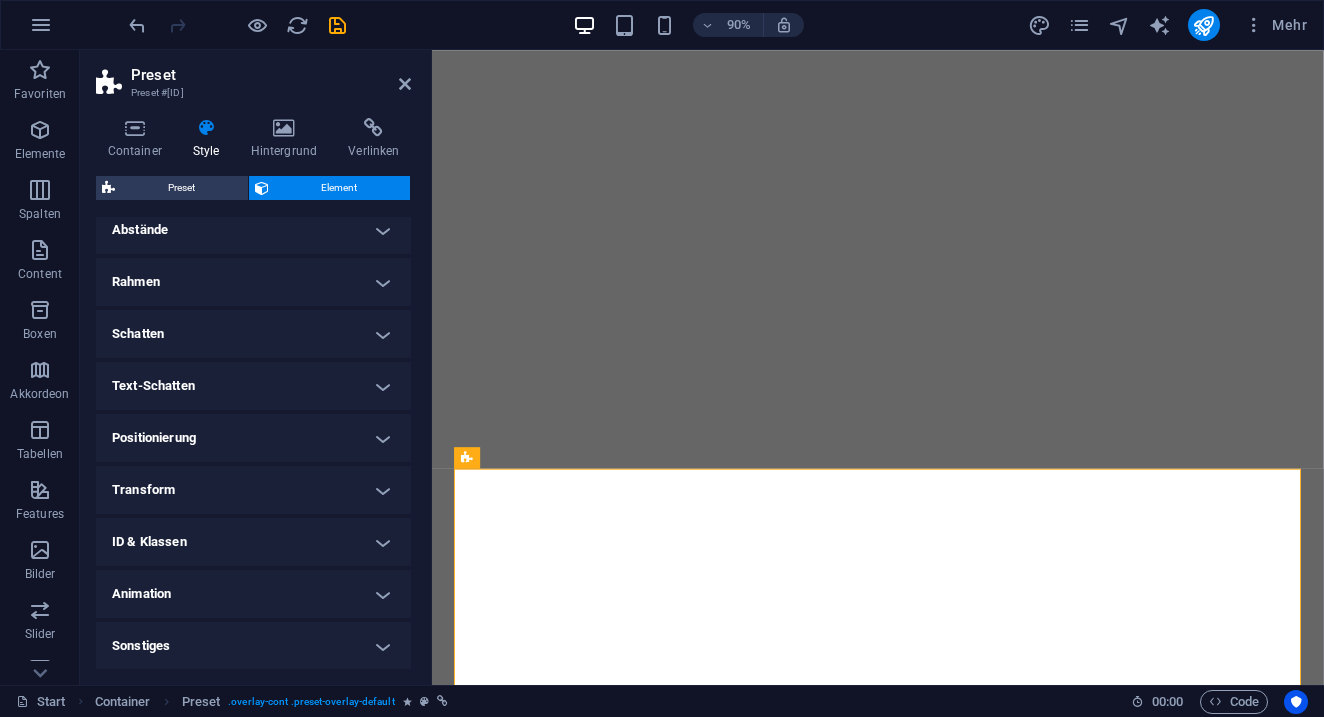 scroll, scrollTop: 408, scrollLeft: 0, axis: vertical 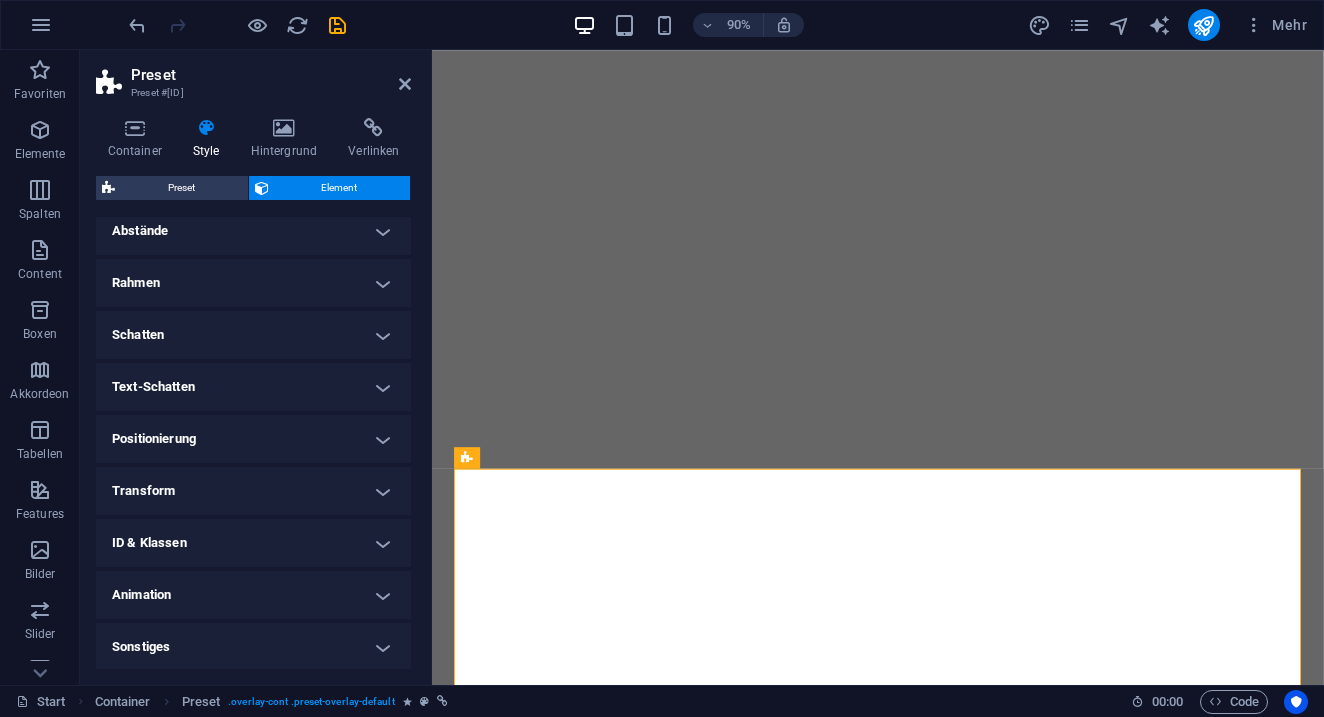click on "Animation" at bounding box center (253, 595) 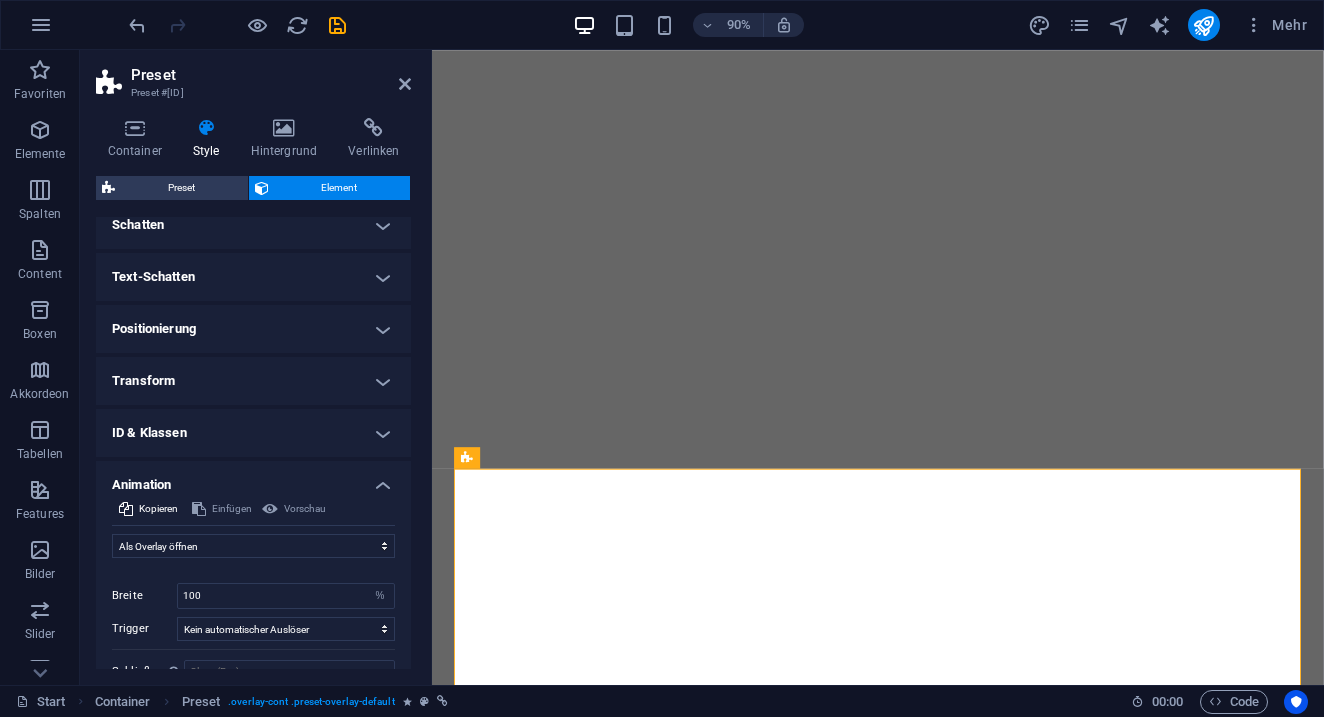 scroll, scrollTop: 523, scrollLeft: 0, axis: vertical 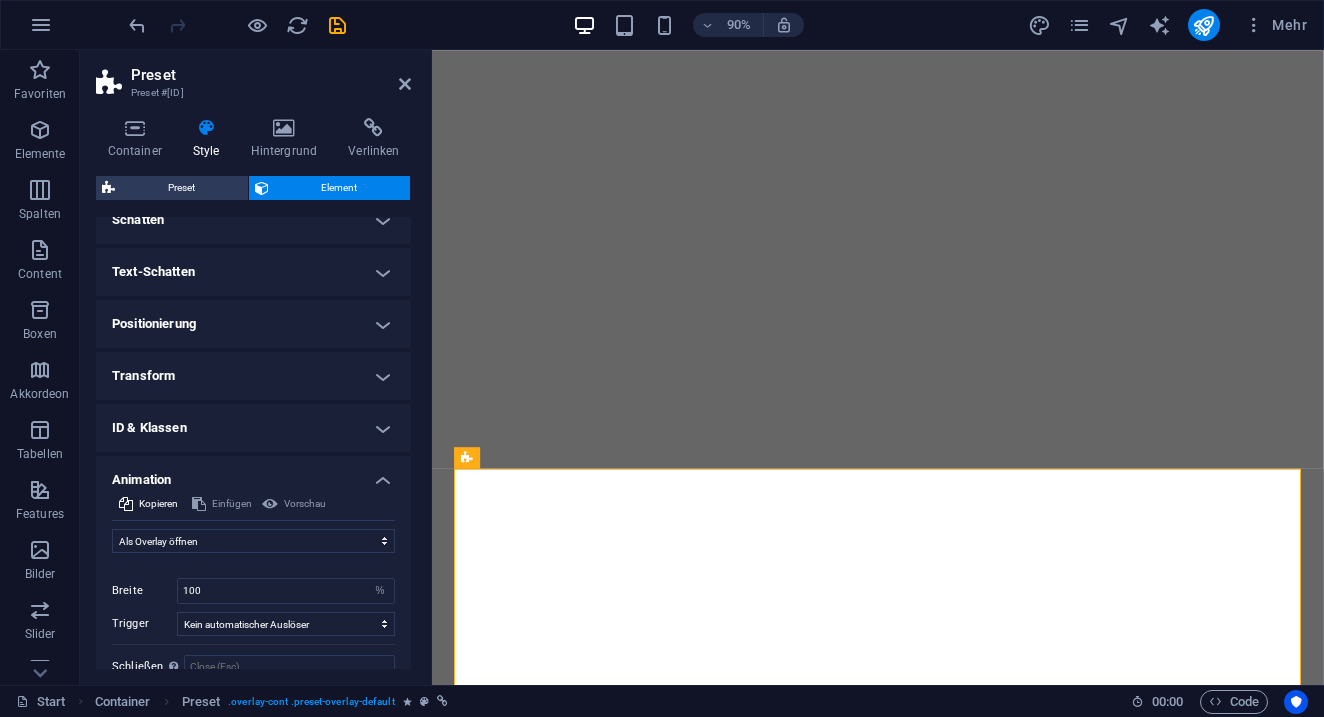 click on "Vorschau" at bounding box center [294, 504] 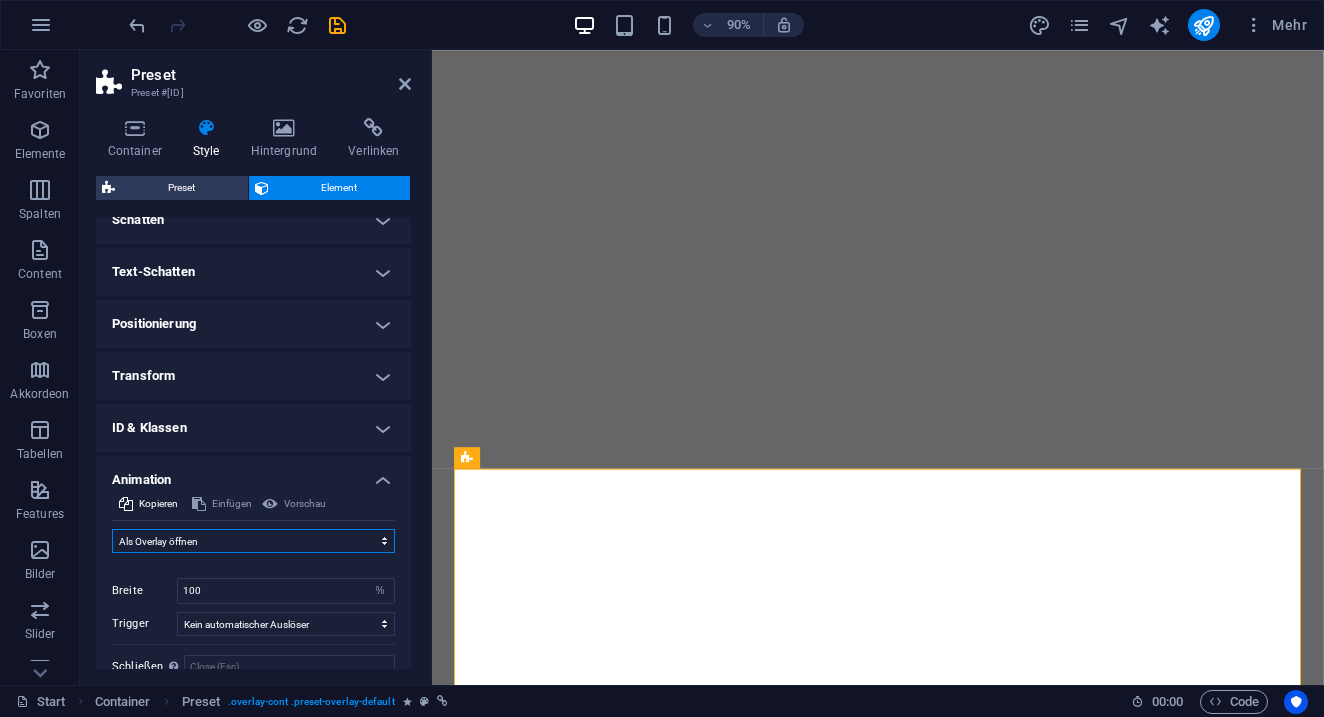 select on "none" 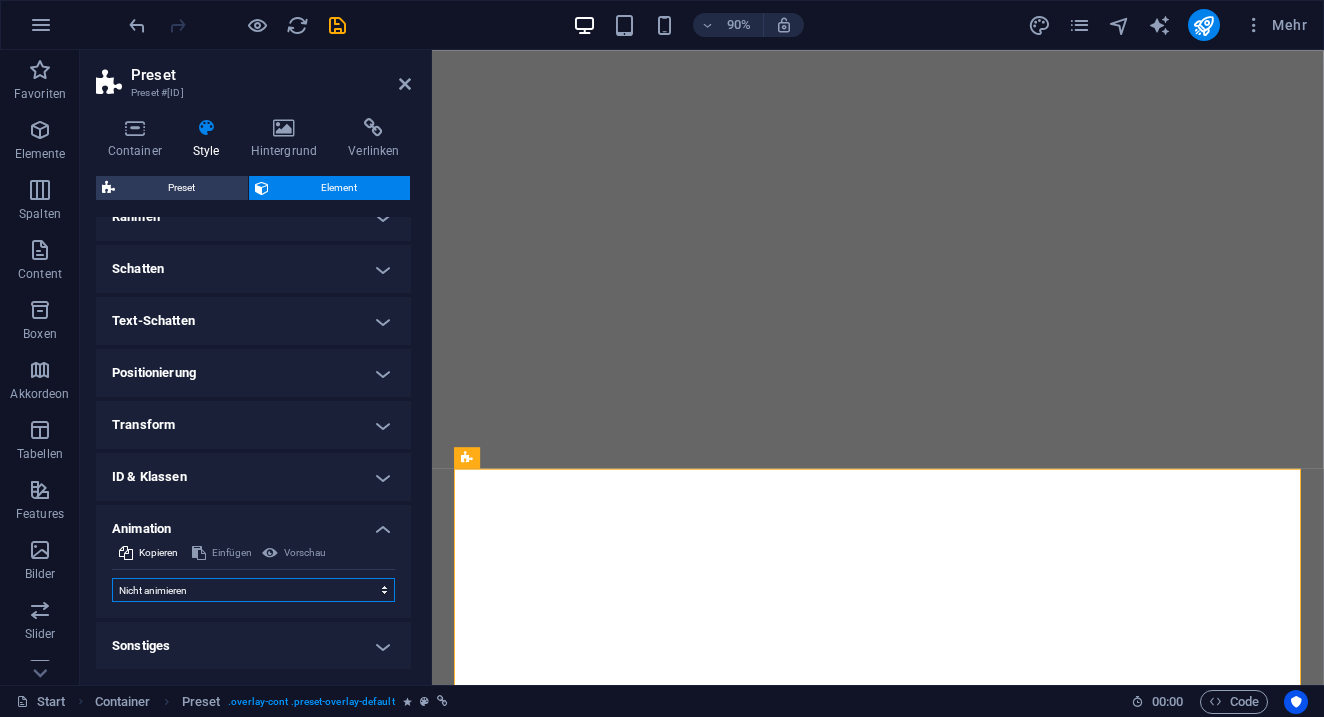 scroll, scrollTop: 473, scrollLeft: 0, axis: vertical 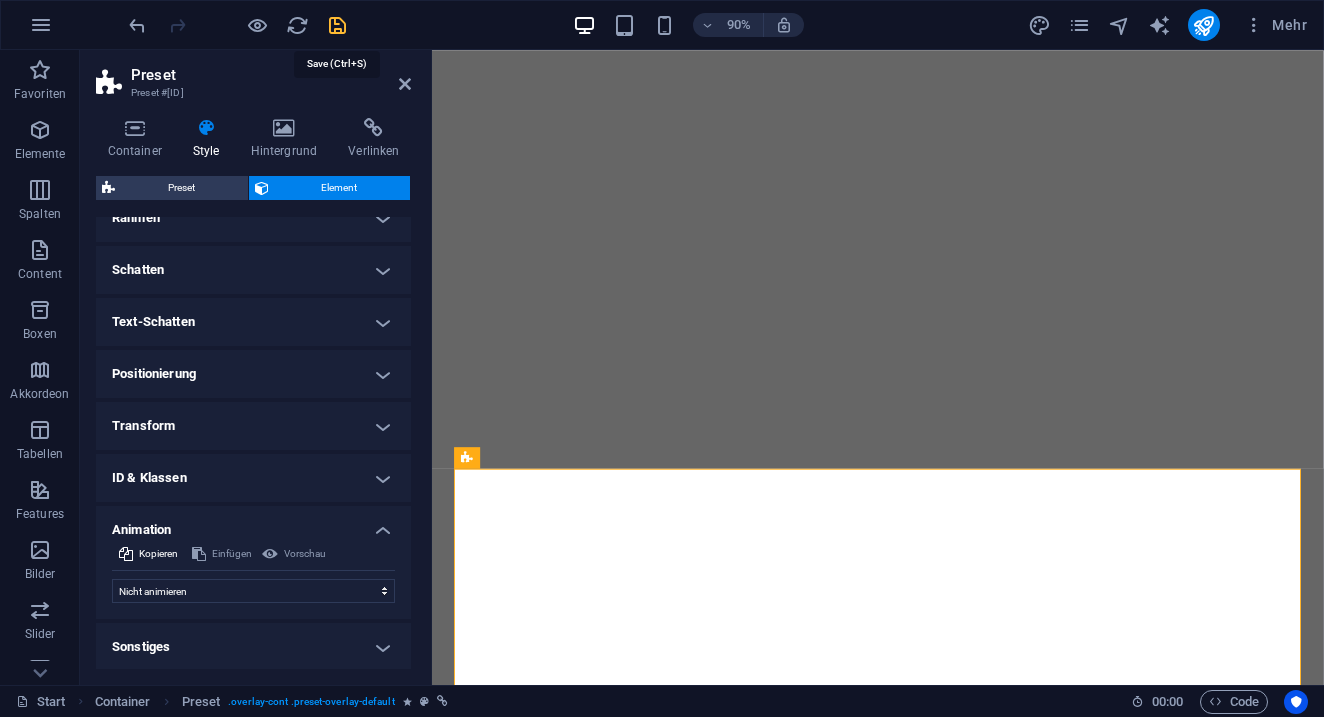 click at bounding box center [337, 25] 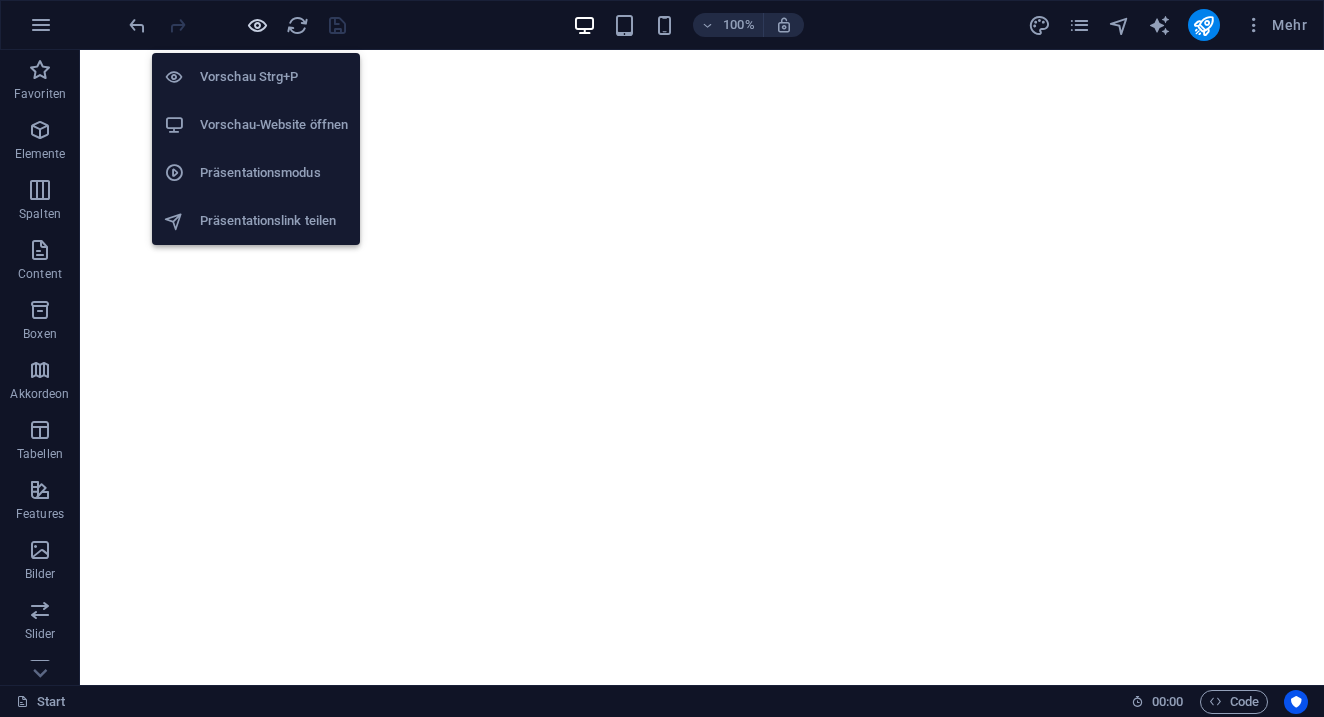 click at bounding box center (257, 25) 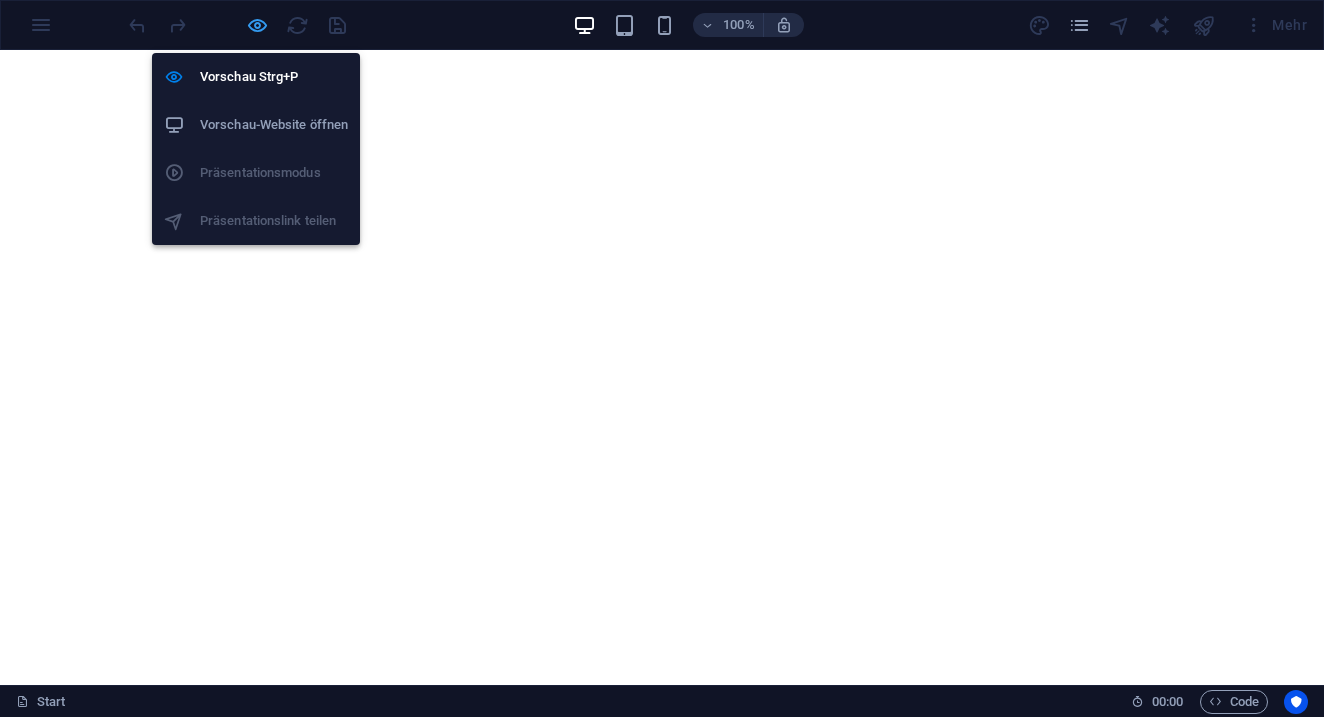 click at bounding box center [257, 25] 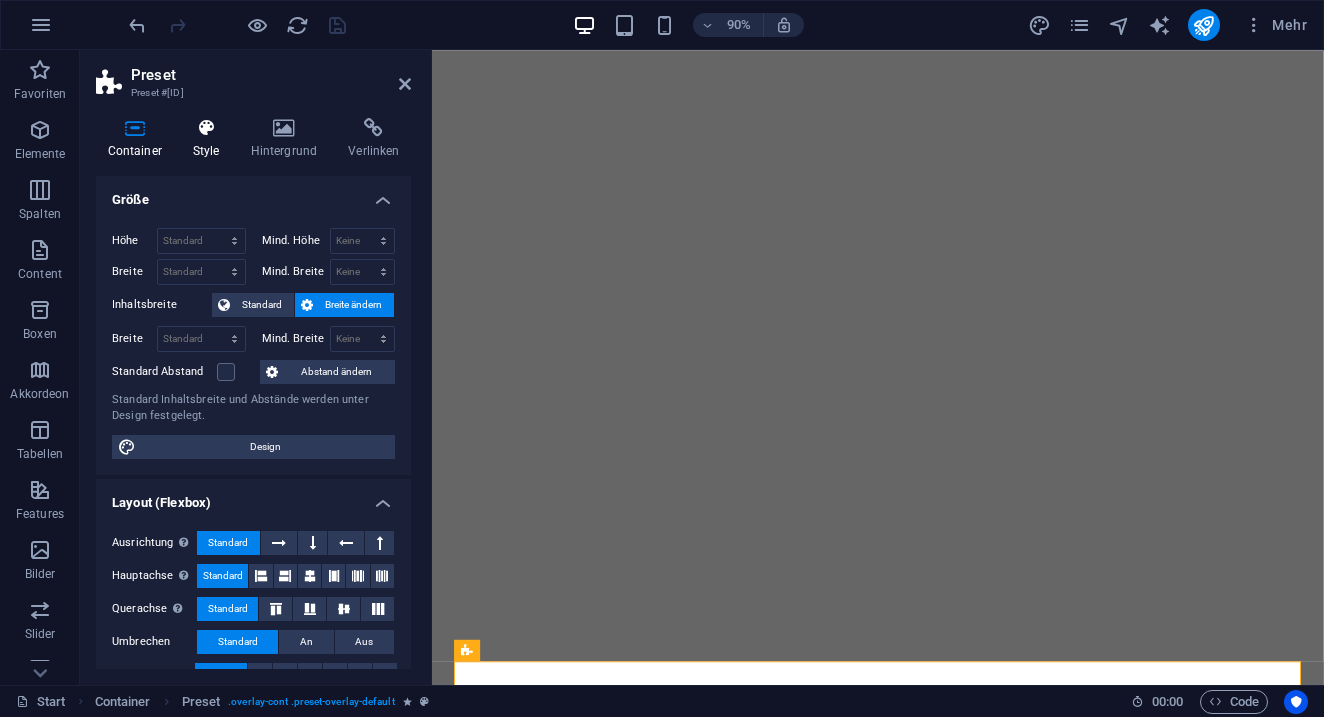 click at bounding box center (206, 128) 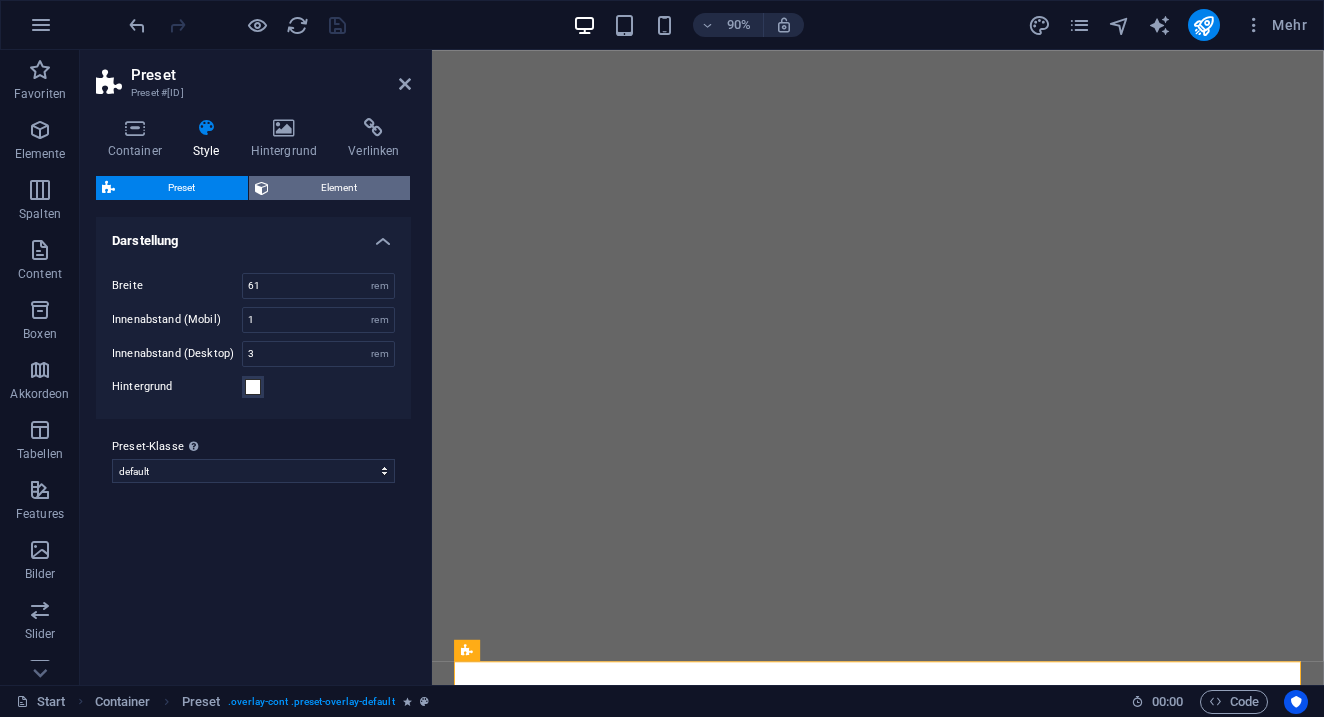 click on "Element" at bounding box center [340, 188] 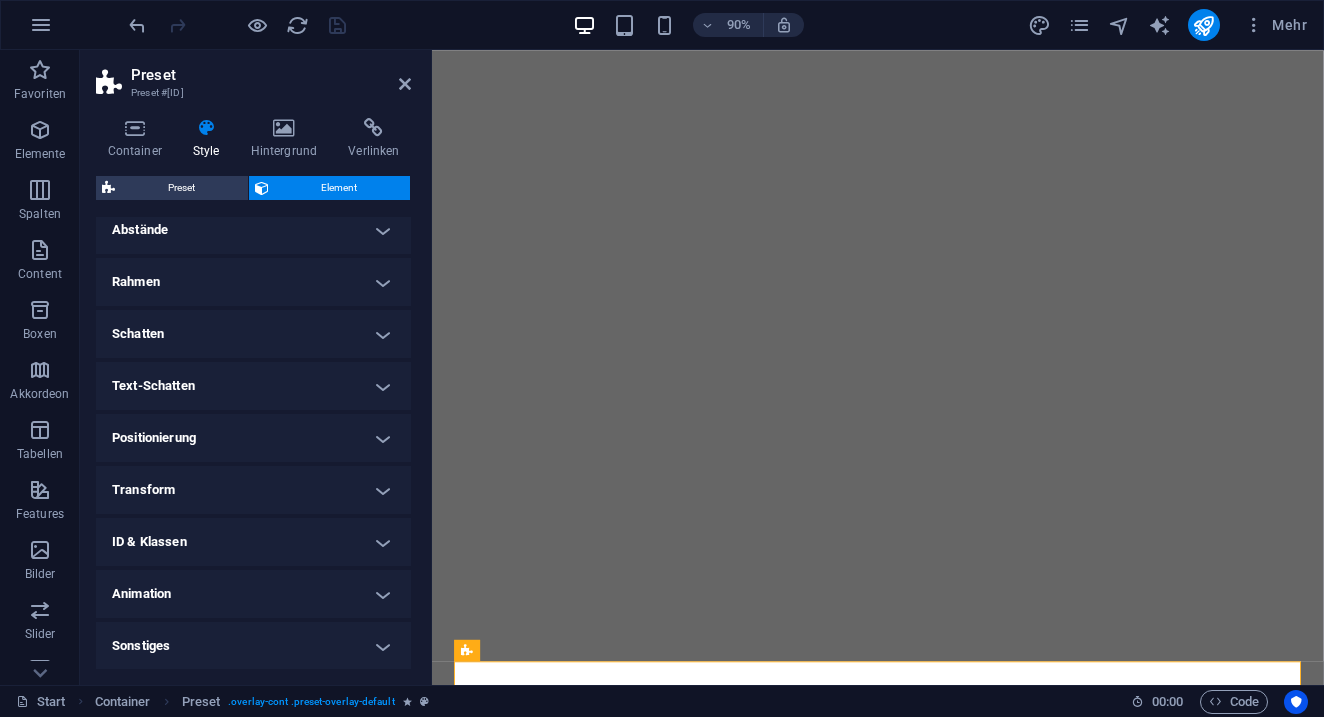 scroll, scrollTop: 408, scrollLeft: 0, axis: vertical 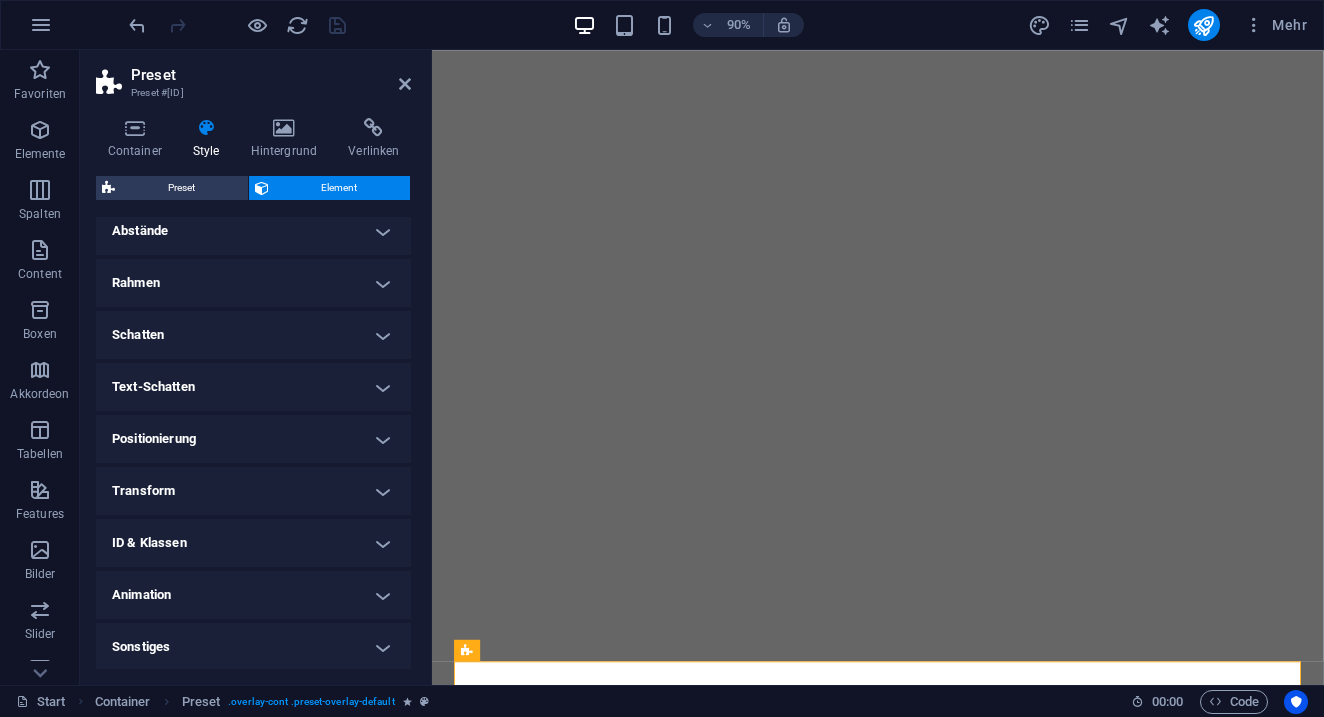 click on "Animation" at bounding box center (253, 595) 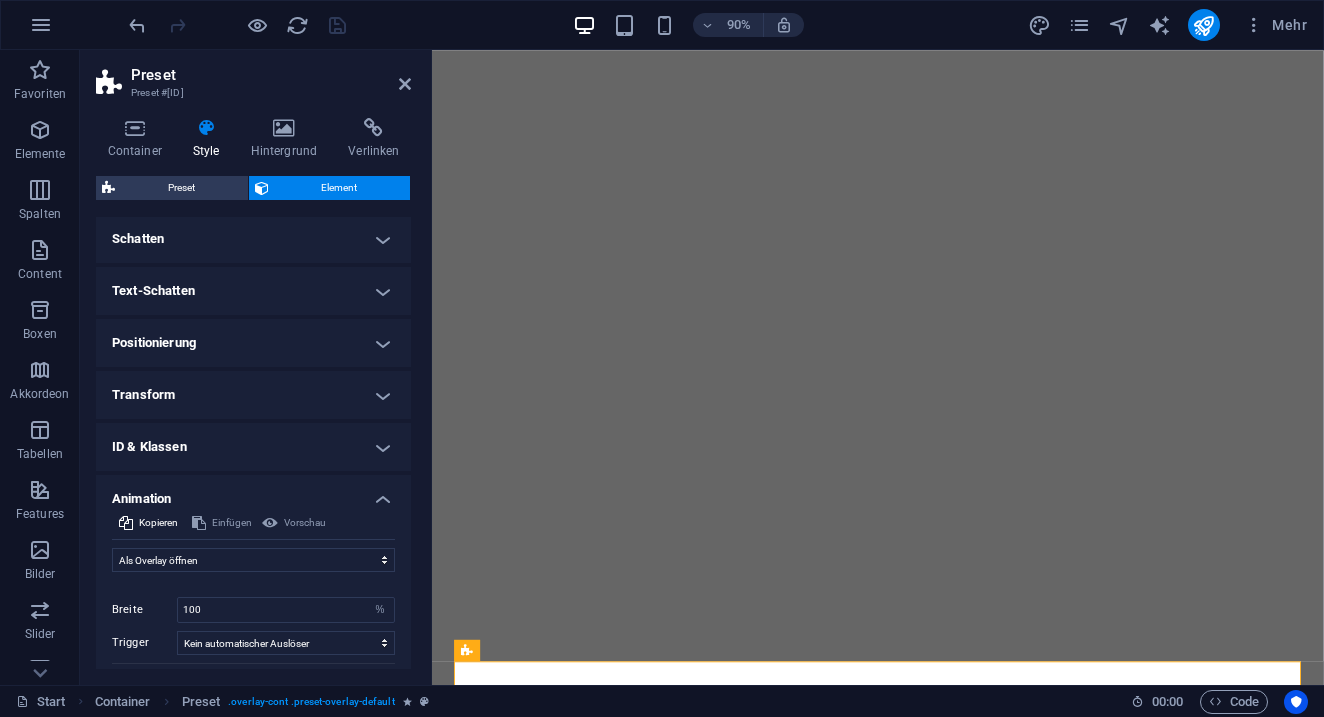 scroll, scrollTop: 527, scrollLeft: 0, axis: vertical 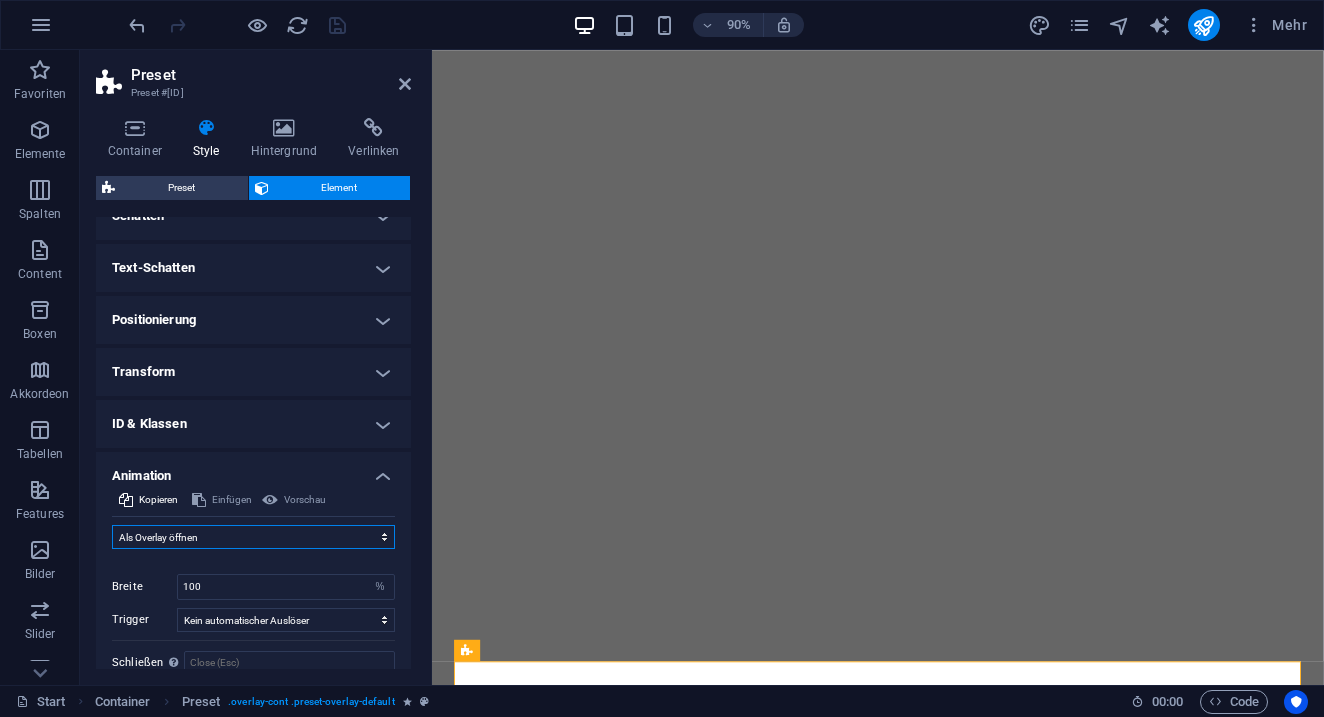 select on "none" 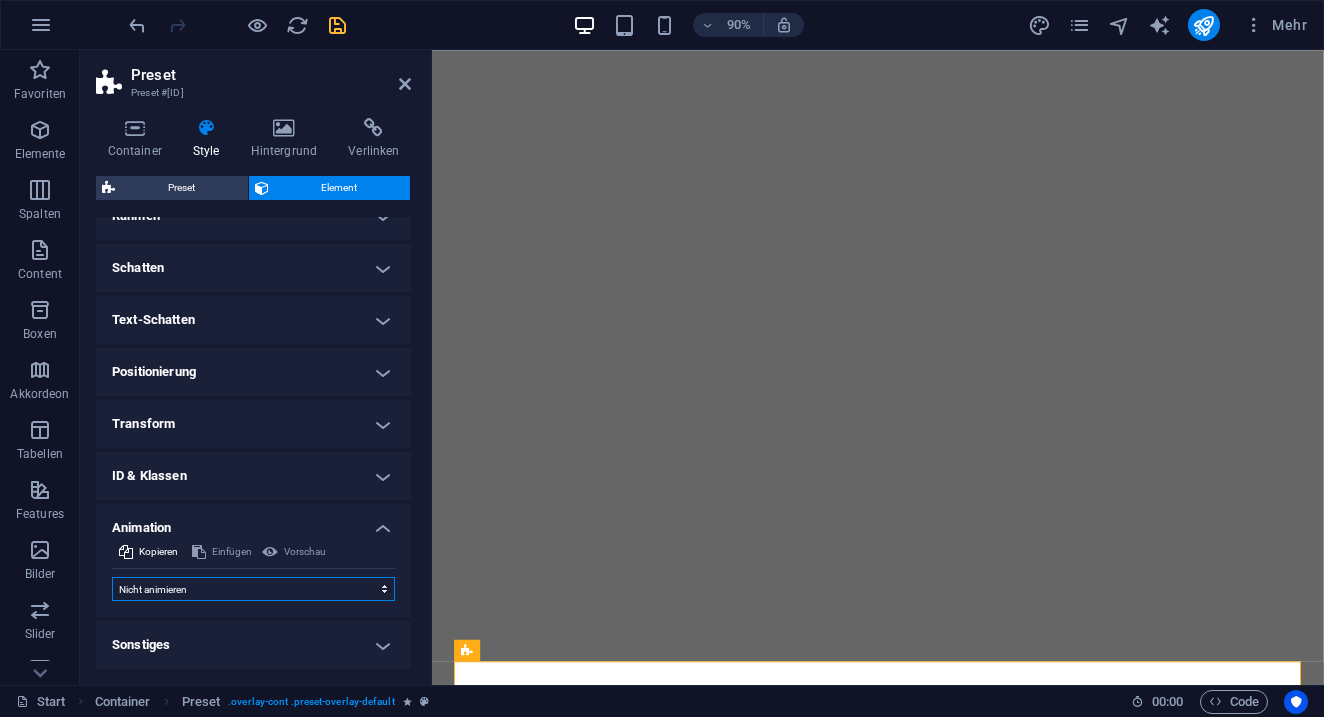 scroll, scrollTop: 473, scrollLeft: 0, axis: vertical 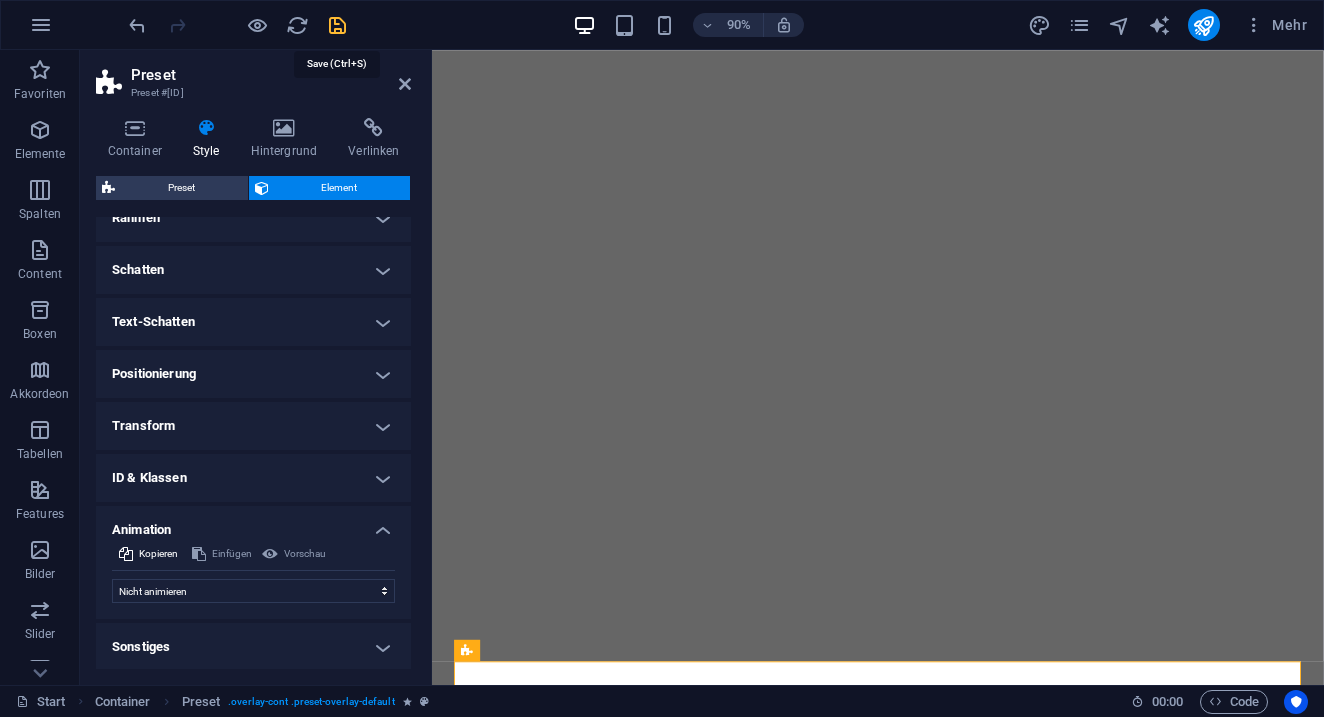 click at bounding box center (337, 25) 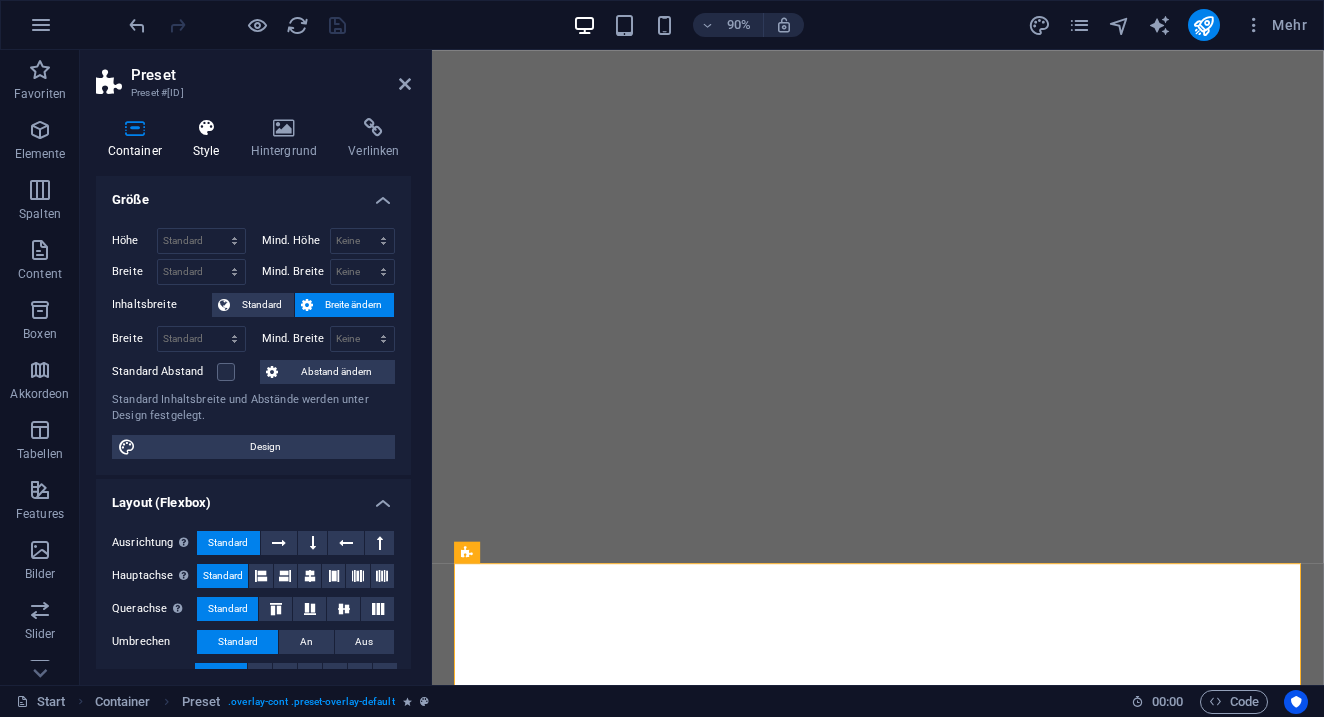 click at bounding box center [206, 128] 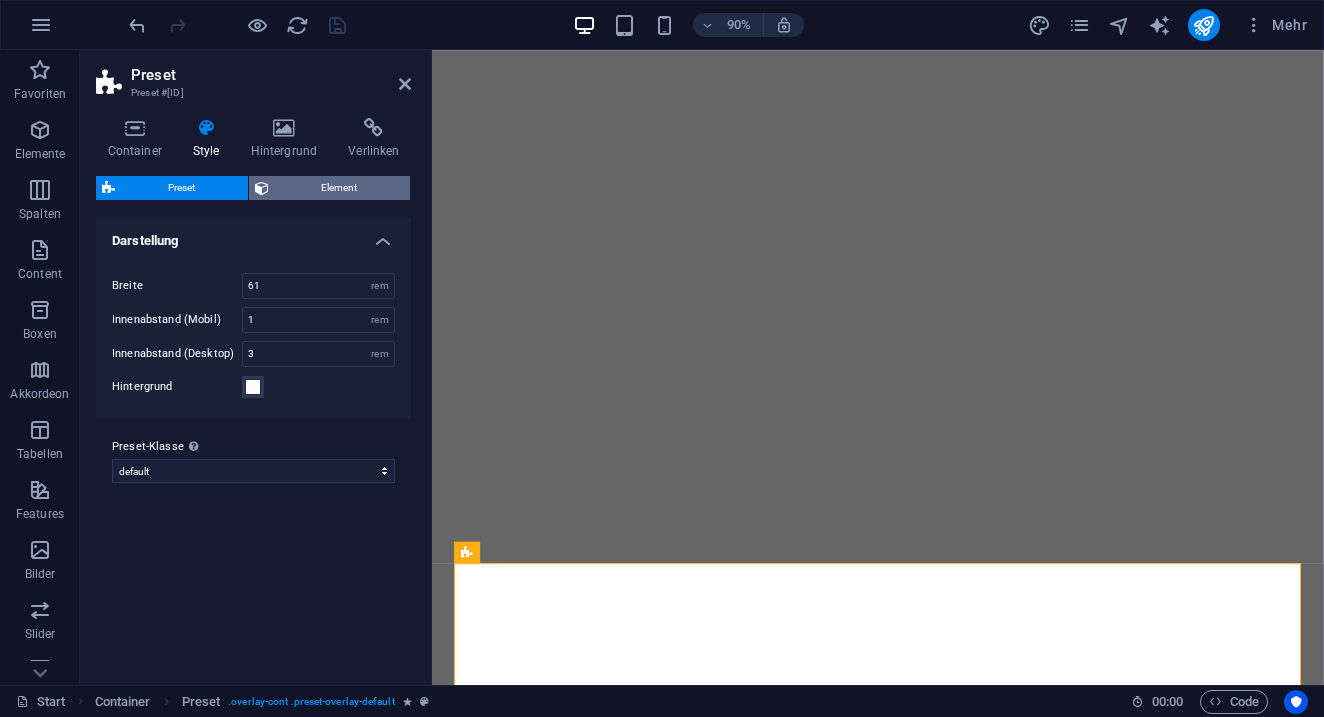 click on "Element" at bounding box center [340, 188] 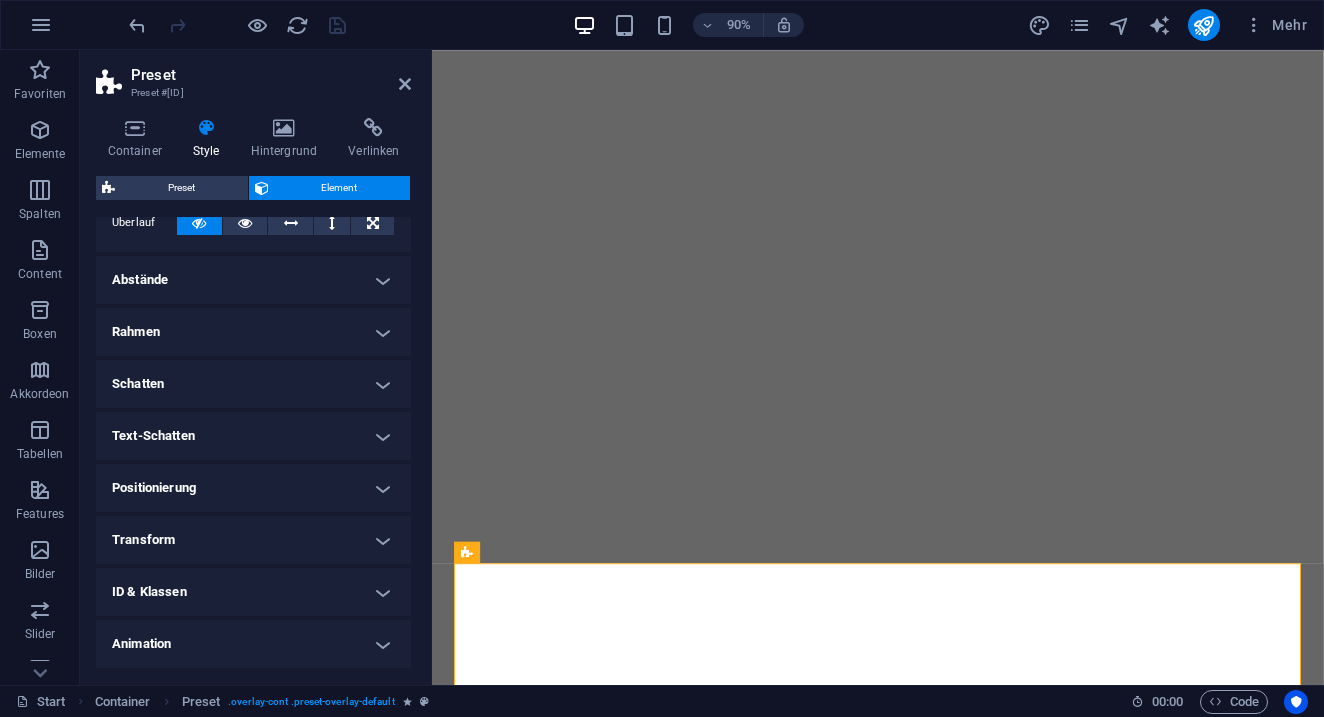 scroll, scrollTop: 408, scrollLeft: 0, axis: vertical 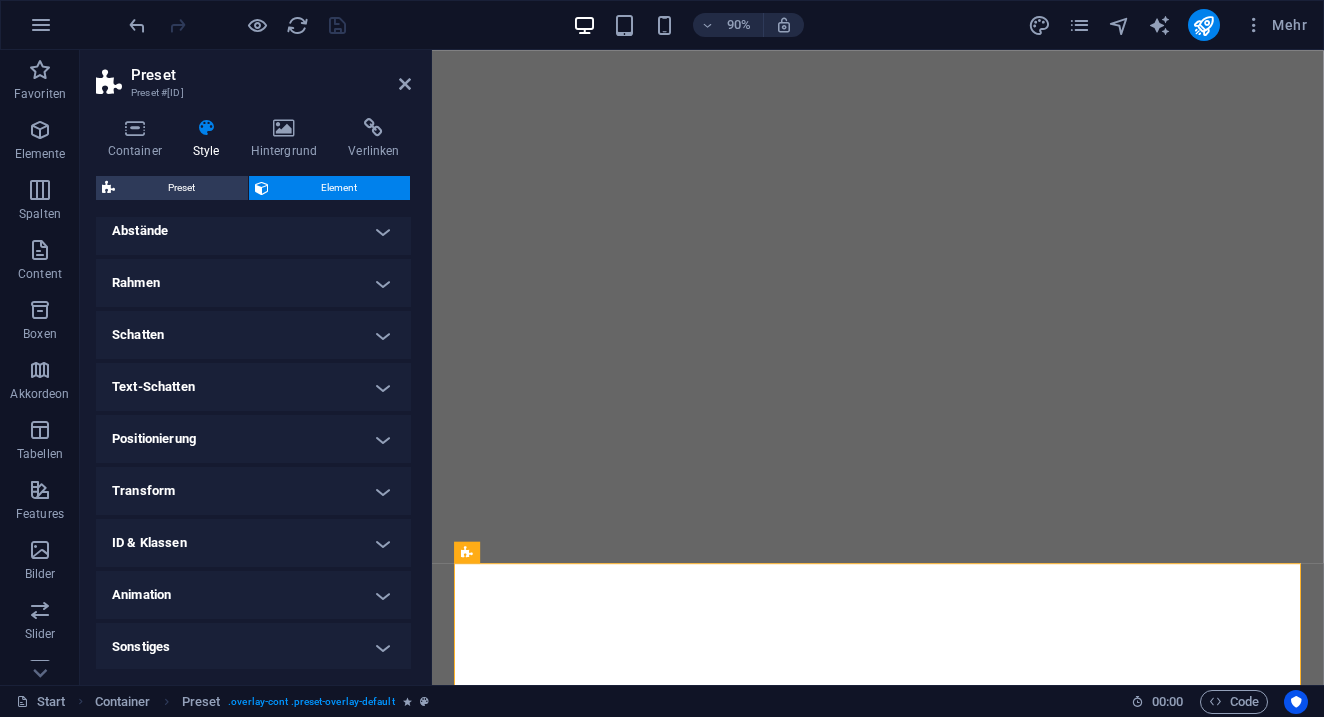 click on "Animation" at bounding box center [253, 595] 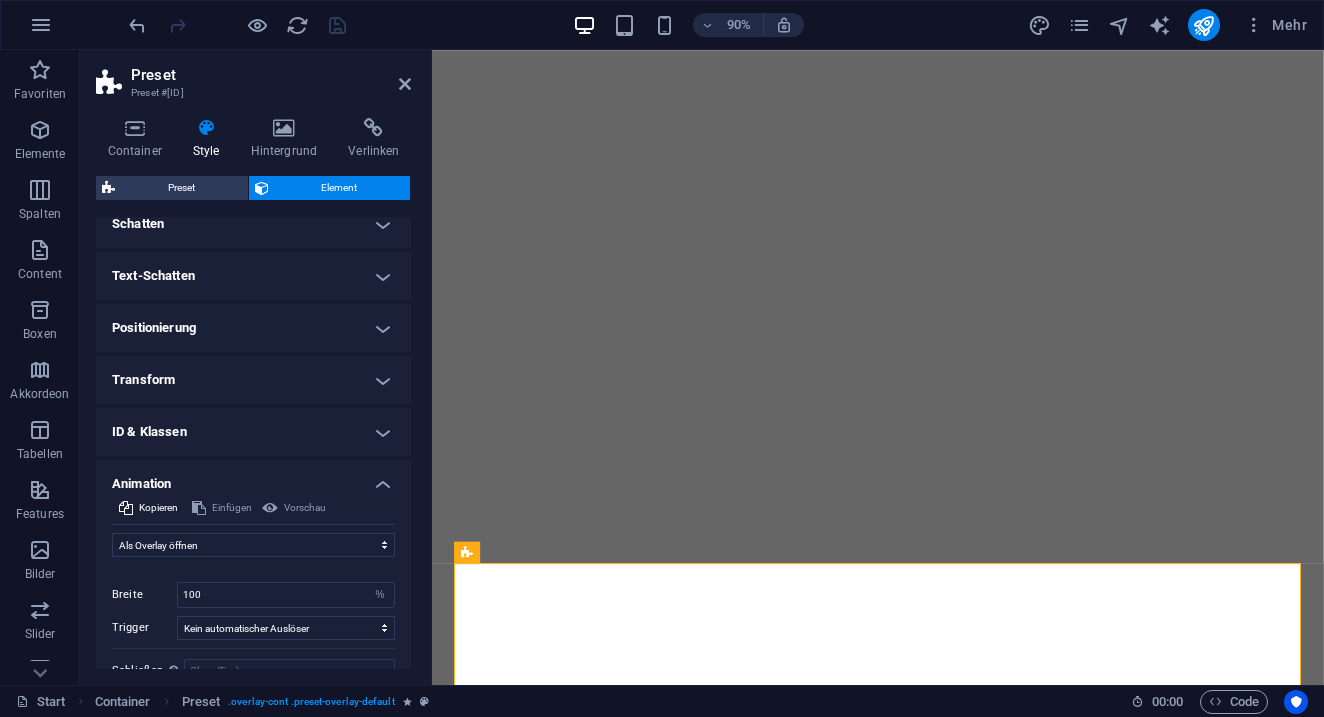 scroll, scrollTop: 521, scrollLeft: 0, axis: vertical 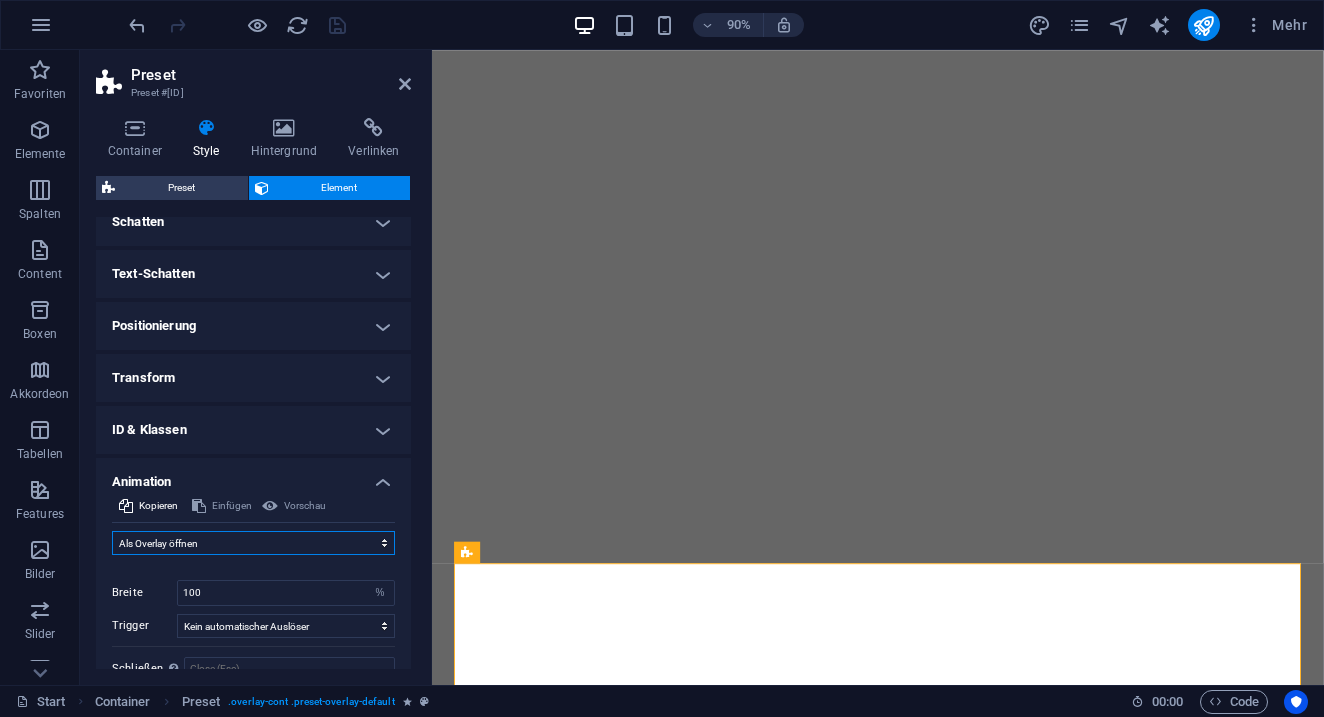 select on "none" 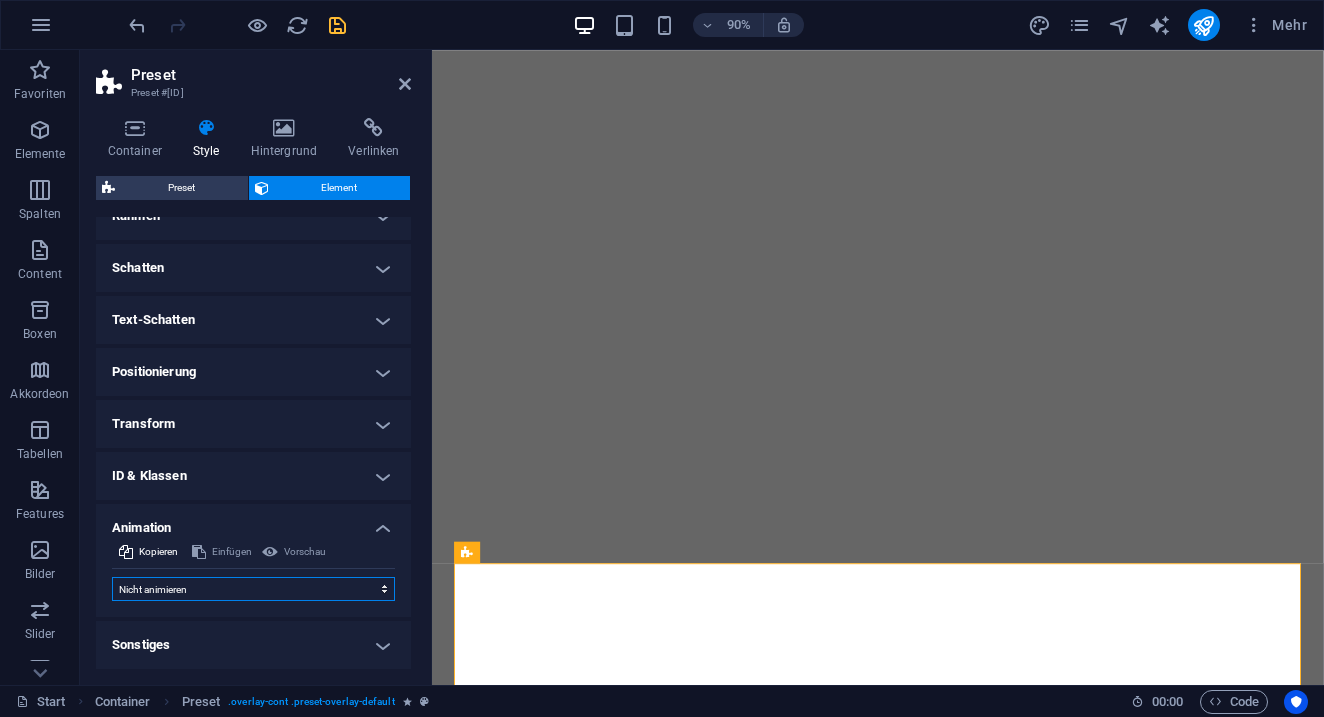 scroll, scrollTop: 473, scrollLeft: 0, axis: vertical 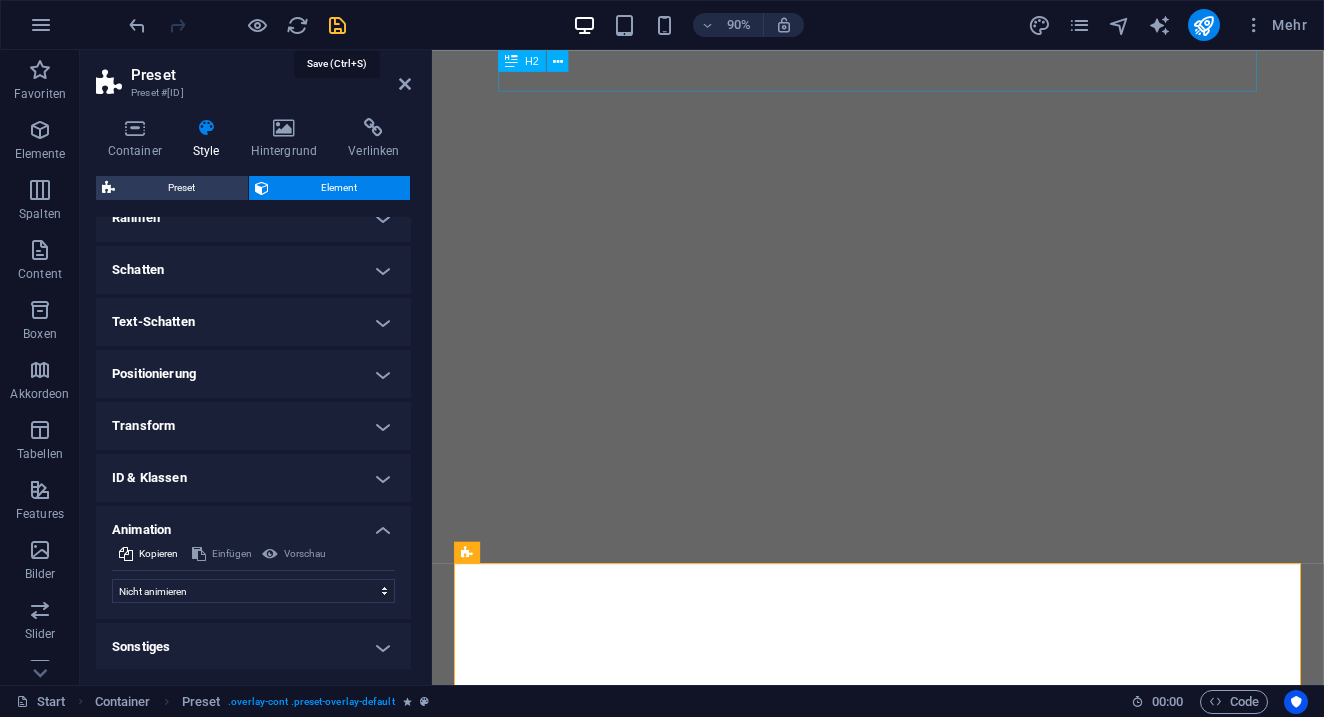 click at bounding box center (337, 25) 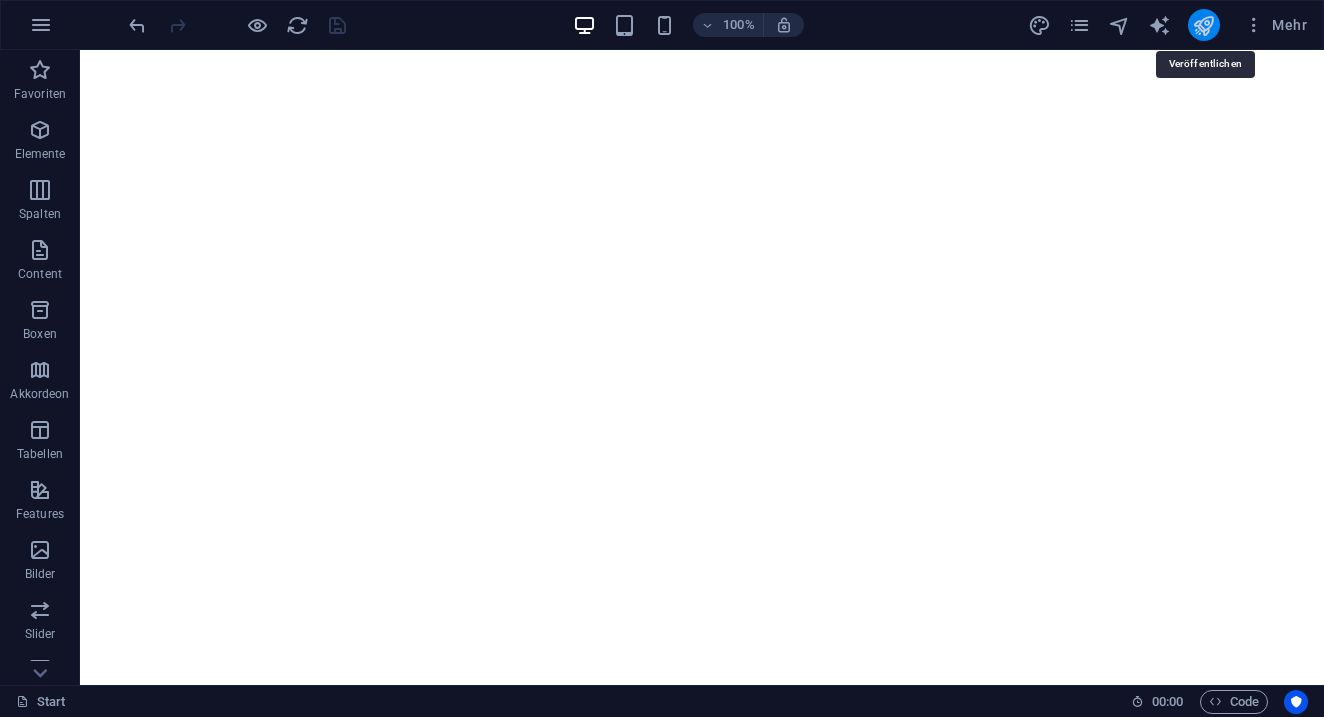 click at bounding box center [1203, 25] 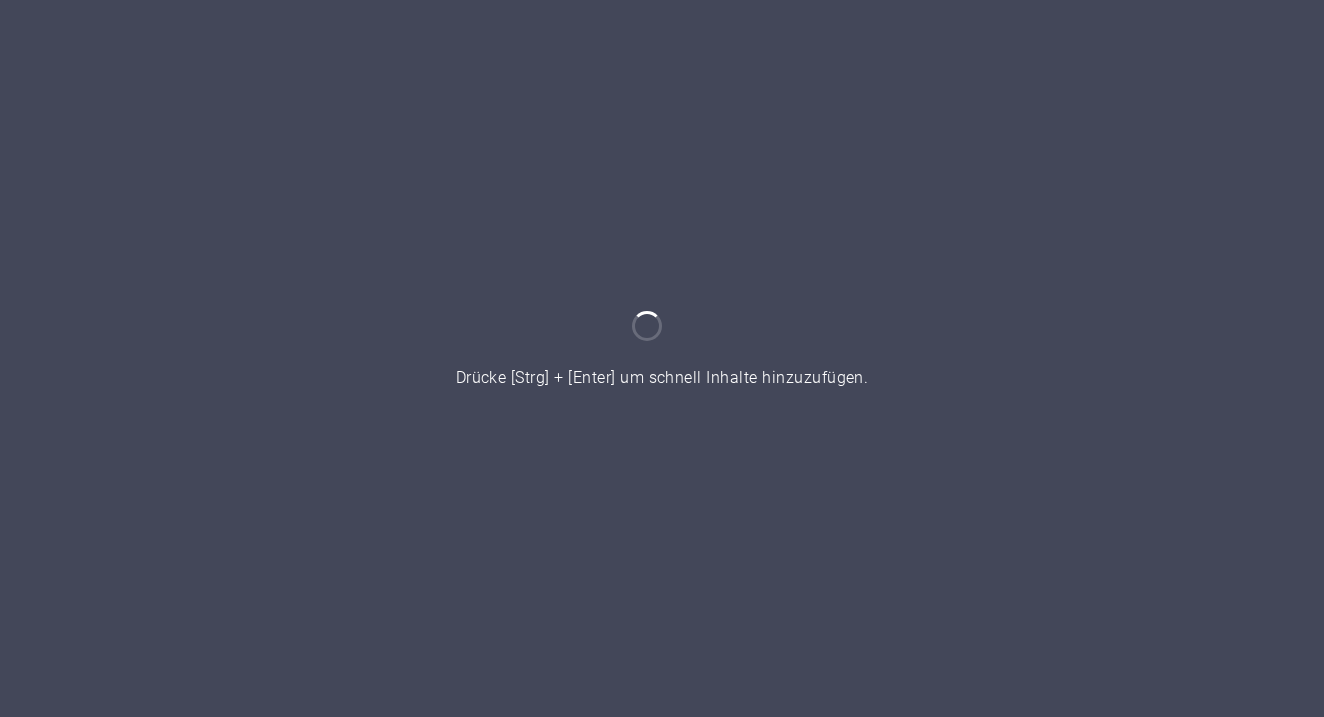 scroll, scrollTop: 0, scrollLeft: 0, axis: both 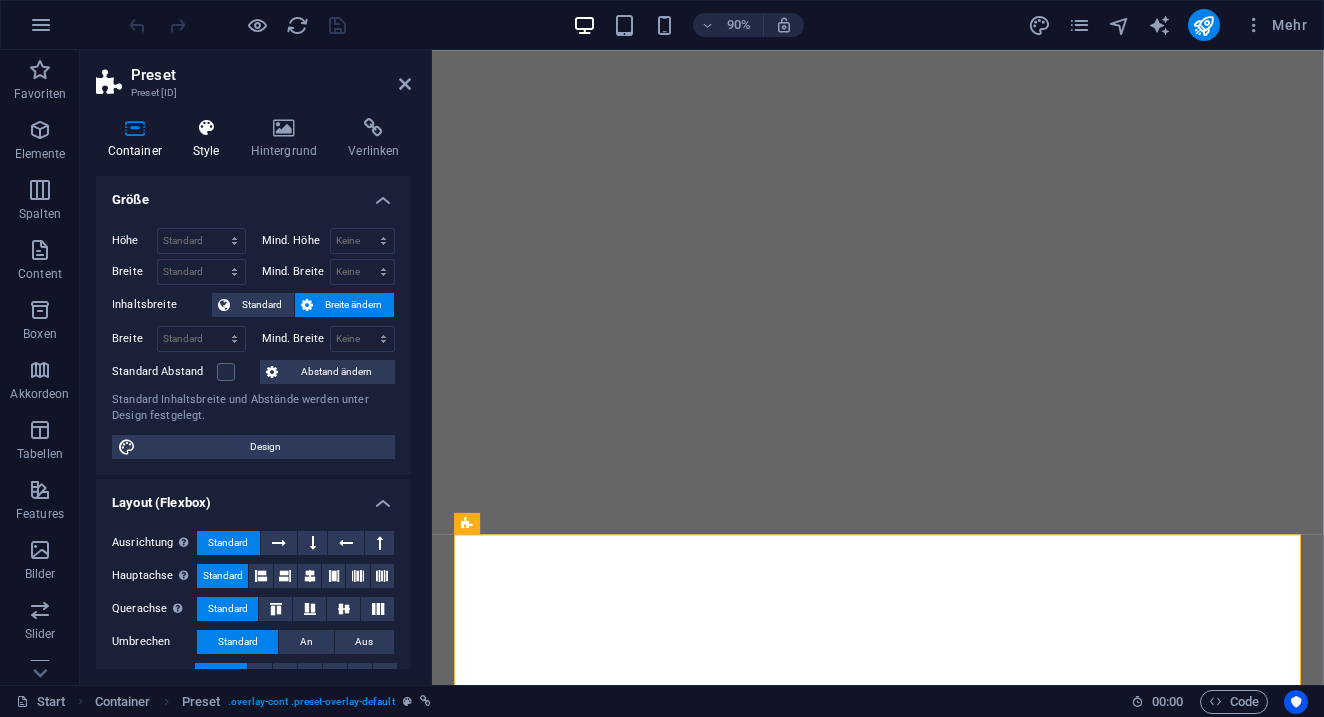 click at bounding box center (206, 128) 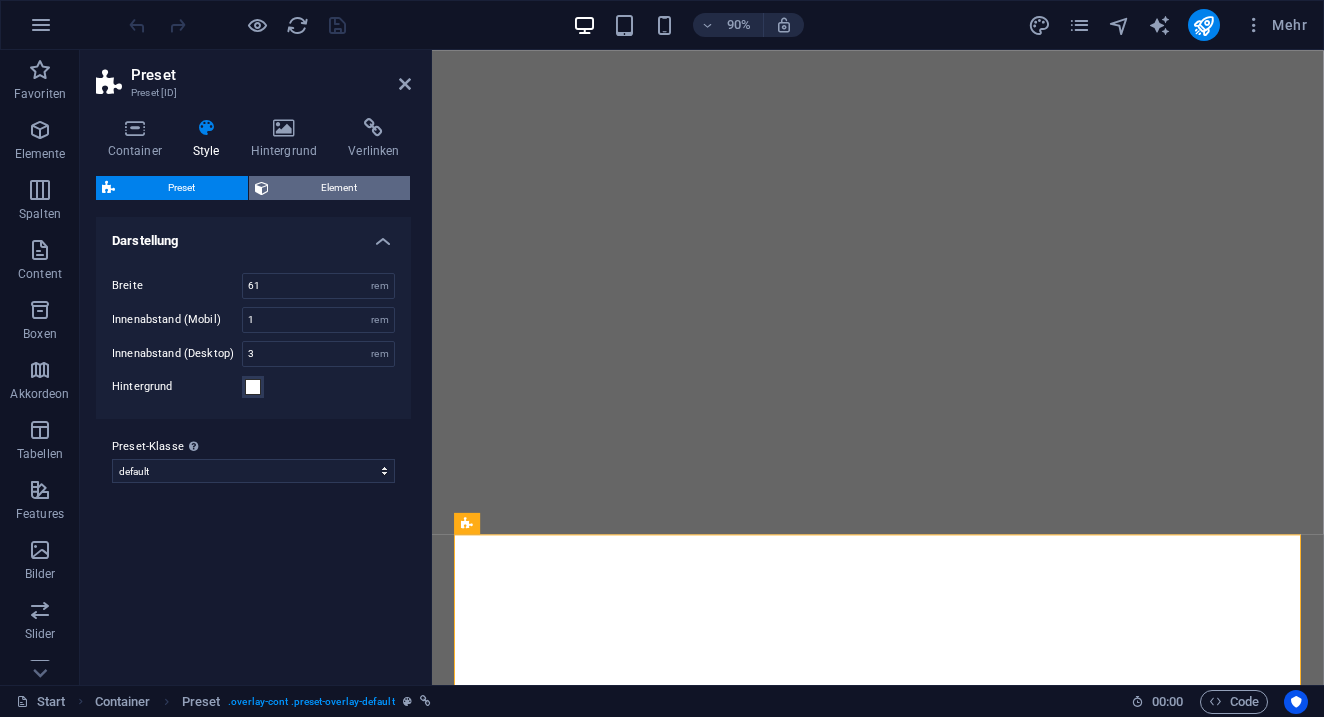click on "Element" at bounding box center (340, 188) 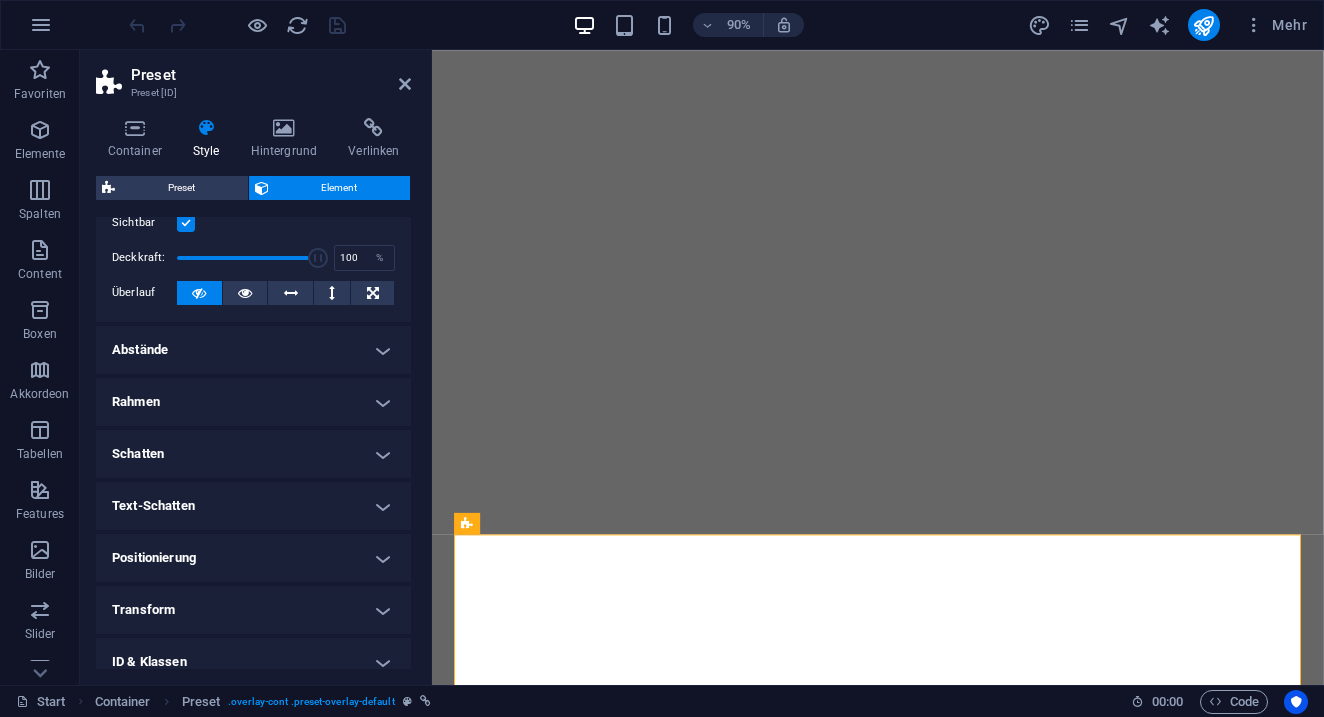 scroll, scrollTop: 290, scrollLeft: 0, axis: vertical 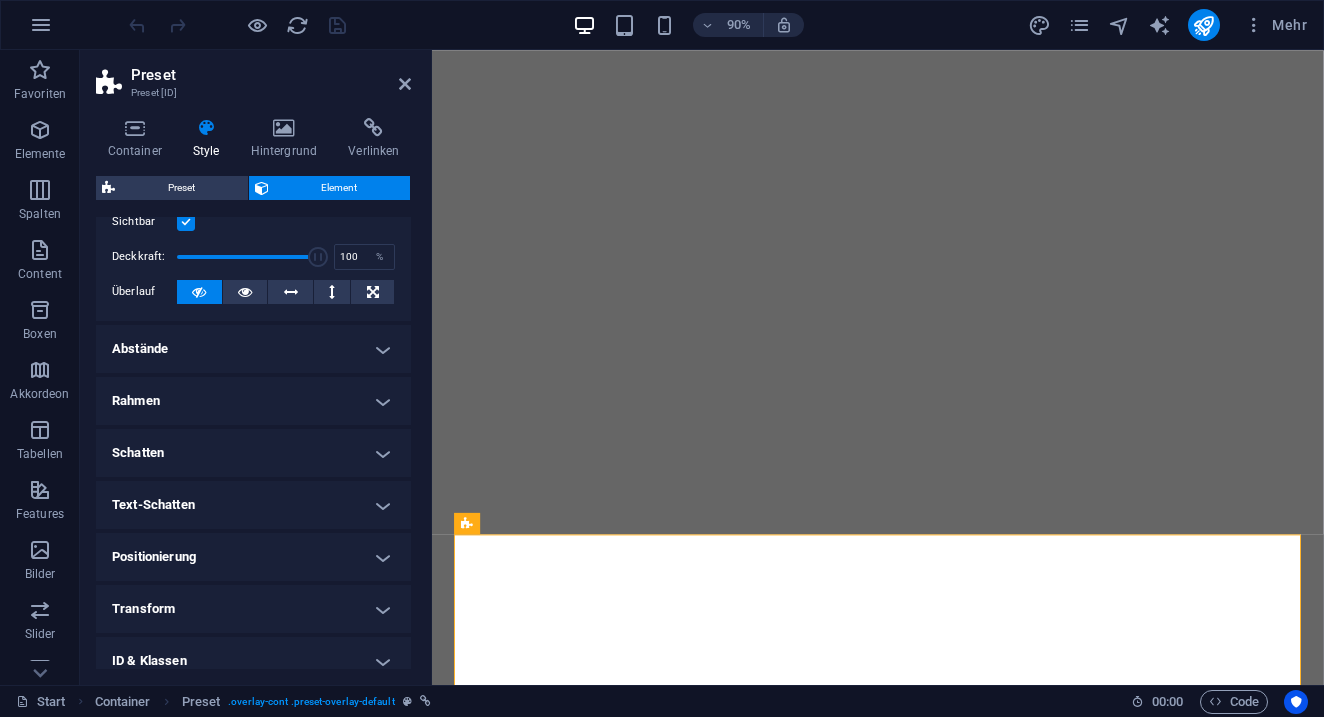 click on "Rahmen" at bounding box center (253, 401) 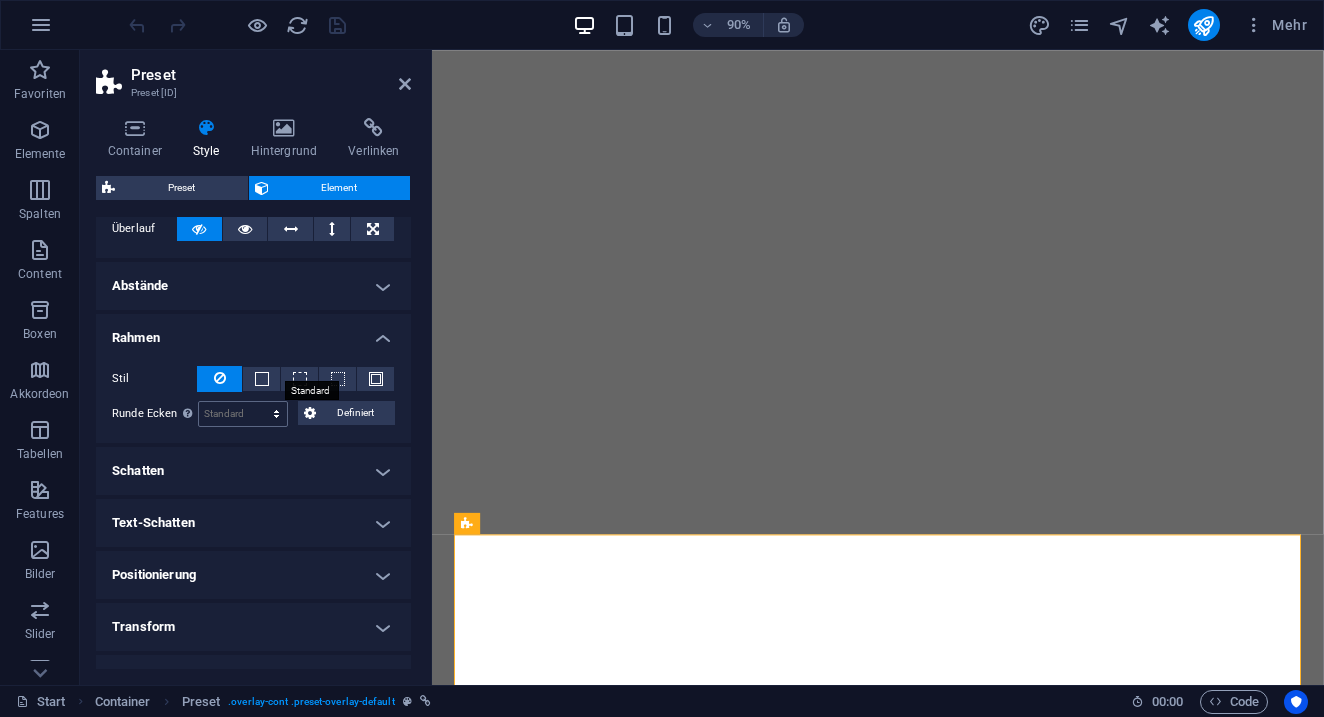 scroll, scrollTop: 351, scrollLeft: 0, axis: vertical 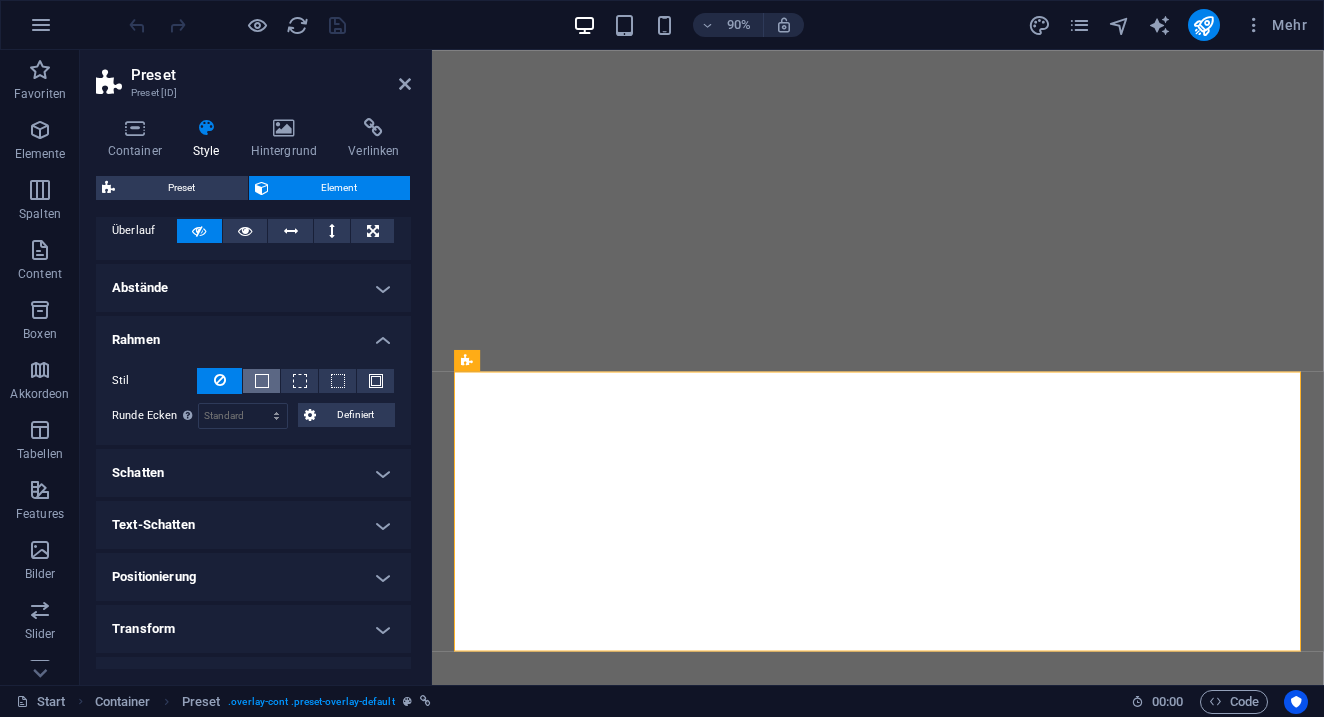 click at bounding box center [262, 381] 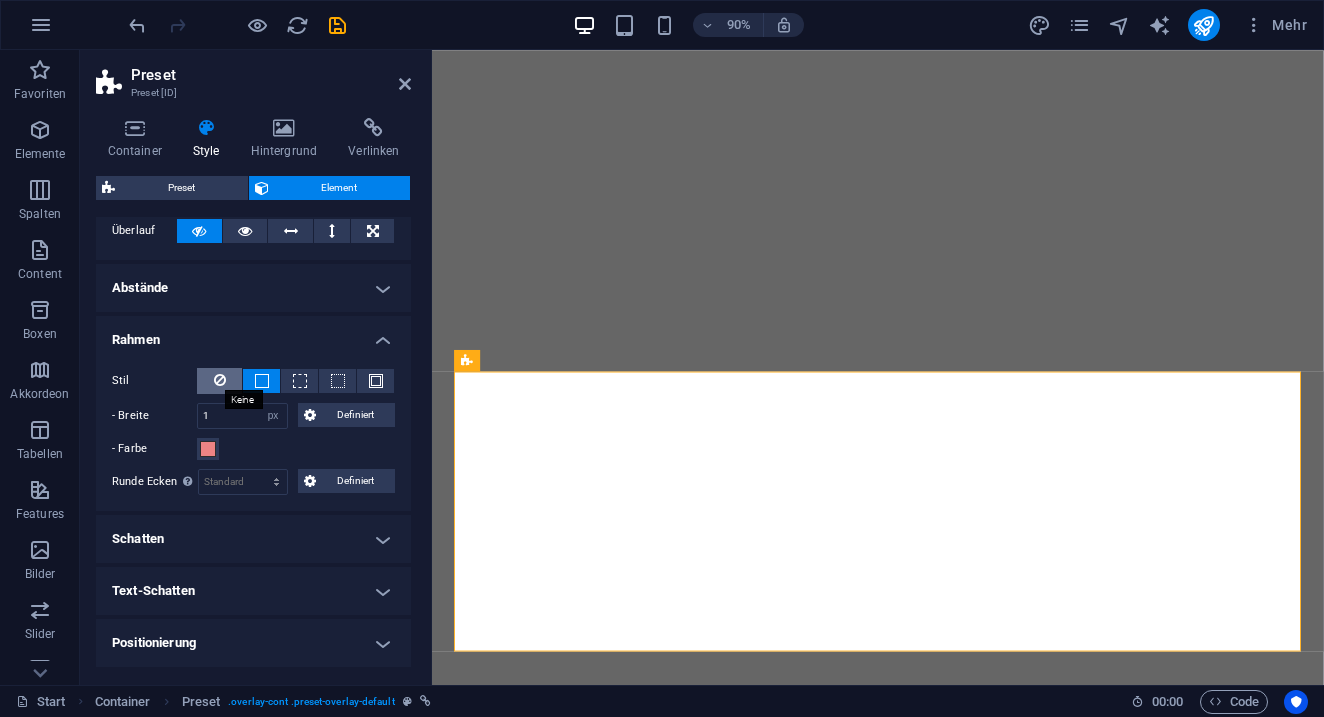click at bounding box center [220, 380] 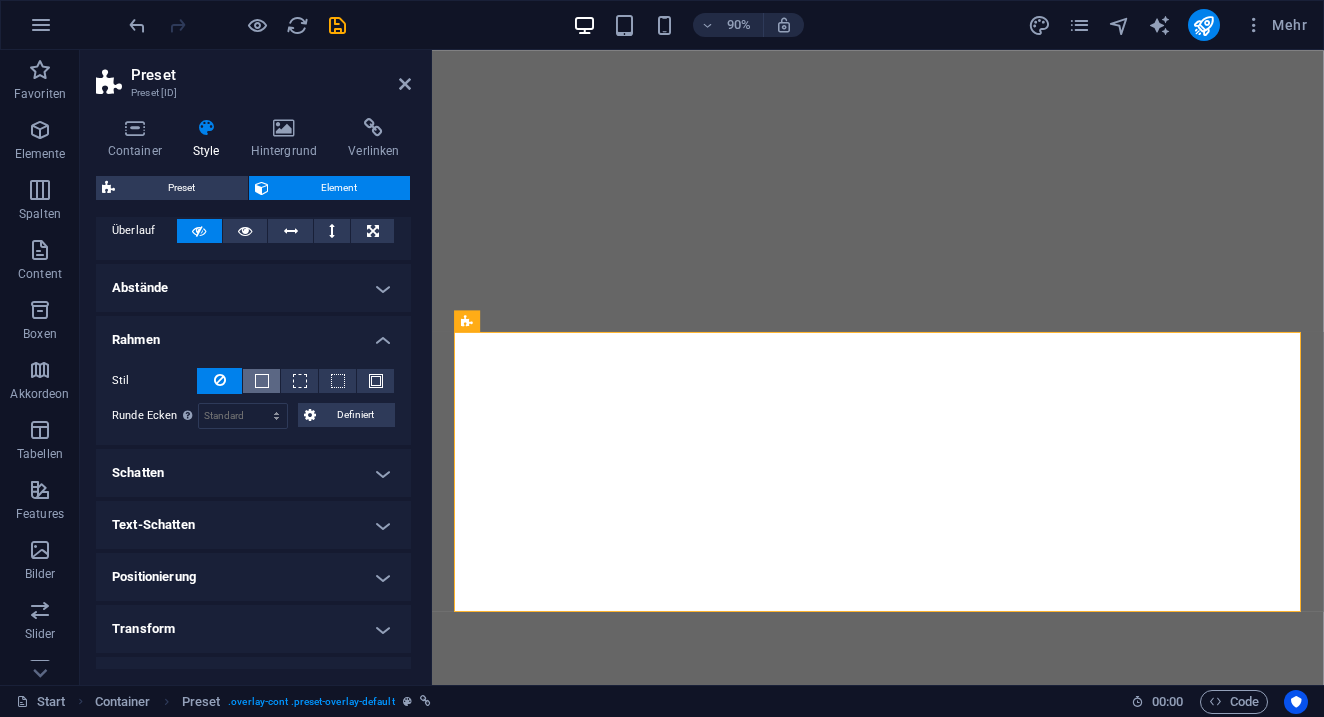 click at bounding box center [262, 381] 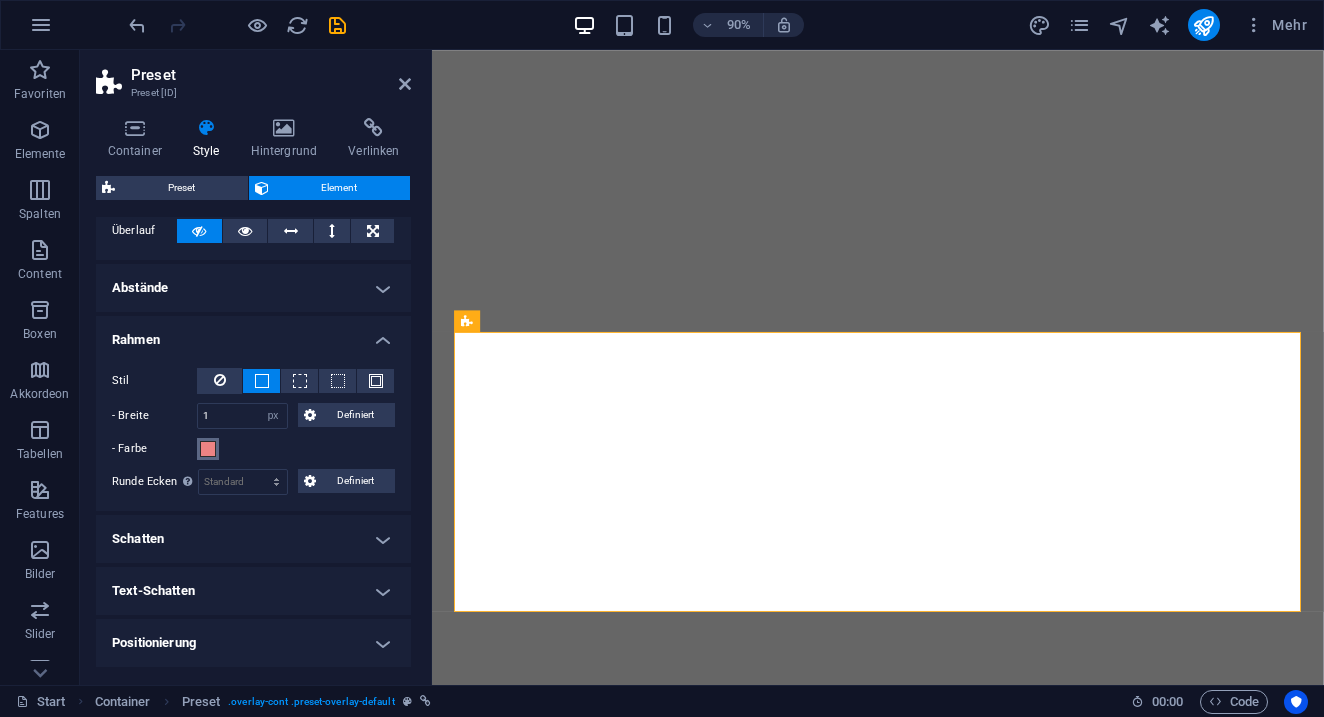 click at bounding box center [208, 449] 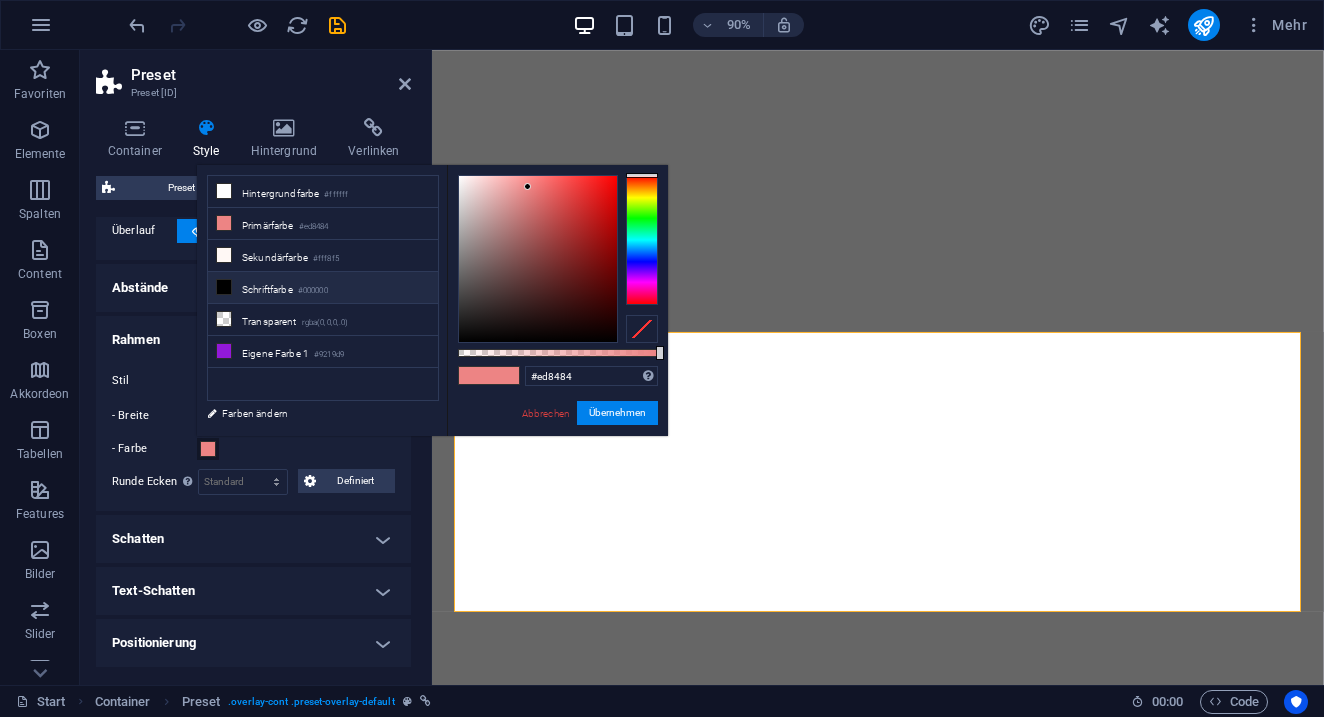 click at bounding box center (224, 287) 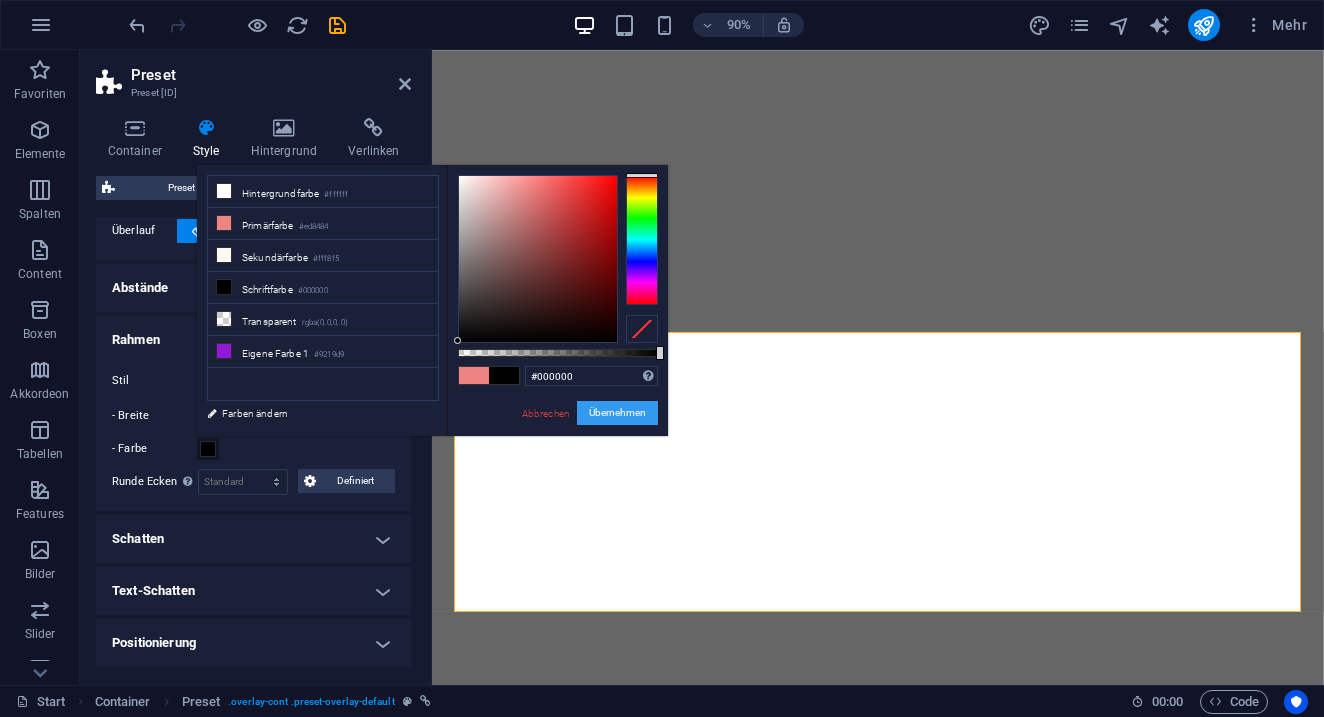 click on "Übernehmen" at bounding box center [617, 413] 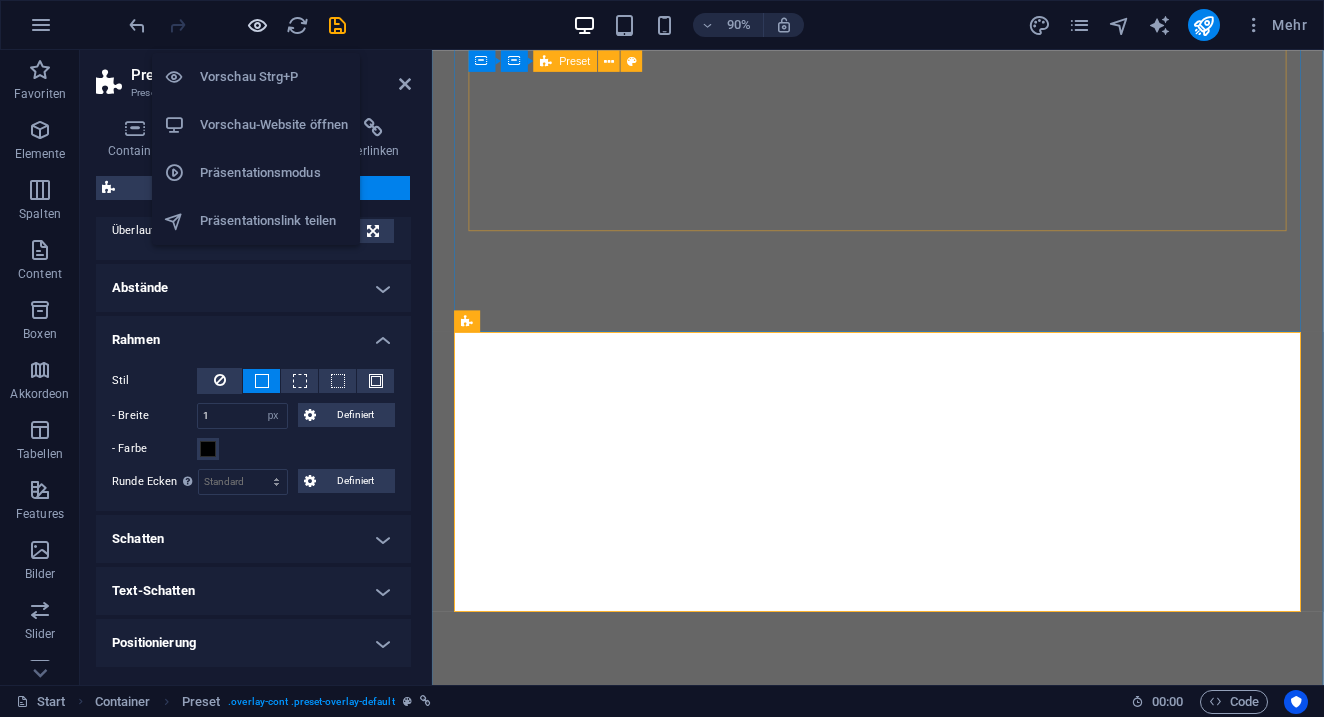 click at bounding box center [257, 25] 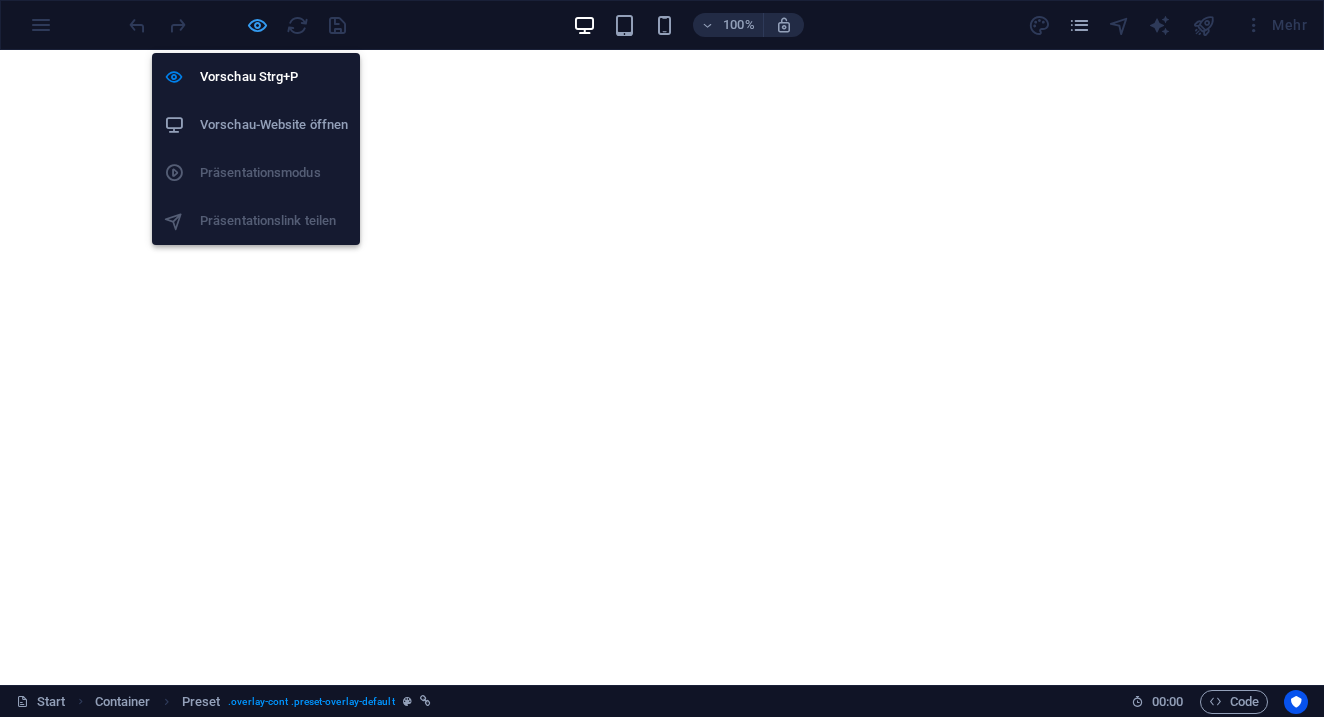 click at bounding box center (257, 25) 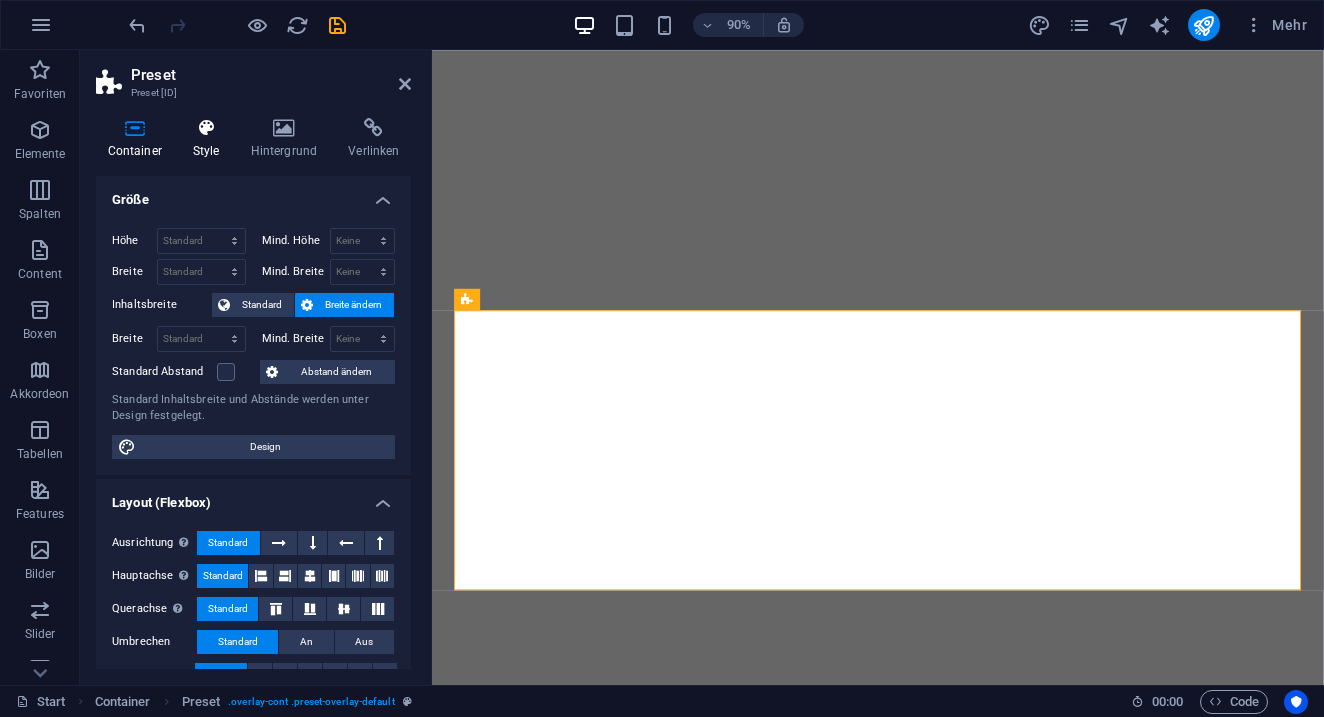click at bounding box center (206, 128) 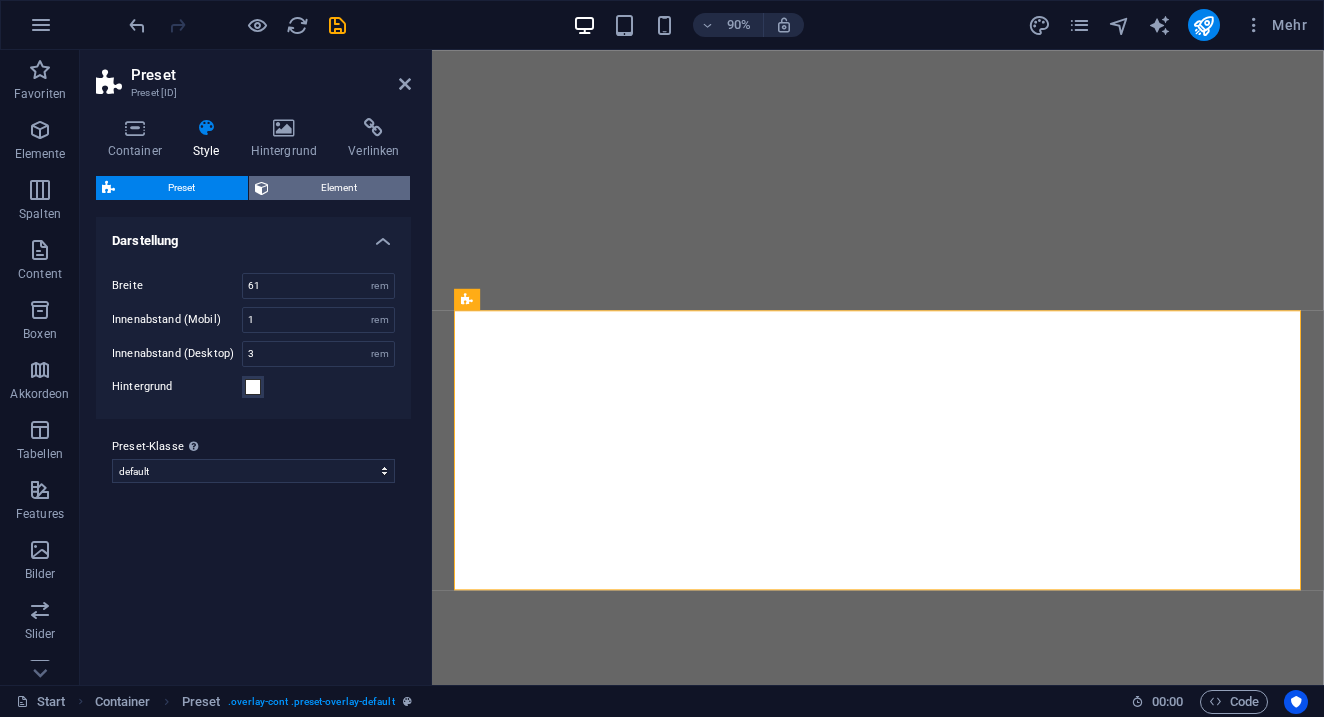 click on "Element" at bounding box center [340, 188] 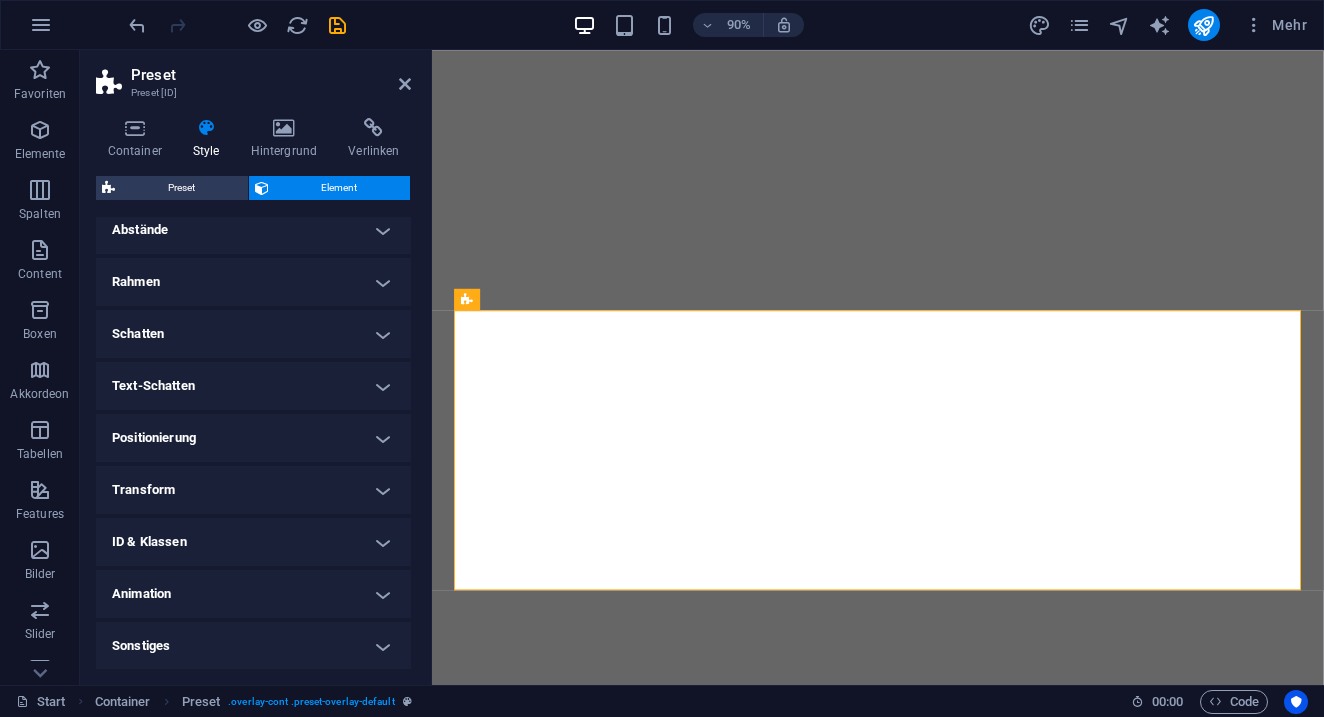 scroll, scrollTop: 408, scrollLeft: 0, axis: vertical 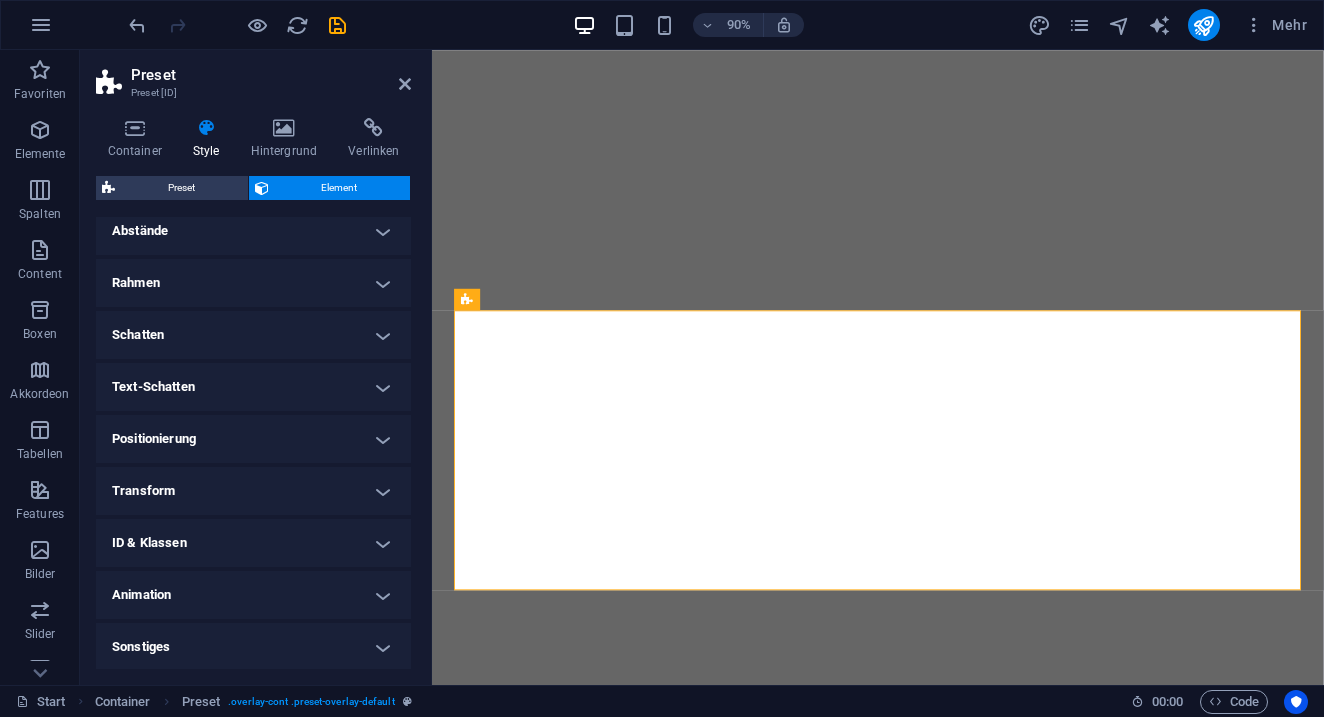 click on "Animation" at bounding box center [253, 595] 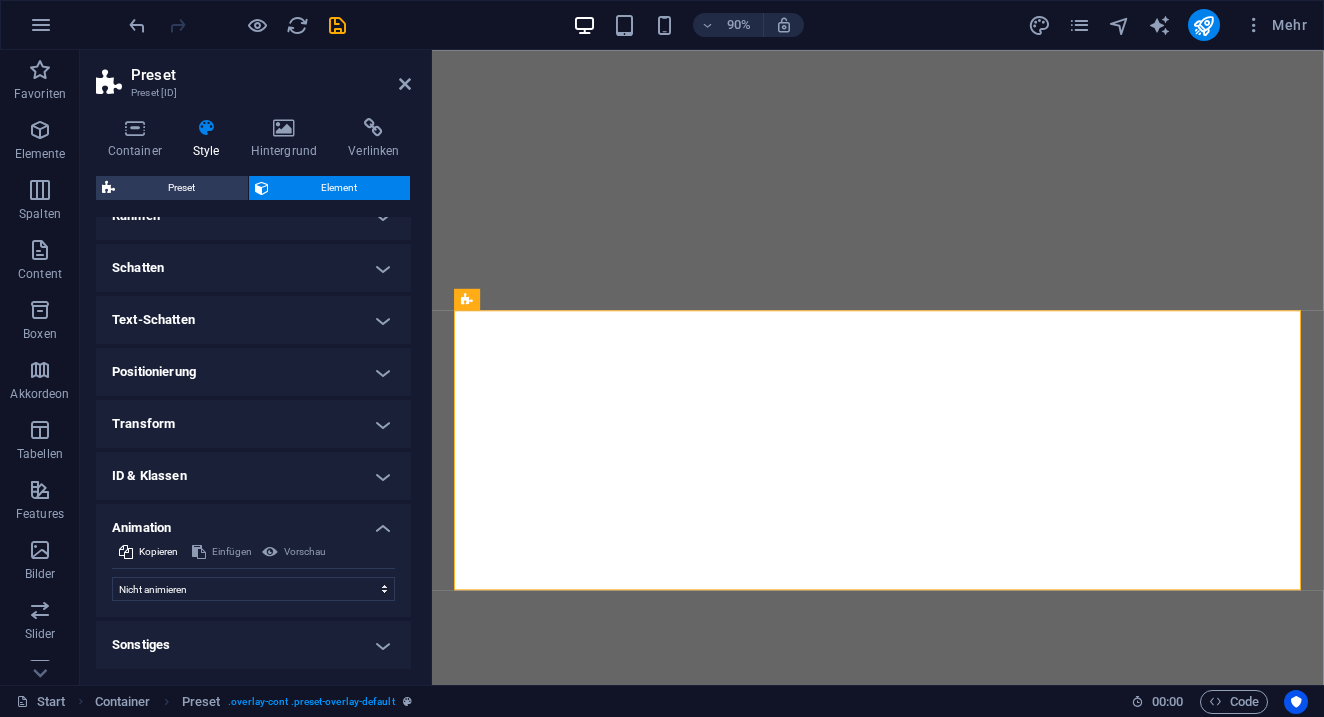 scroll, scrollTop: 473, scrollLeft: 0, axis: vertical 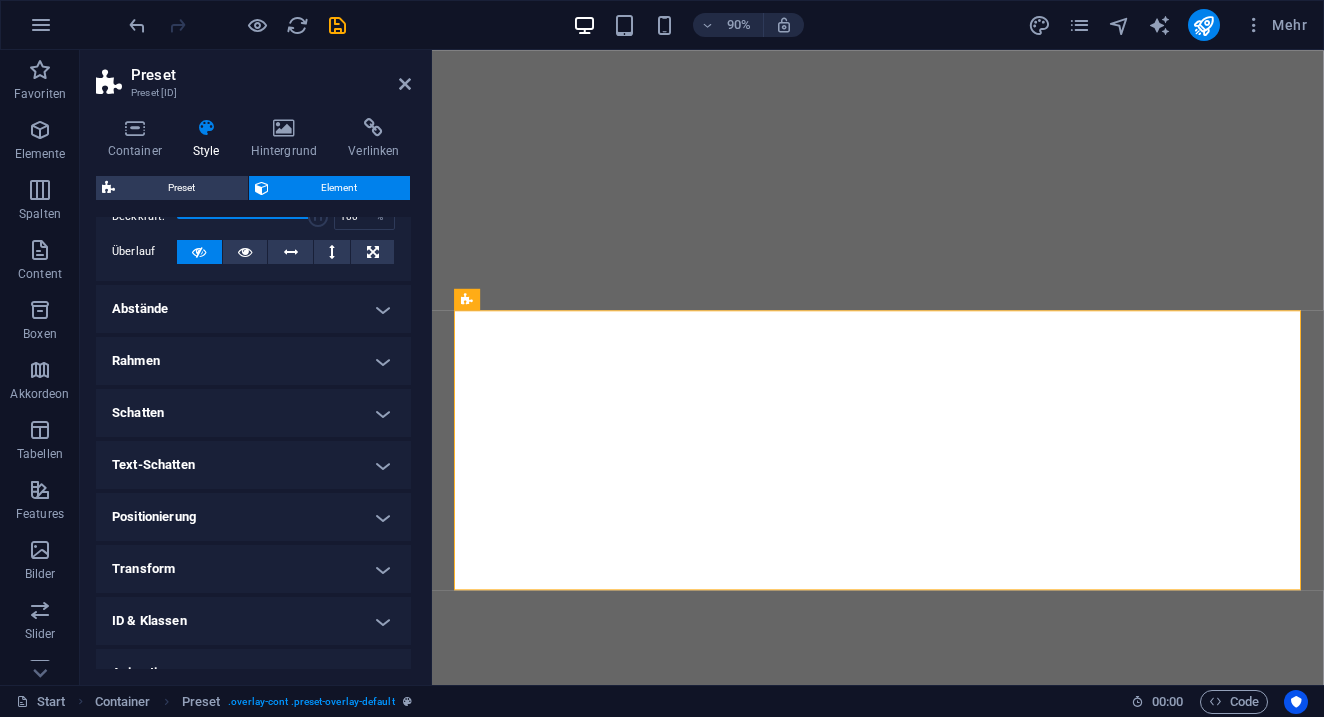click on "Rahmen" at bounding box center (253, 361) 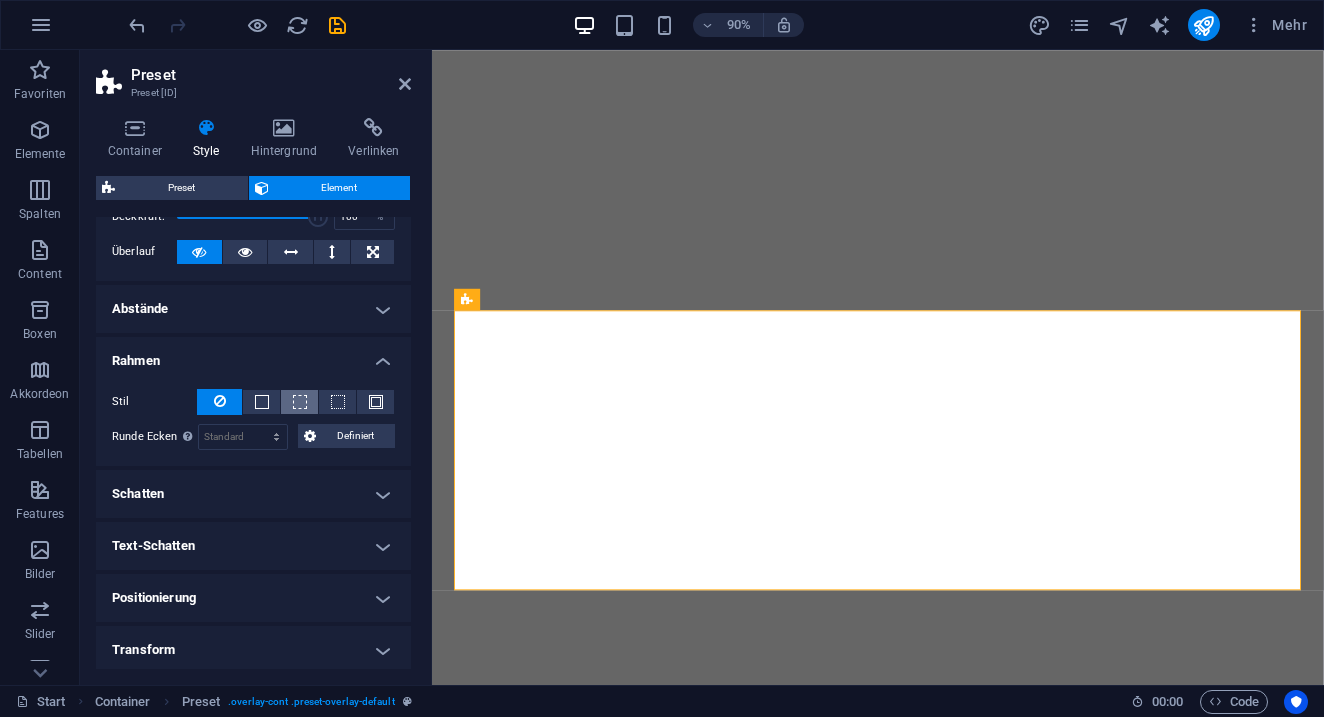 click at bounding box center (299, 402) 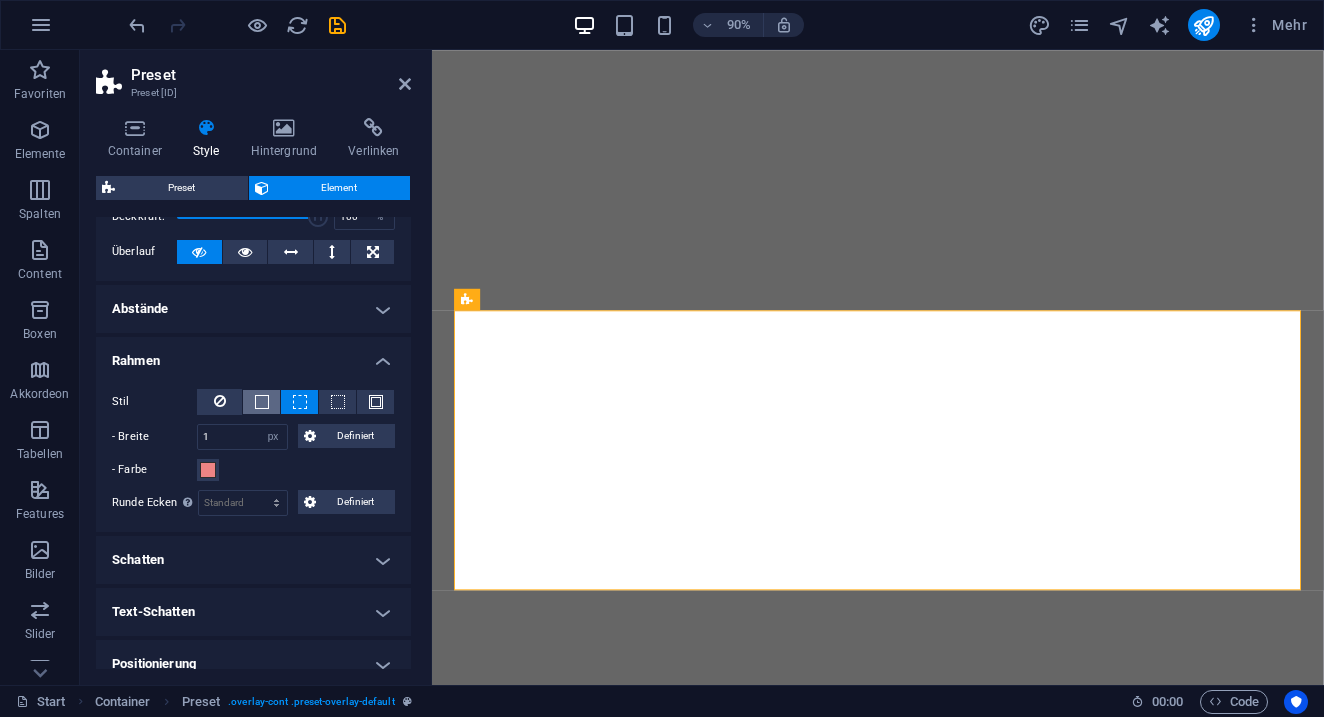 click at bounding box center (262, 402) 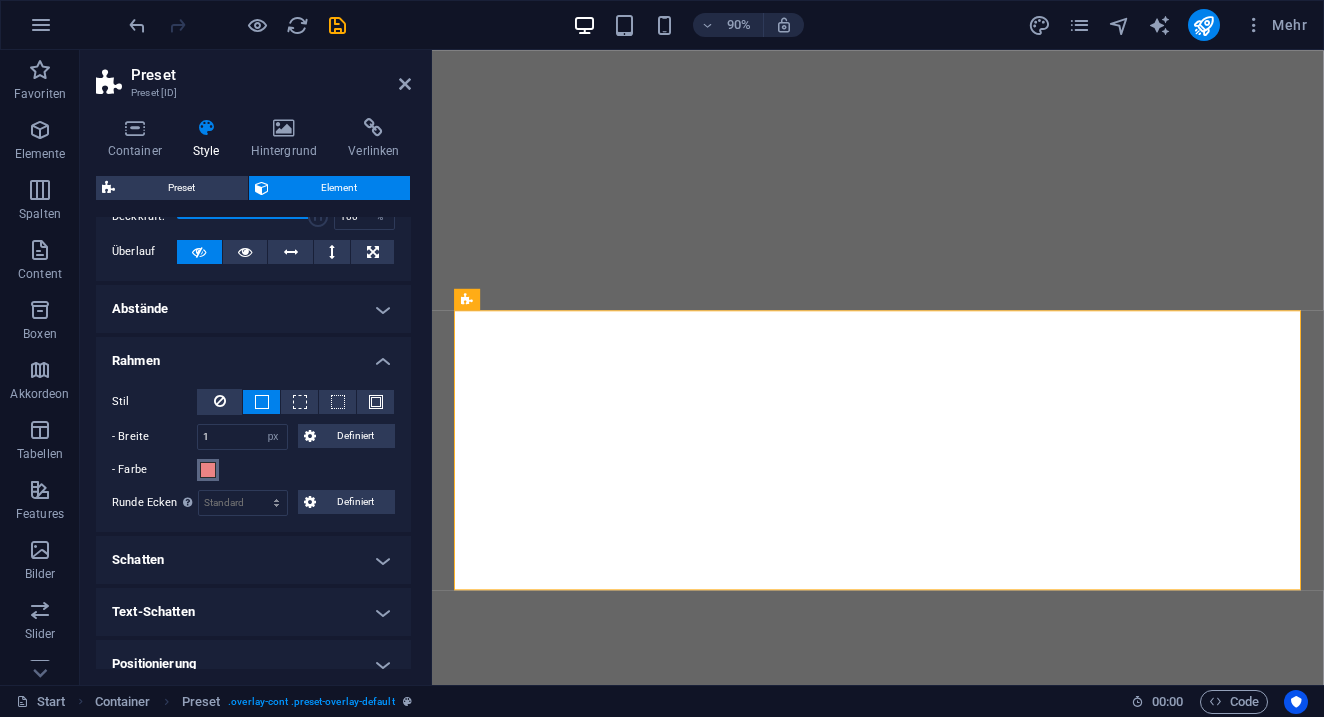click at bounding box center (208, 470) 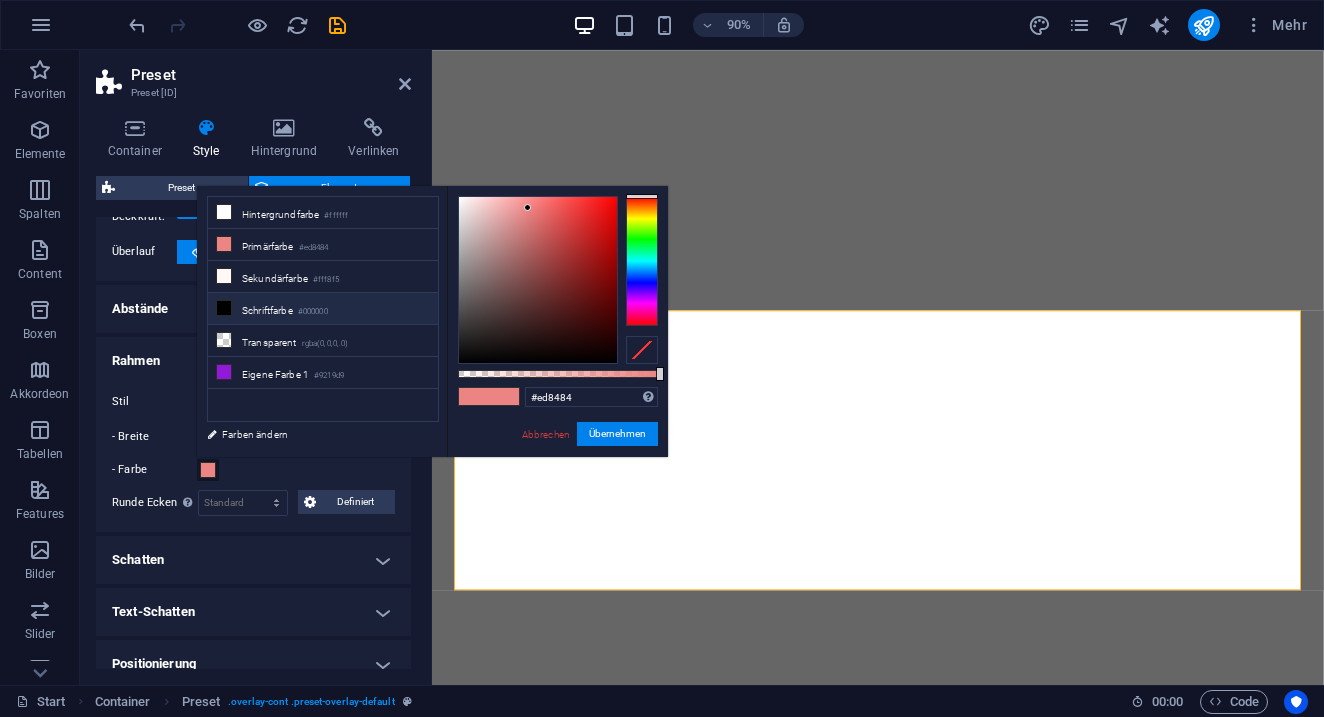 click on "Schriftfarbe
#000000" at bounding box center (323, 309) 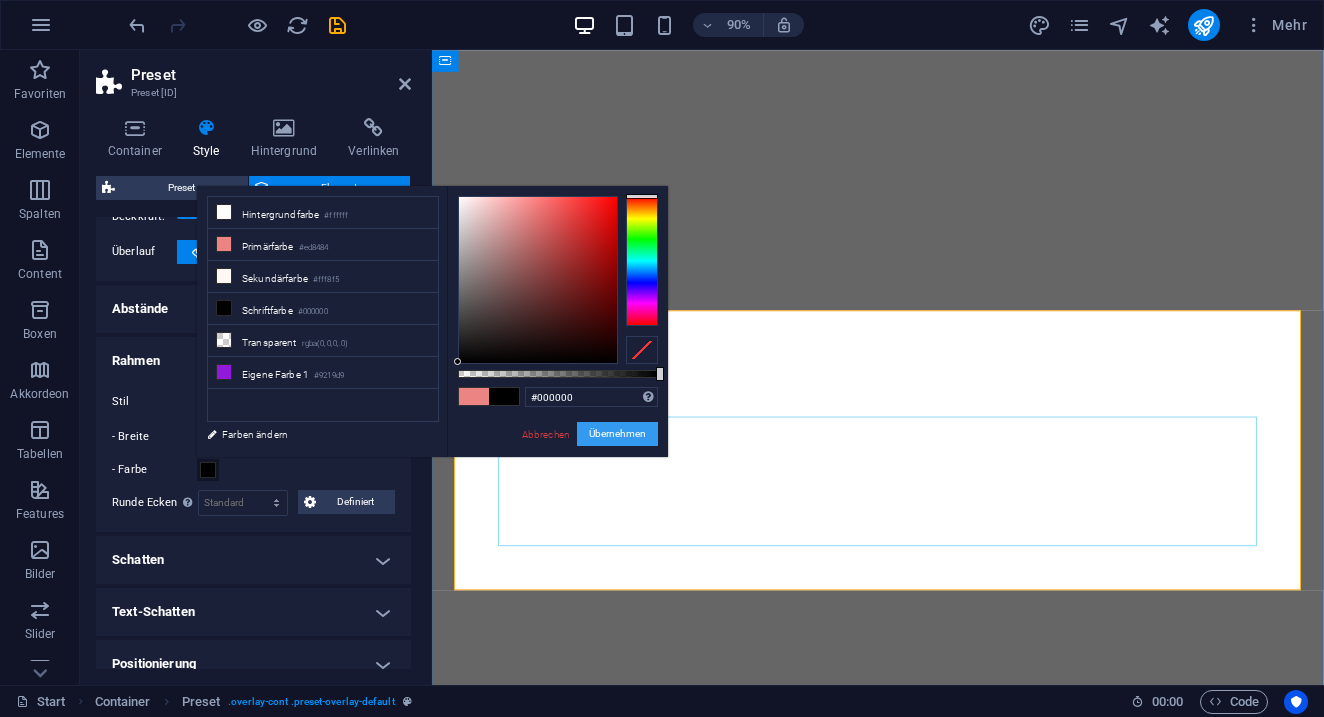 click on "Übernehmen" at bounding box center [617, 434] 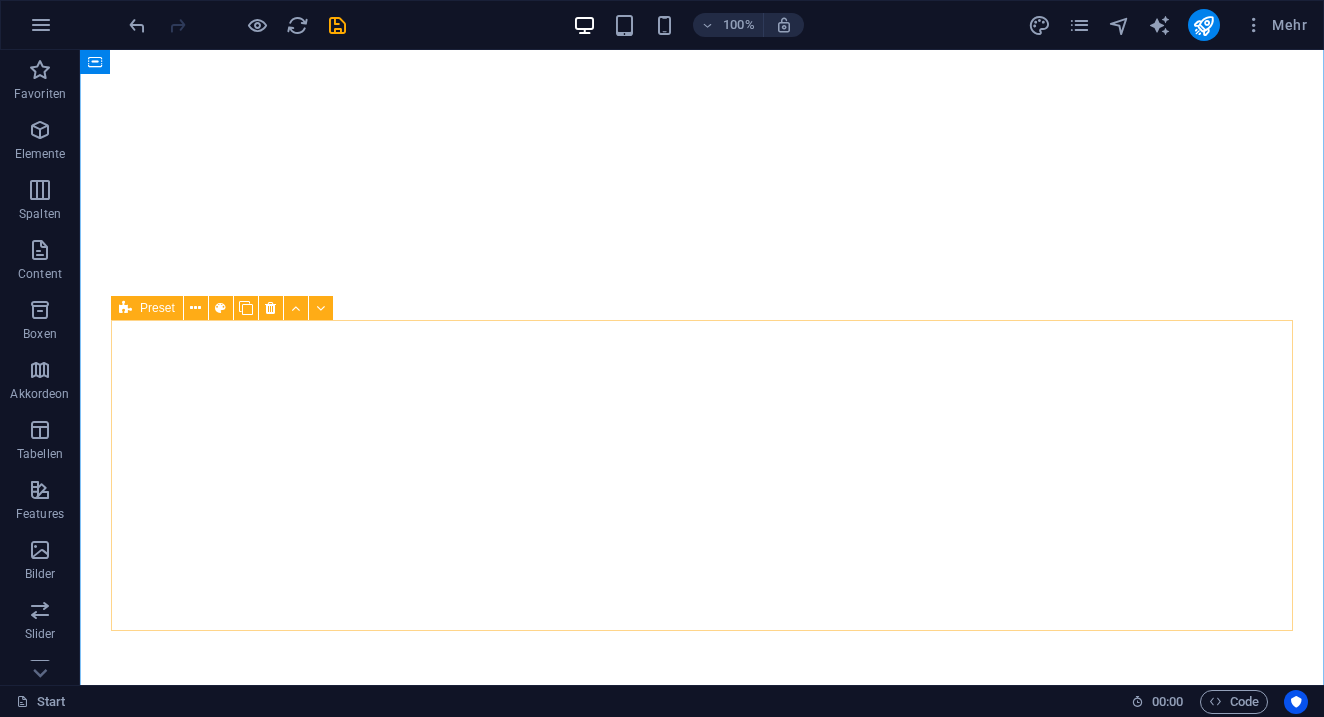 select on "px" 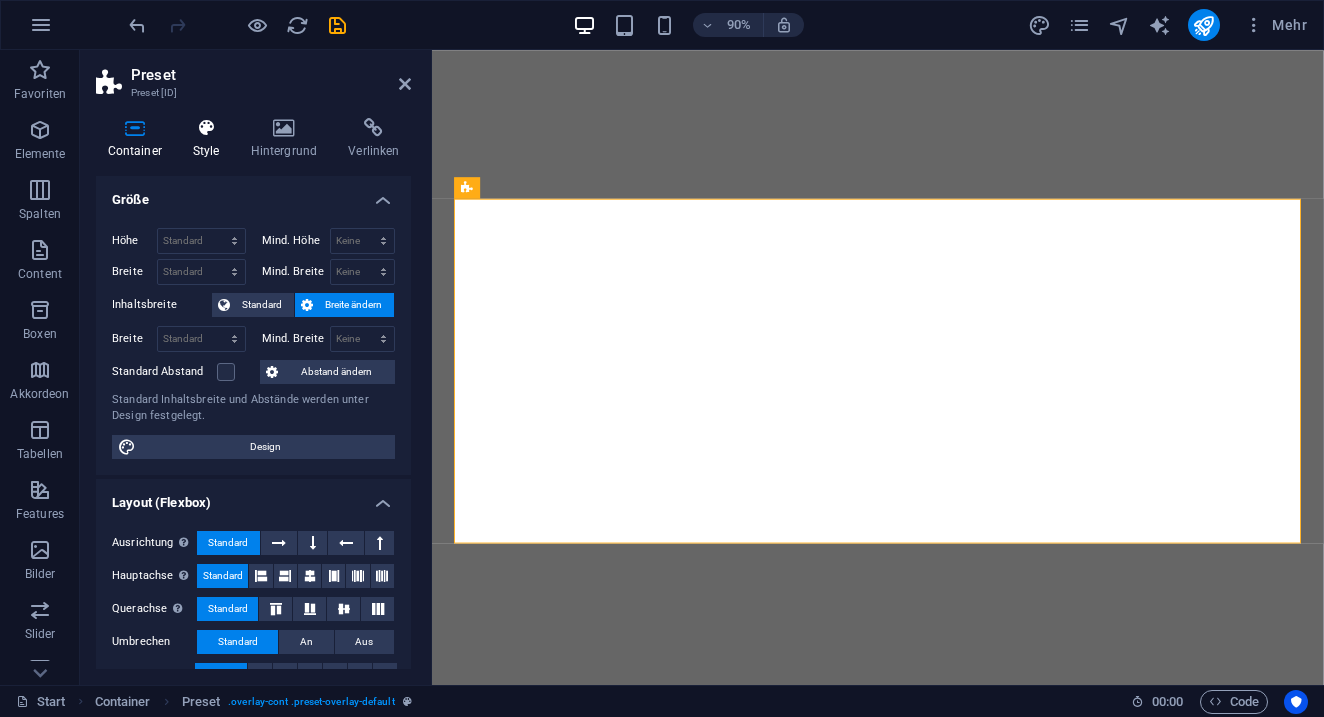click at bounding box center (206, 128) 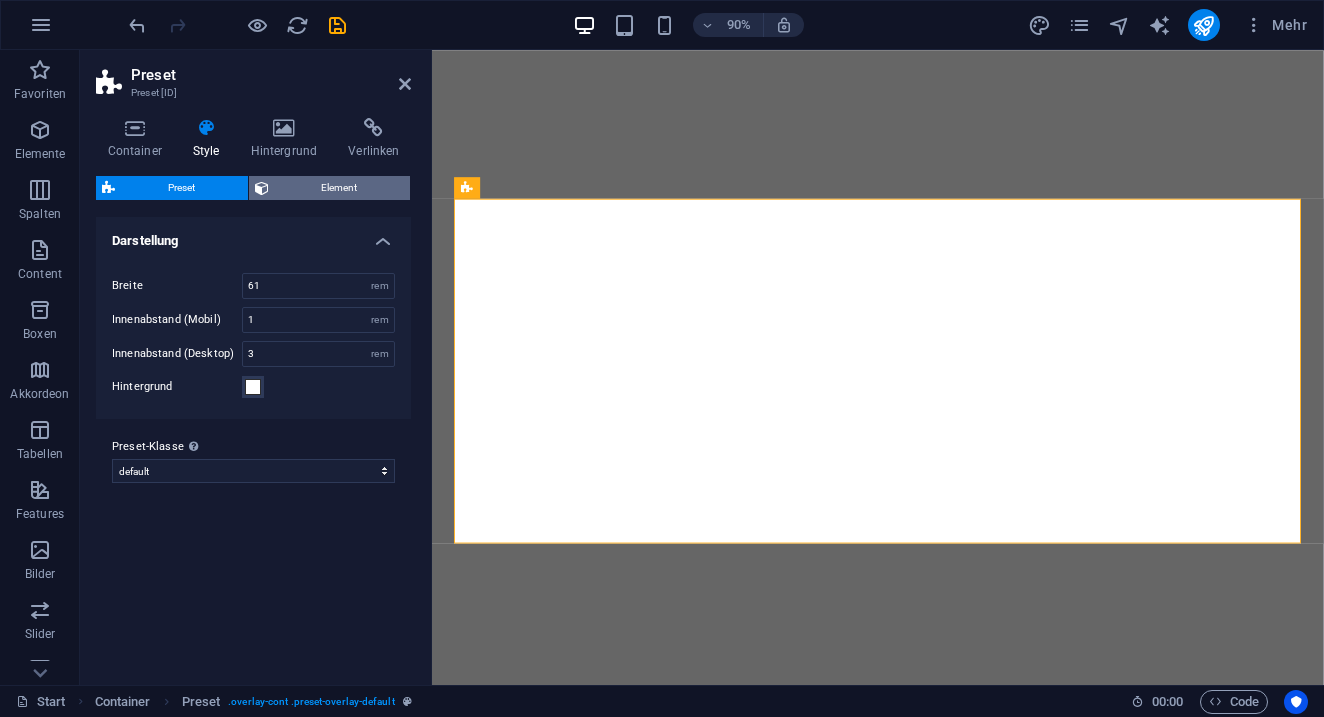 click on "Element" at bounding box center (340, 188) 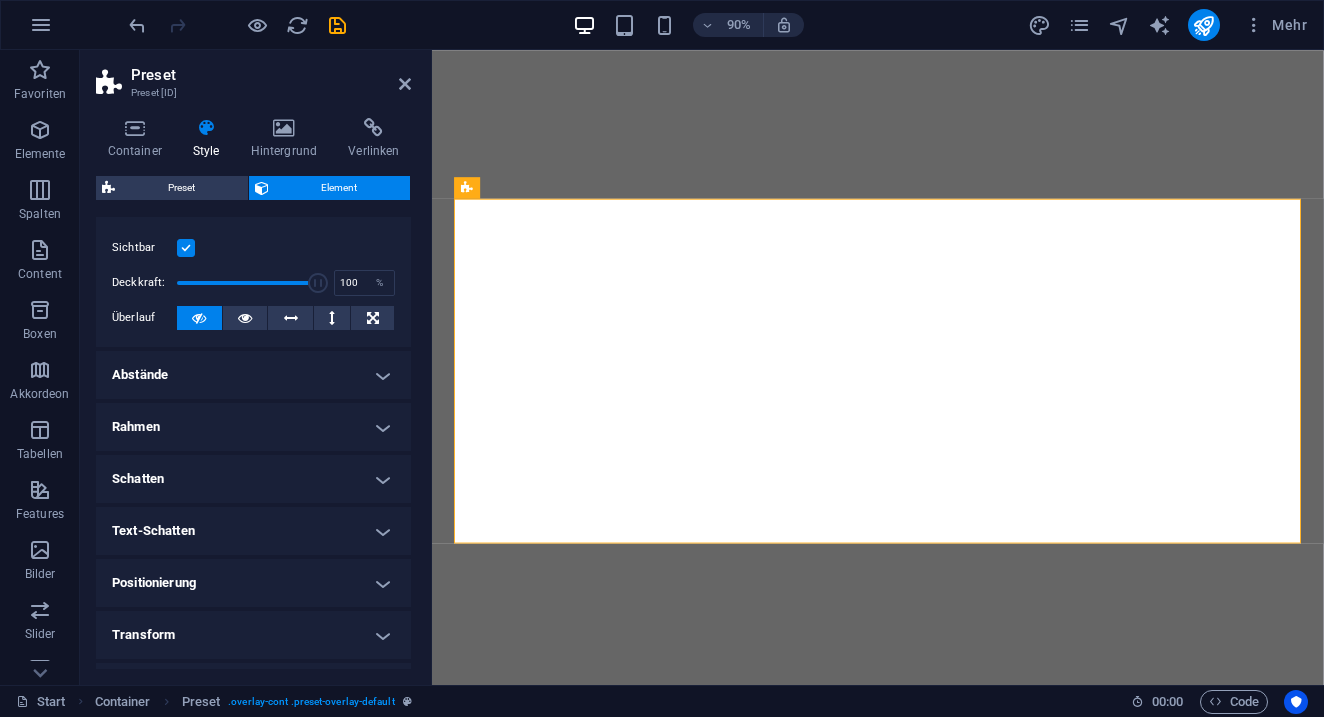 scroll, scrollTop: 271, scrollLeft: 0, axis: vertical 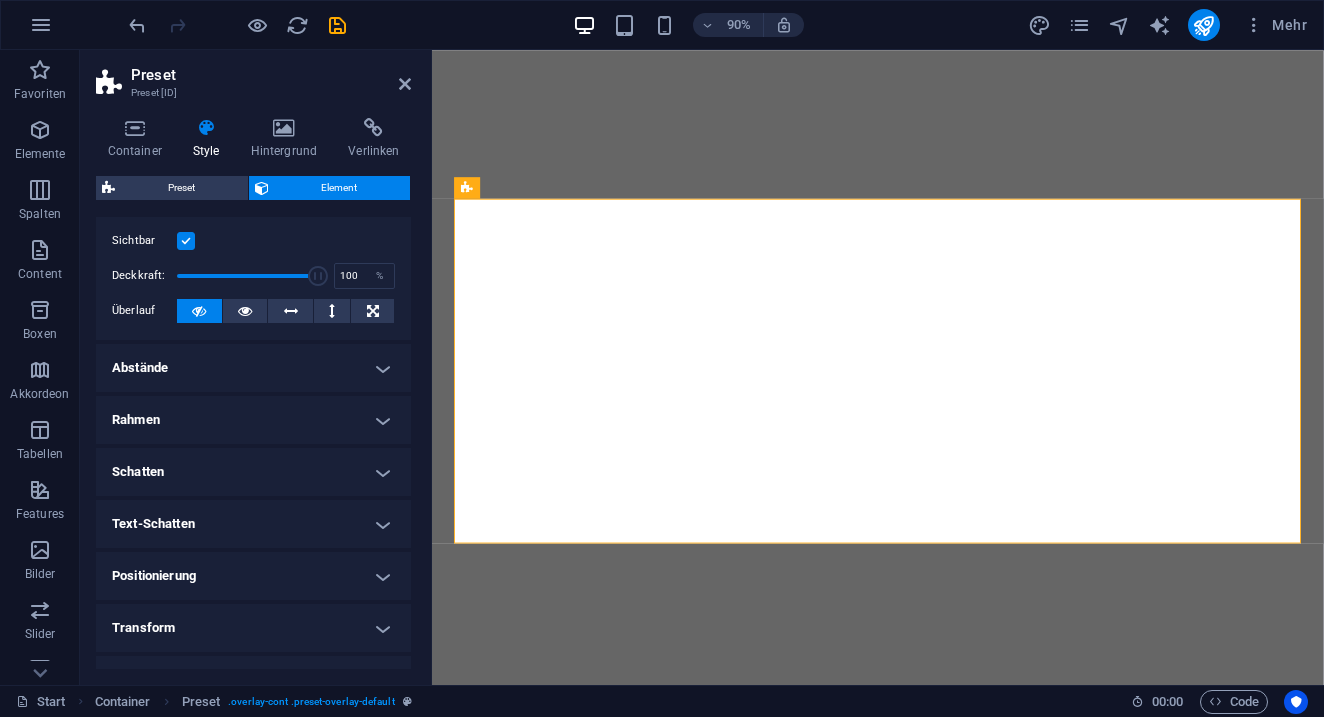 click on "Rahmen" at bounding box center [253, 420] 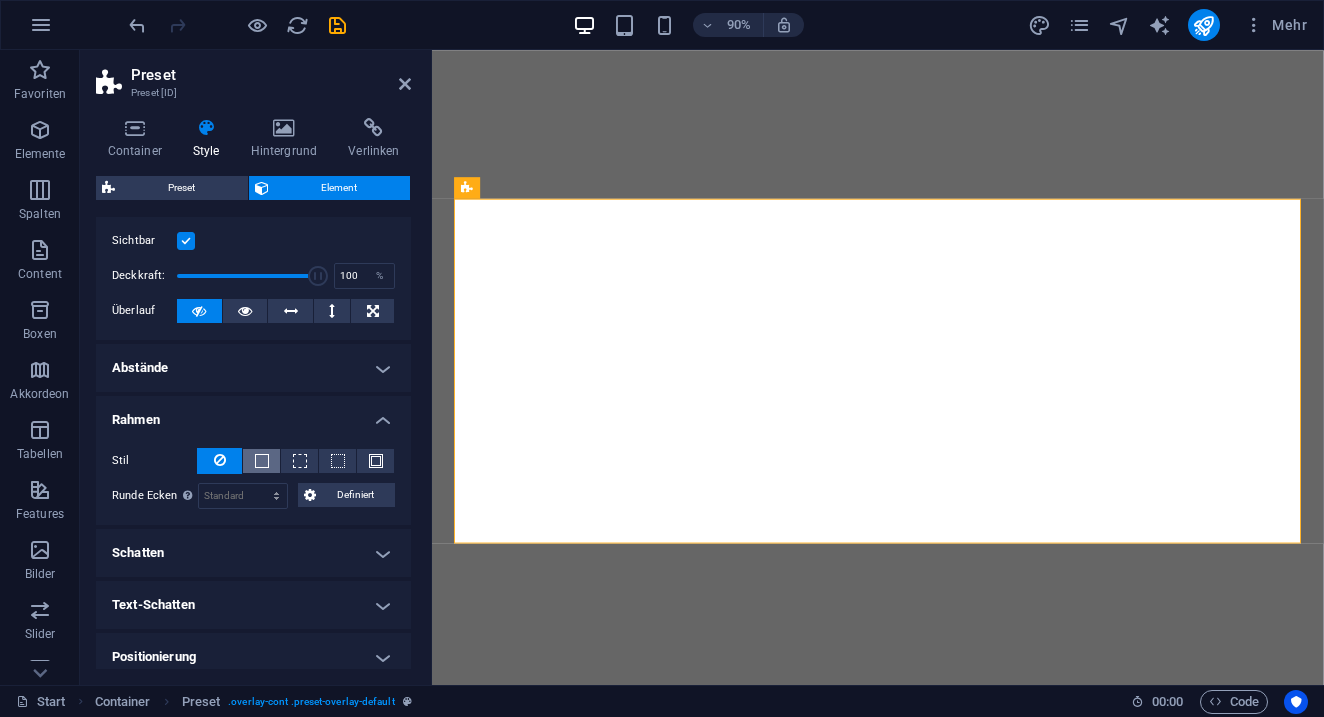 click at bounding box center [262, 461] 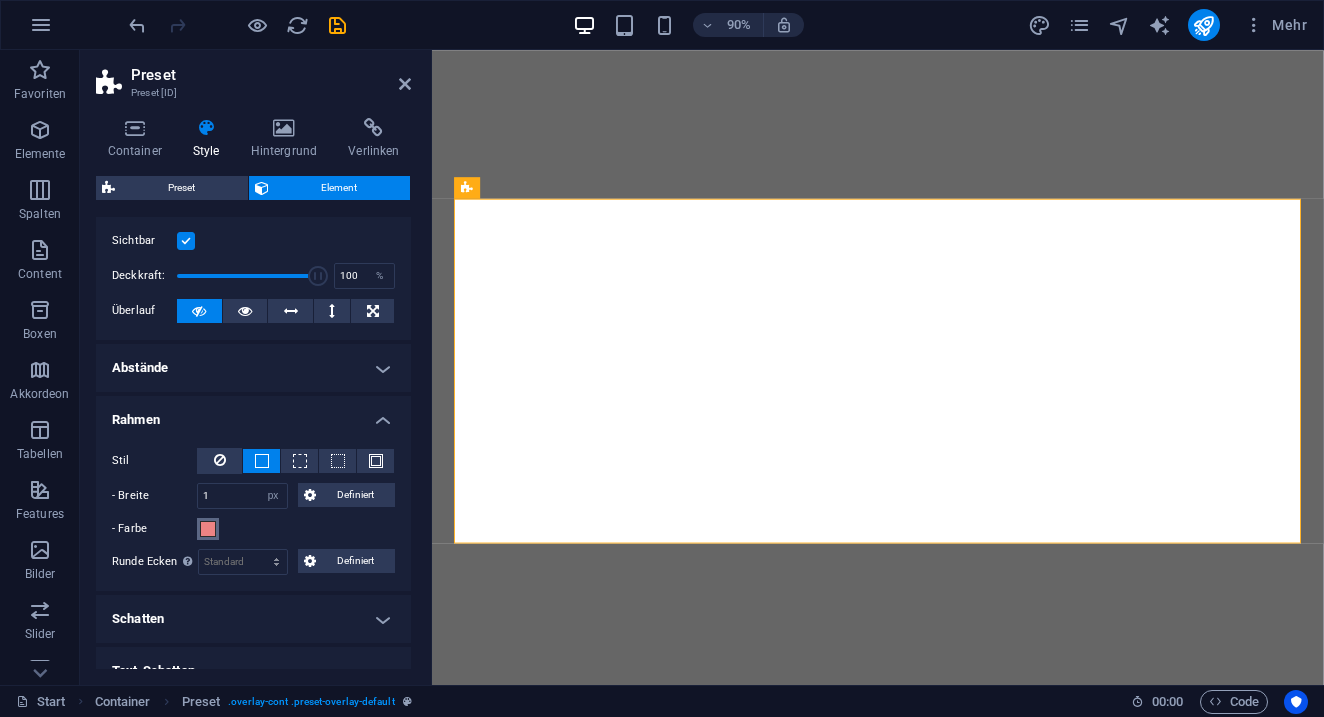 click at bounding box center [208, 529] 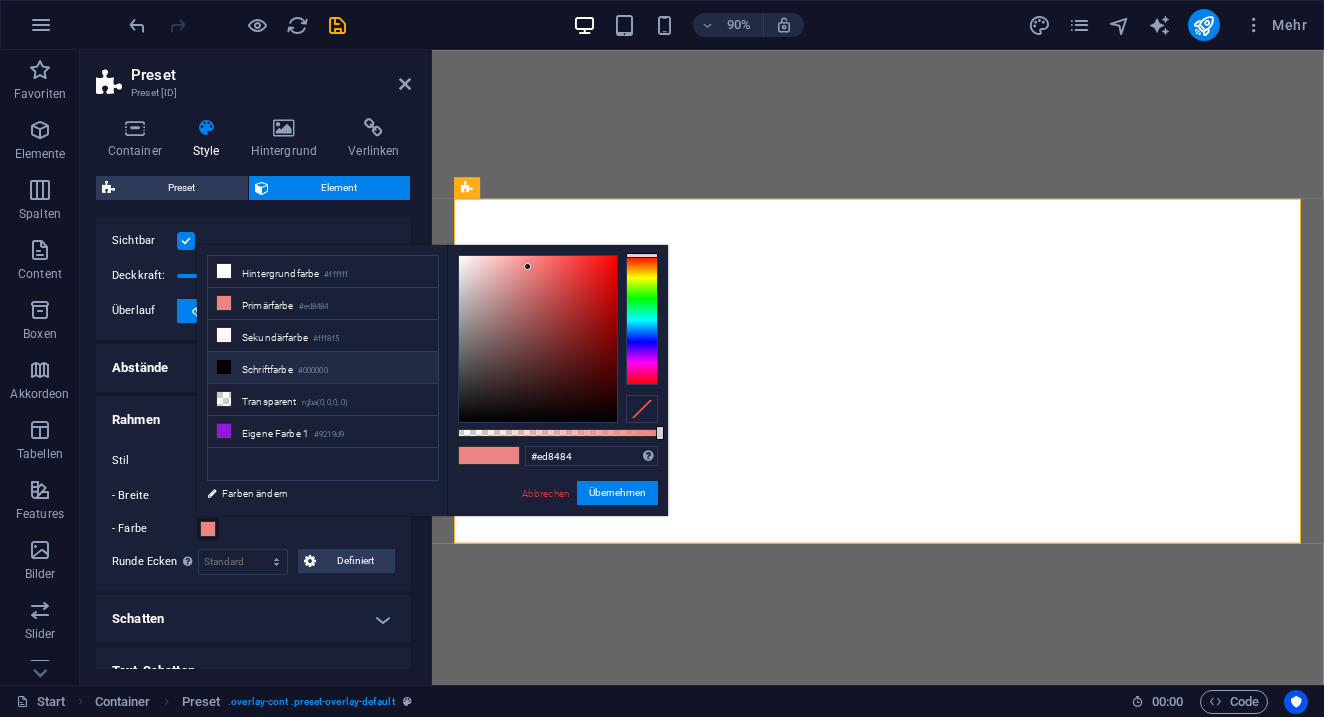 click on "Schriftfarbe
#000000" at bounding box center (323, 368) 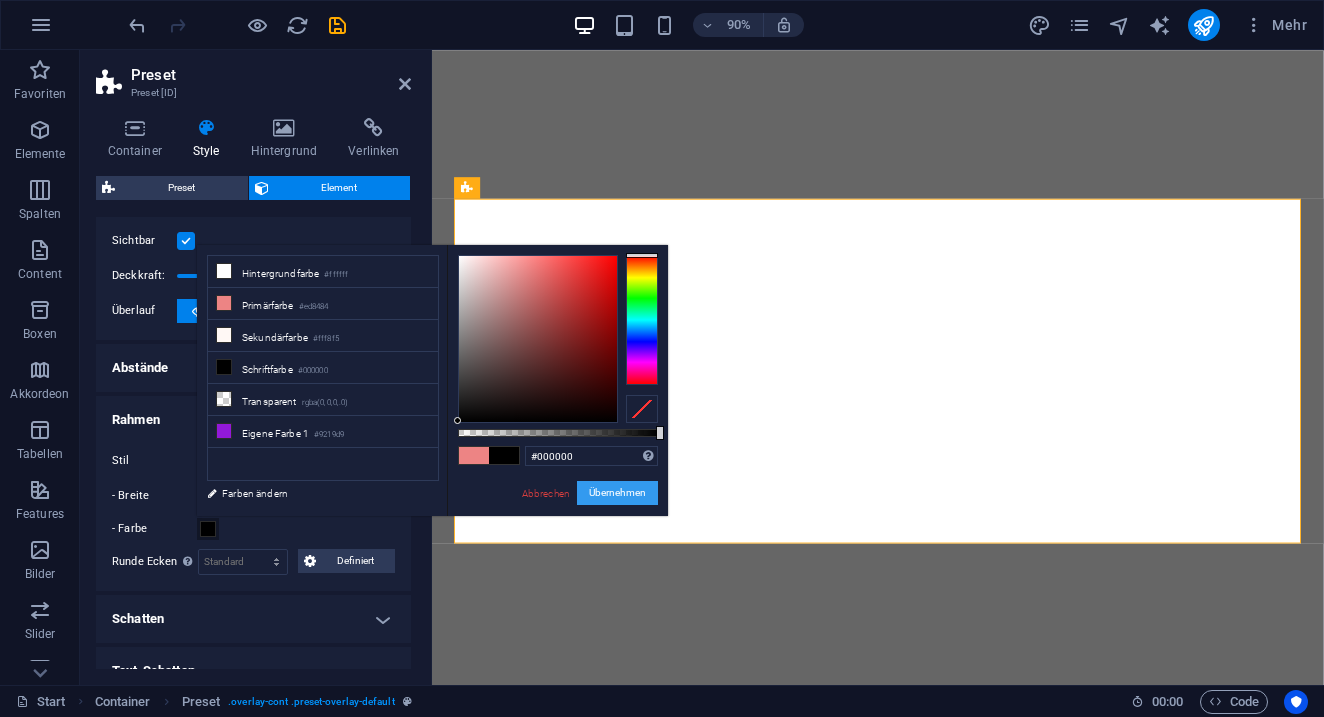 click on "Übernehmen" at bounding box center [617, 493] 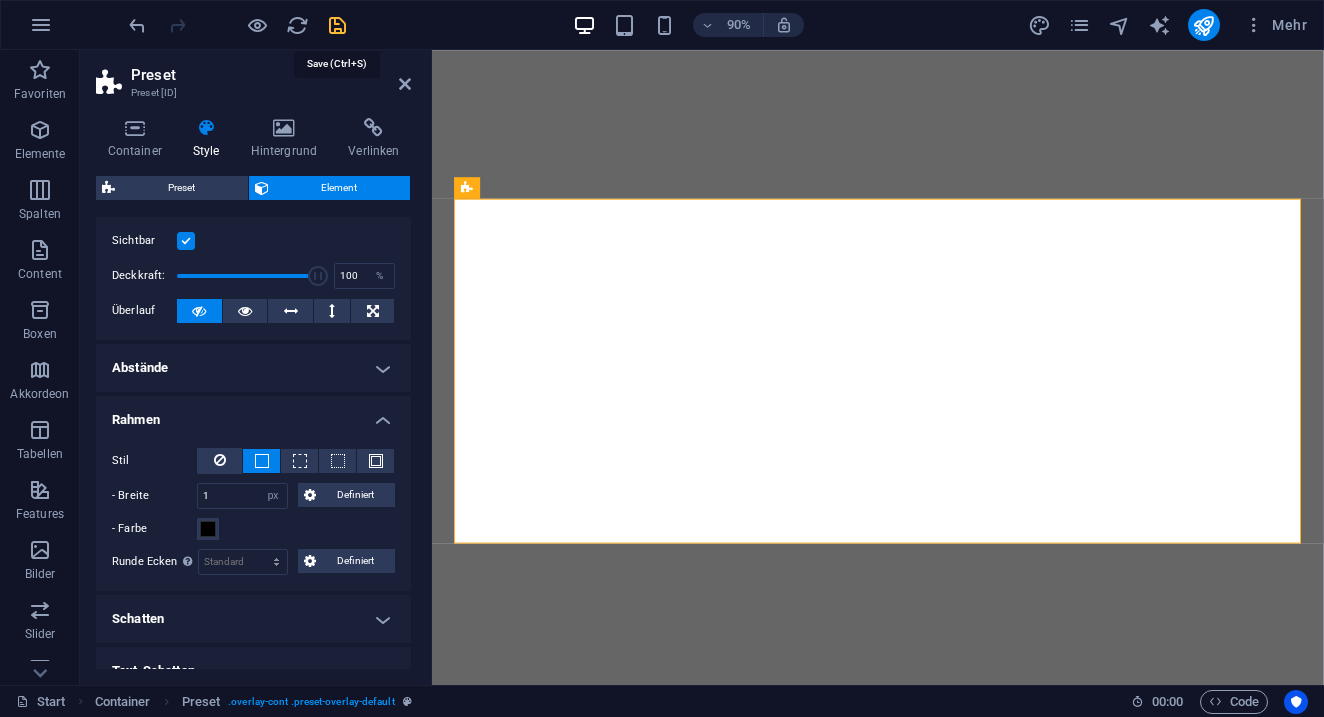 click at bounding box center (337, 25) 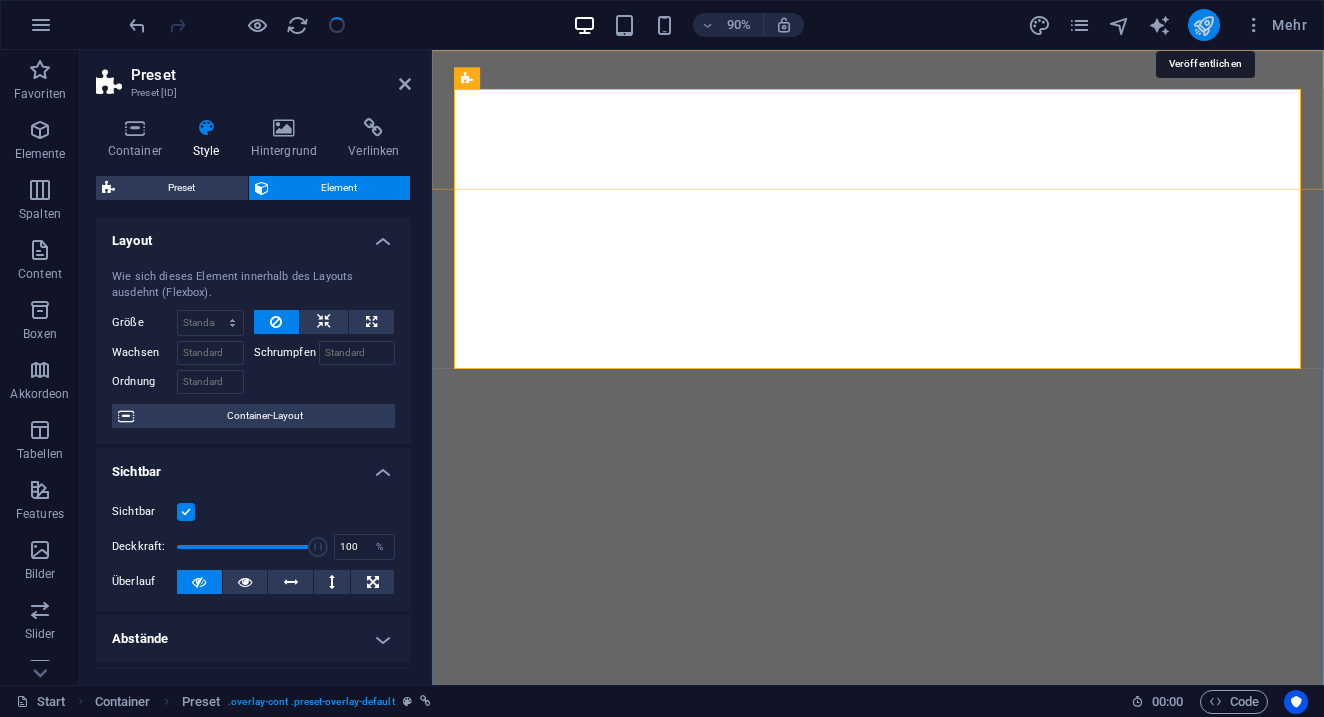 click at bounding box center (1203, 25) 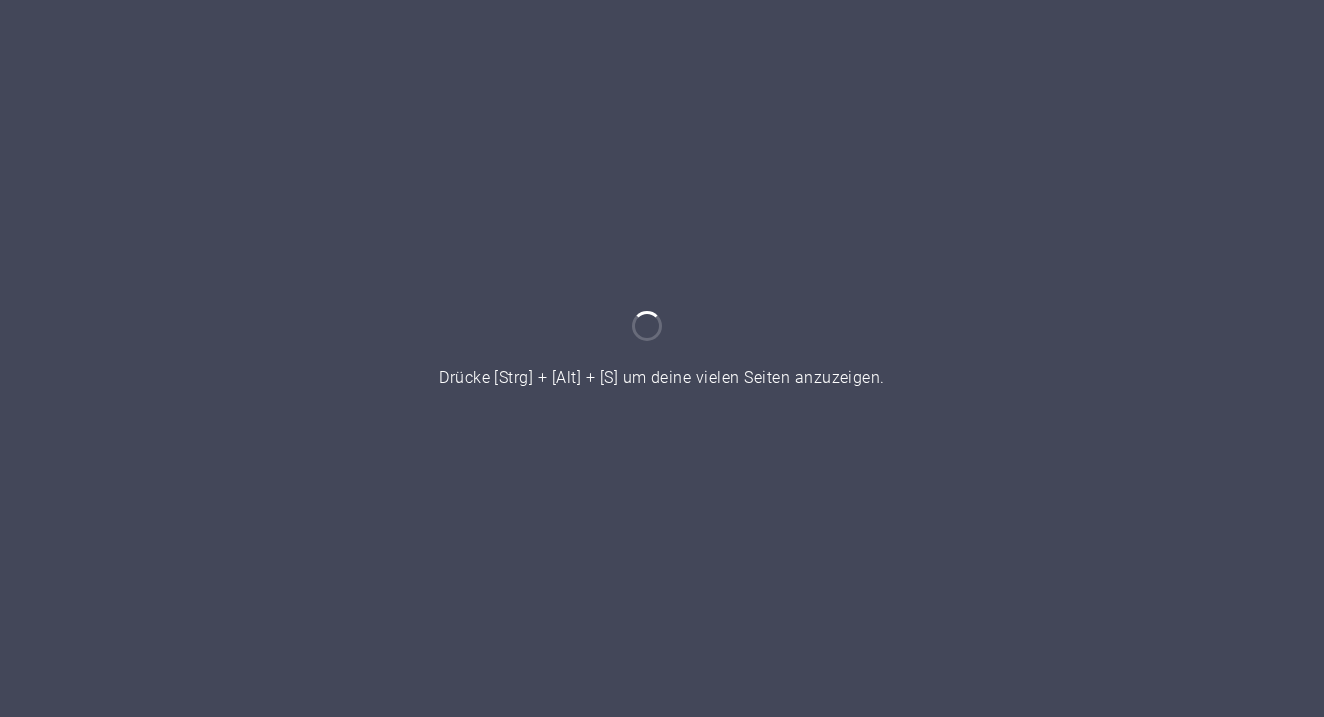scroll, scrollTop: 0, scrollLeft: 0, axis: both 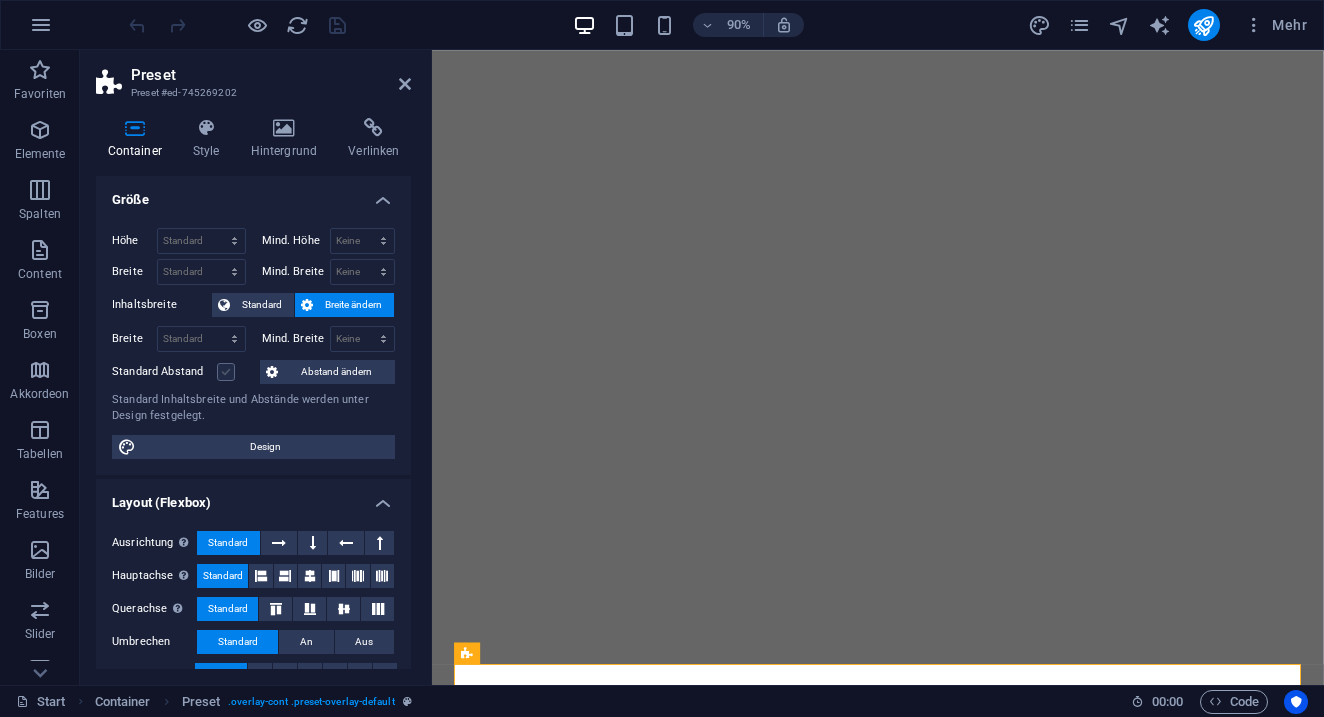 click at bounding box center [226, 372] 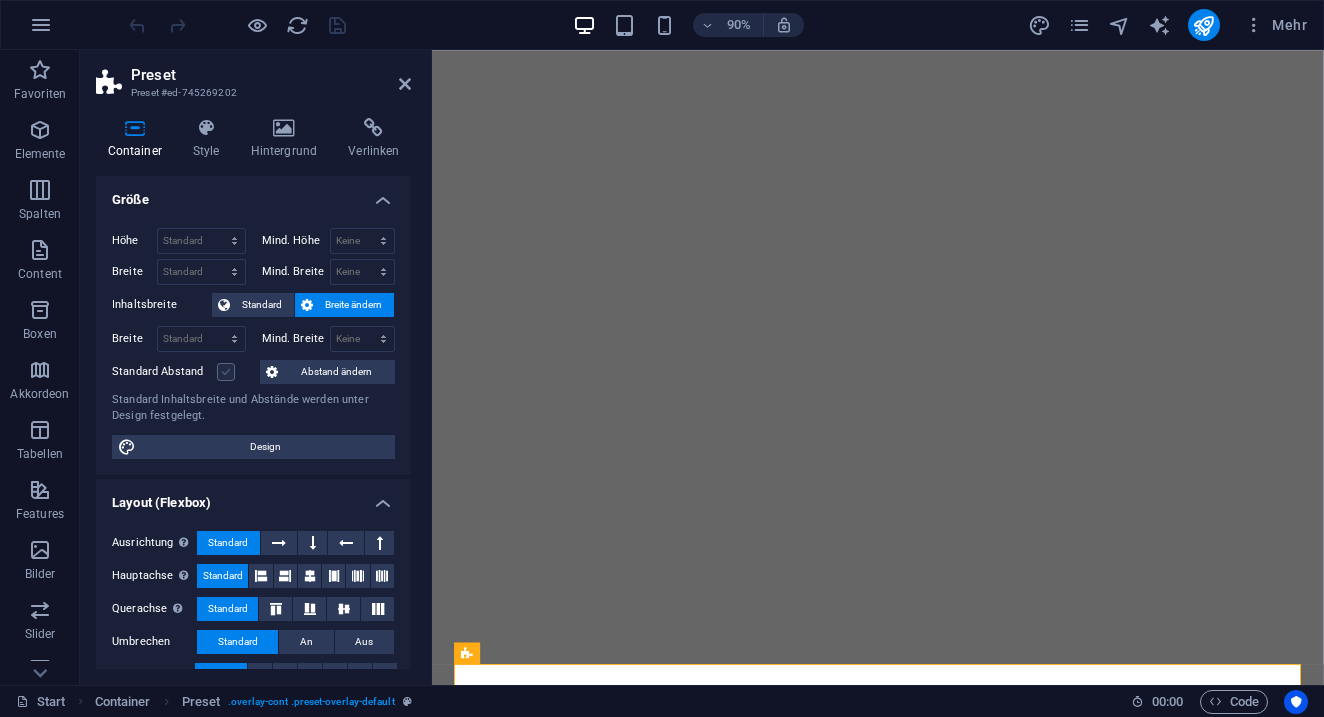 click on "Standard Abstand" at bounding box center (0, 0) 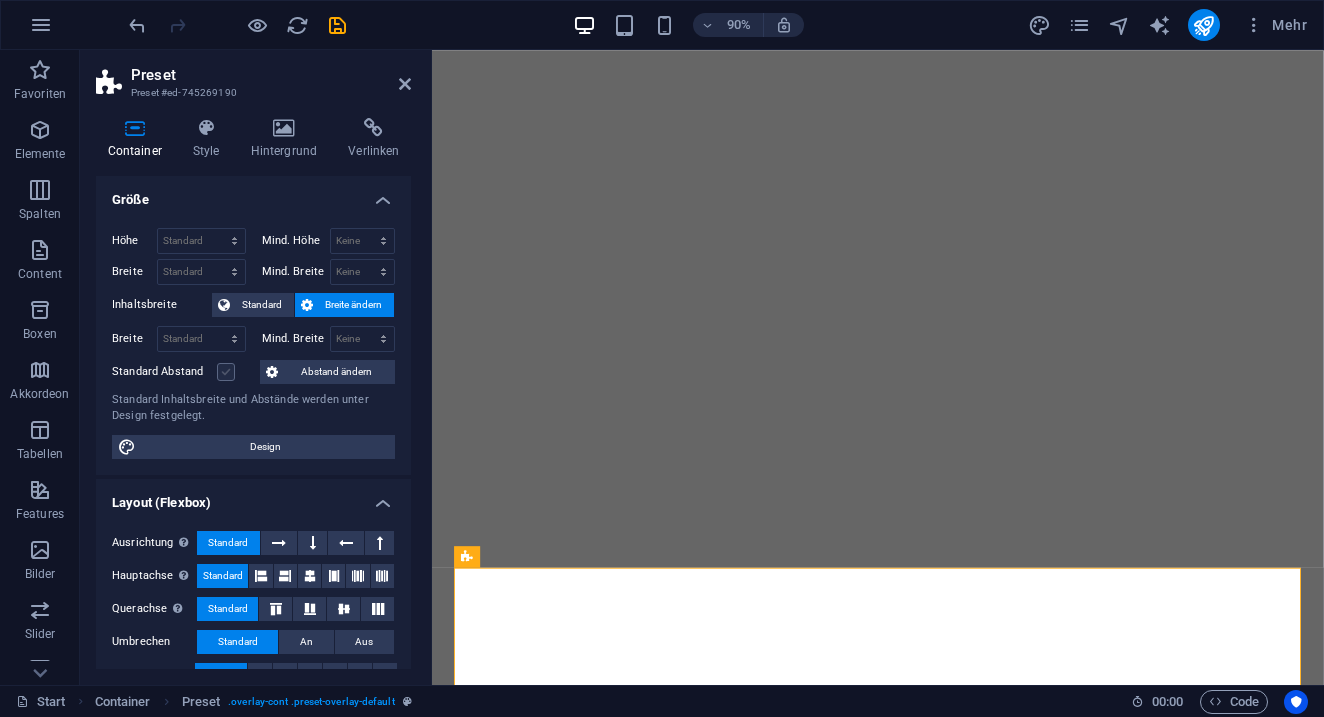 click at bounding box center (226, 372) 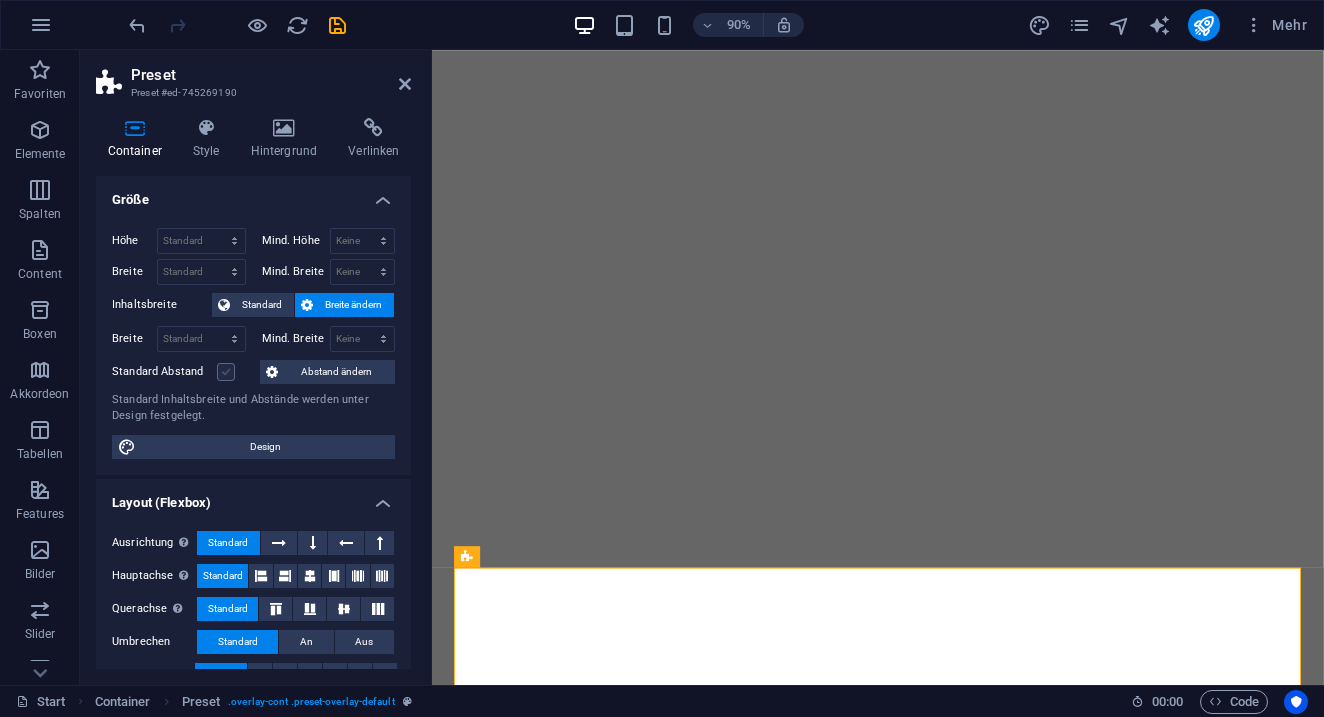 click on "Standard Abstand" at bounding box center (0, 0) 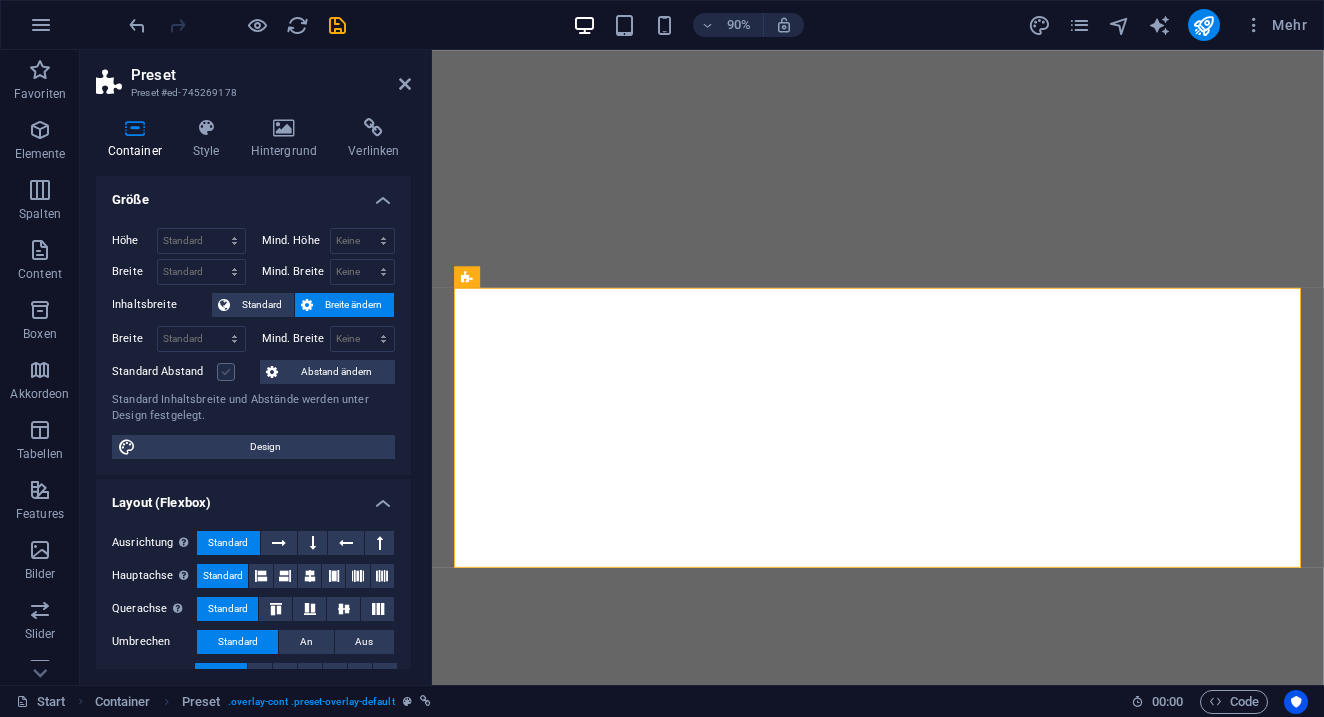 click at bounding box center [226, 372] 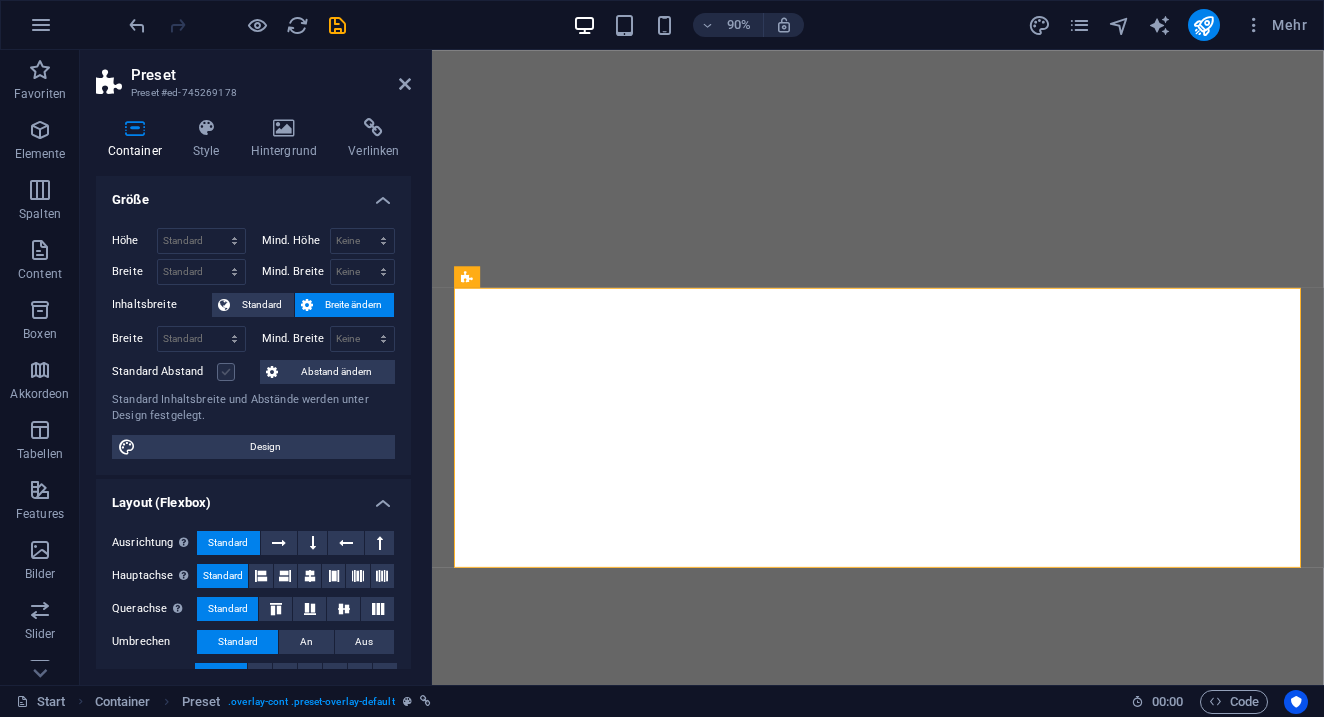 click on "Standard Abstand" at bounding box center (0, 0) 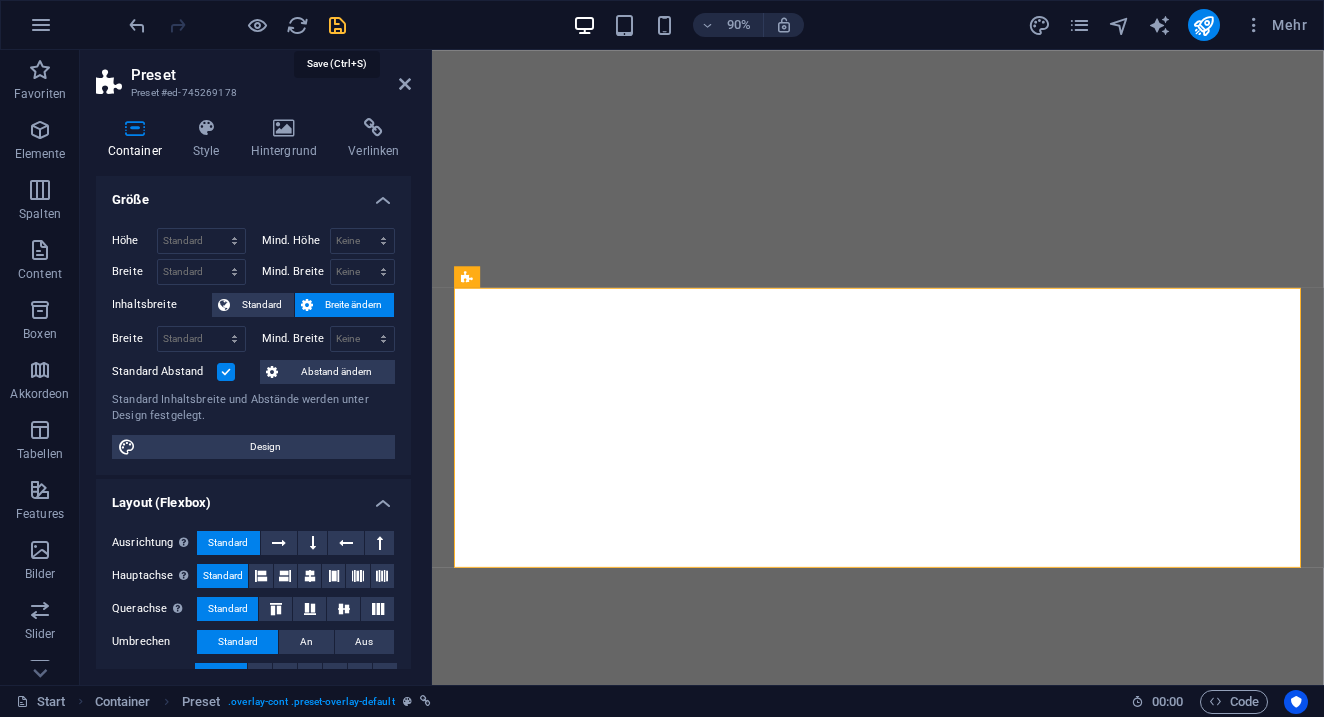 click at bounding box center [337, 25] 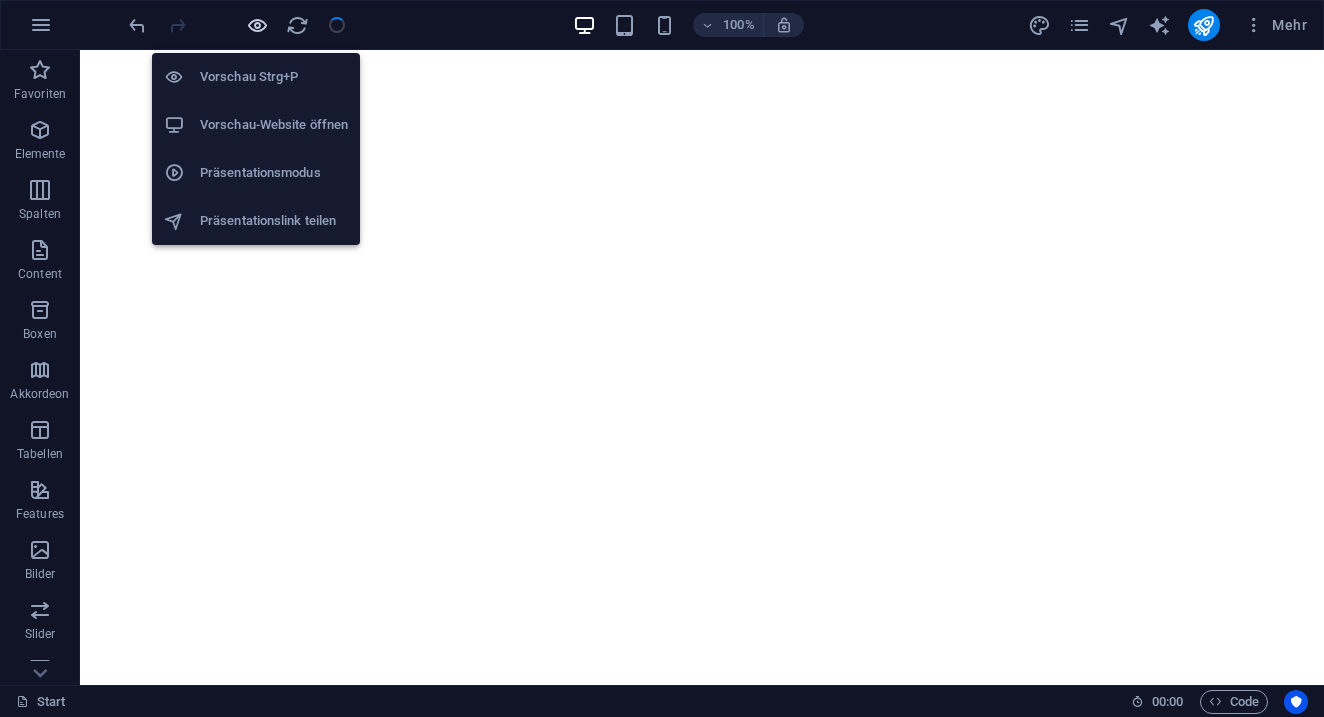 click at bounding box center [257, 25] 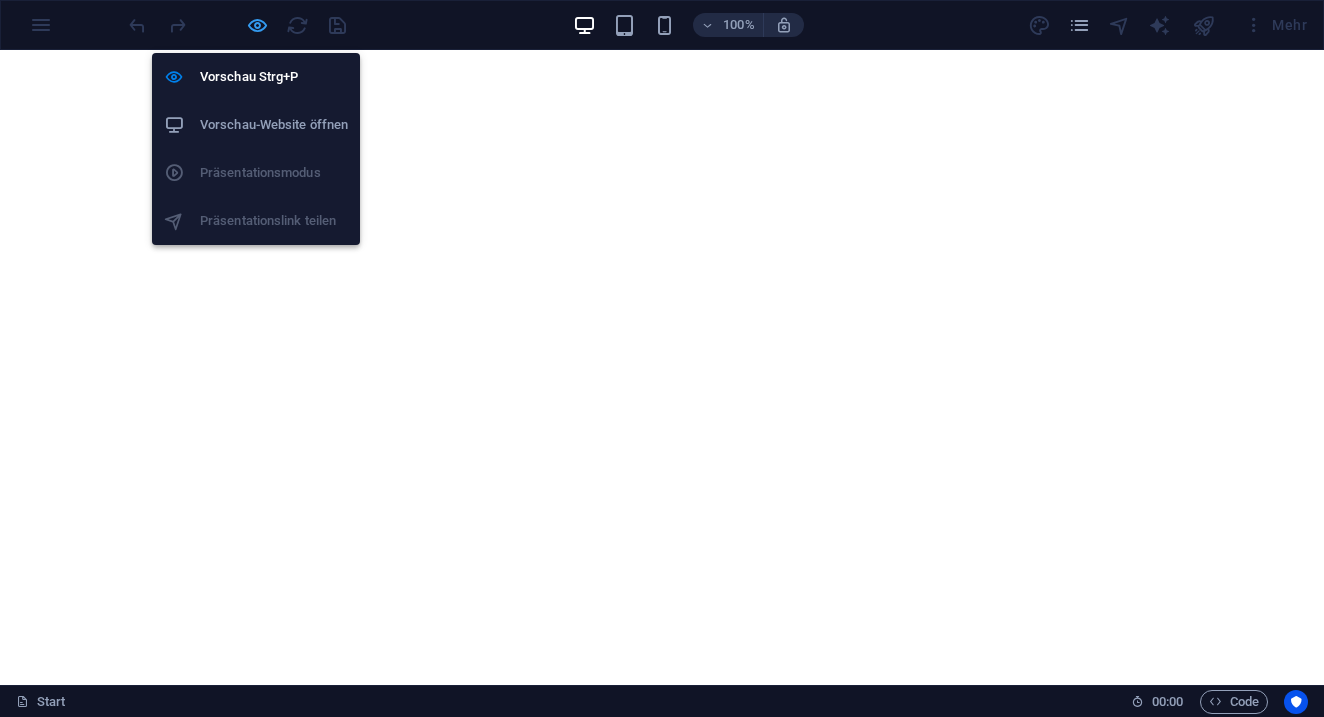 click at bounding box center [257, 25] 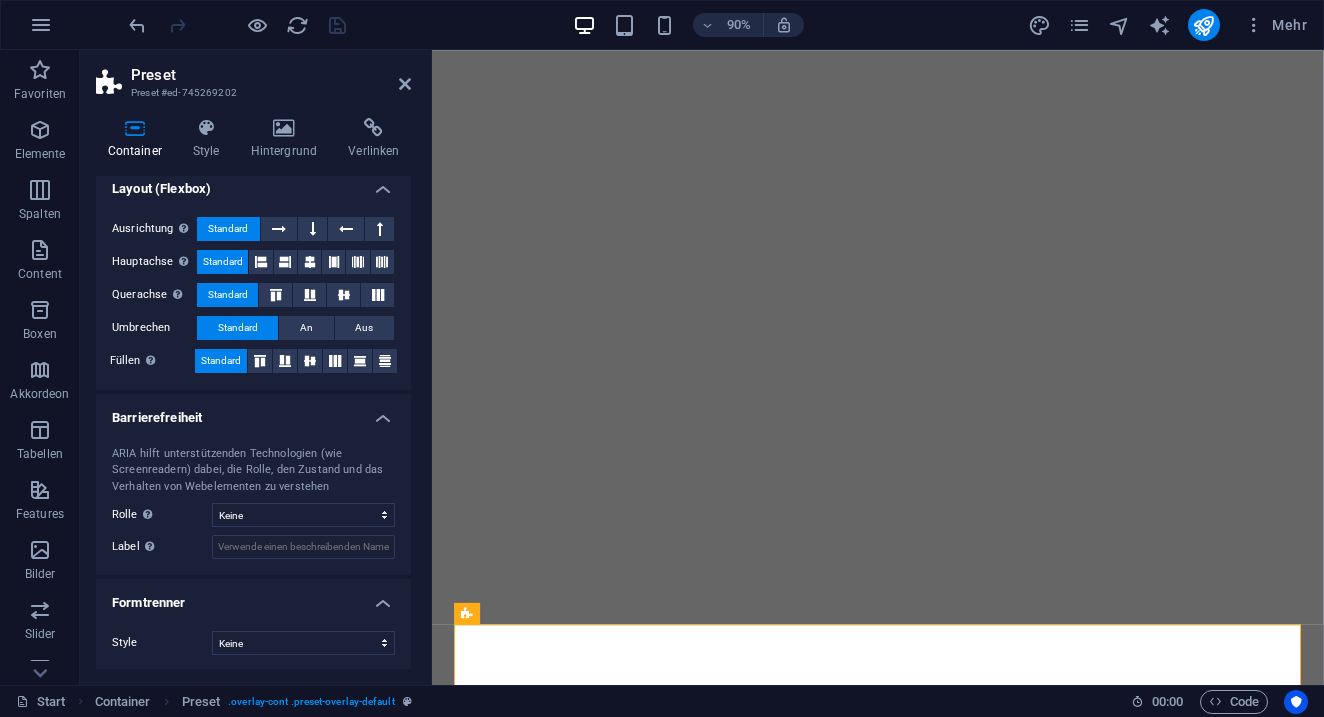 scroll, scrollTop: 313, scrollLeft: 0, axis: vertical 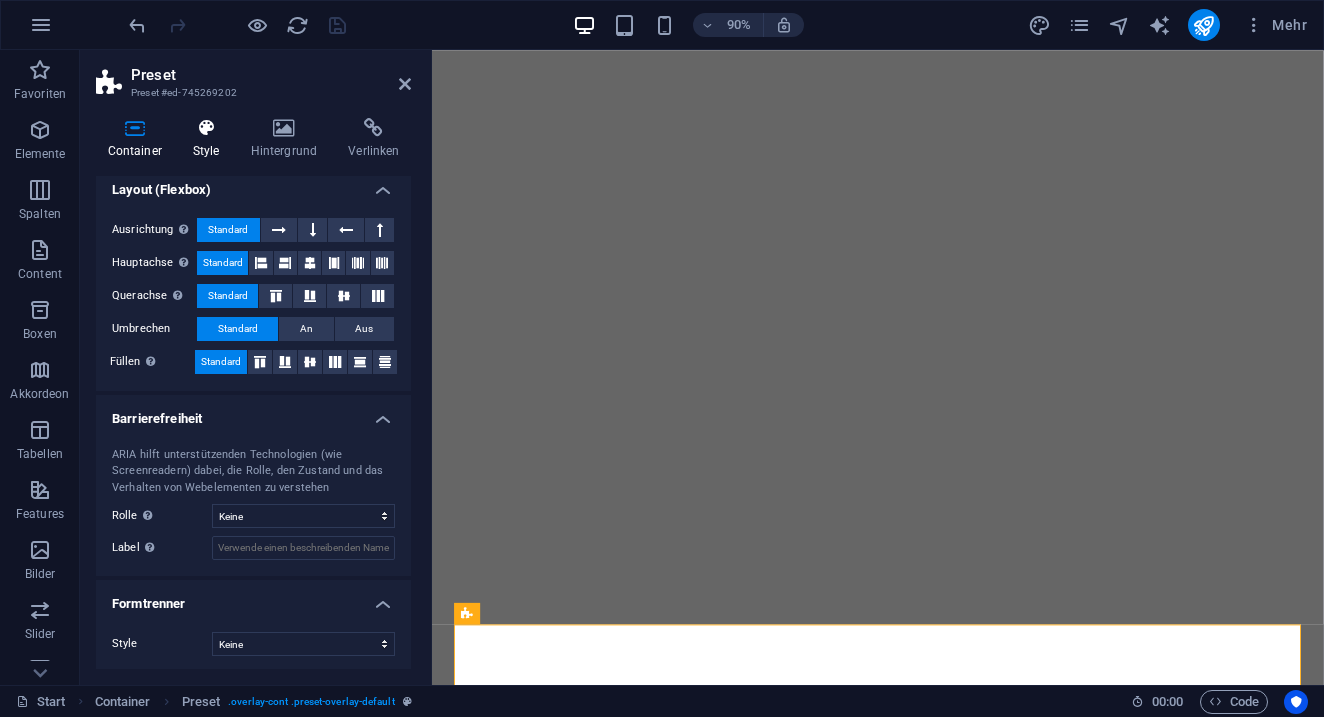 click at bounding box center (206, 128) 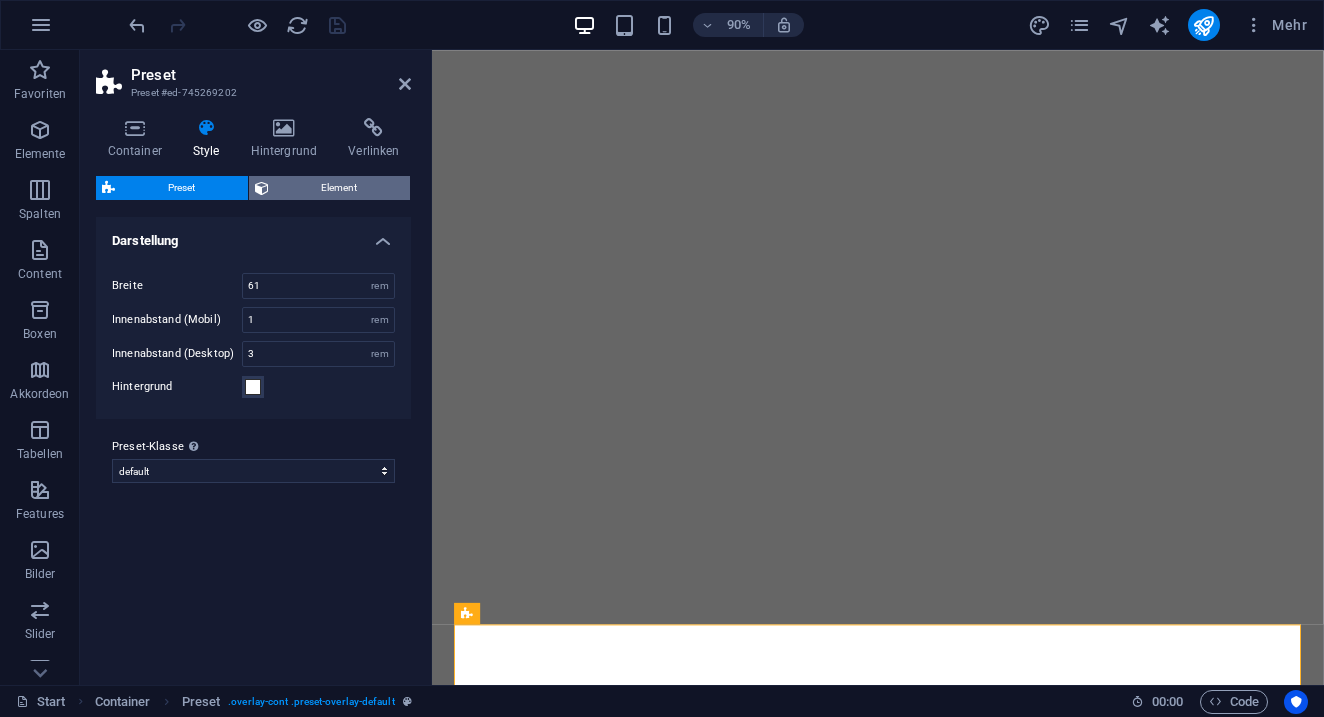 click on "Element" at bounding box center [340, 188] 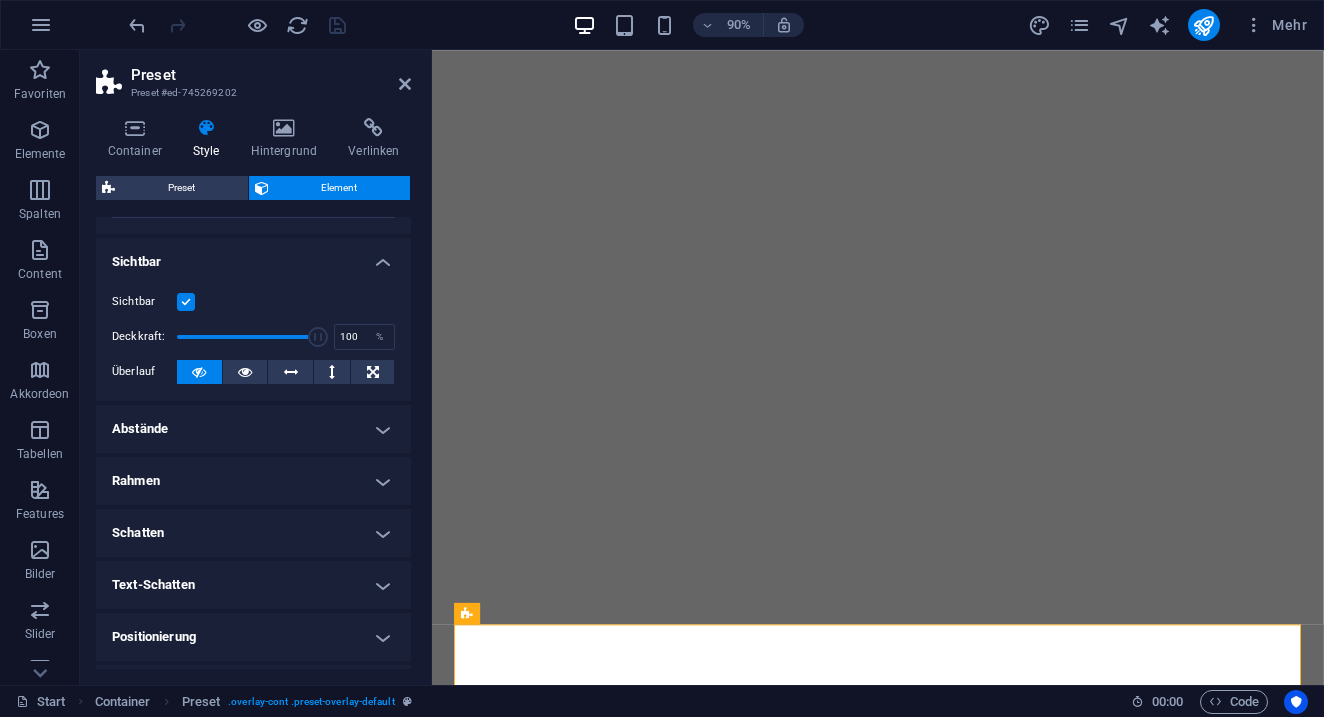 scroll, scrollTop: 215, scrollLeft: 0, axis: vertical 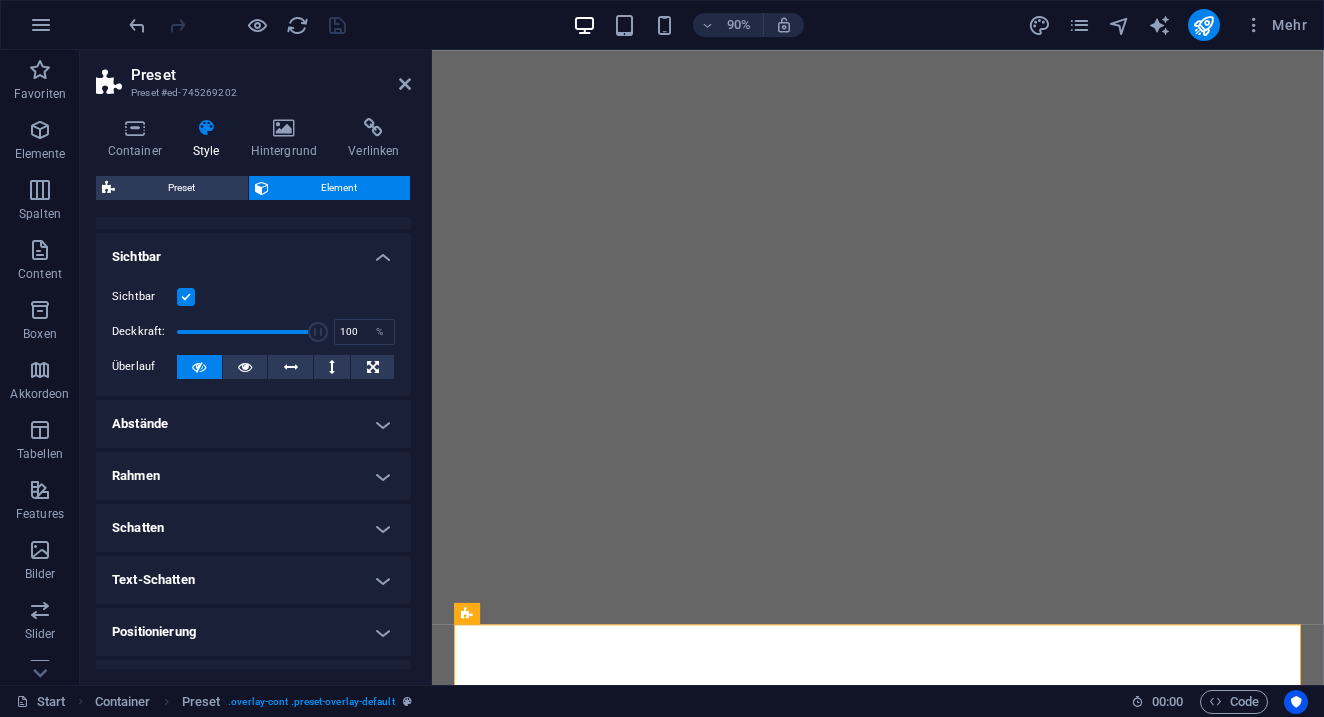 click on "Abstände" at bounding box center (253, 424) 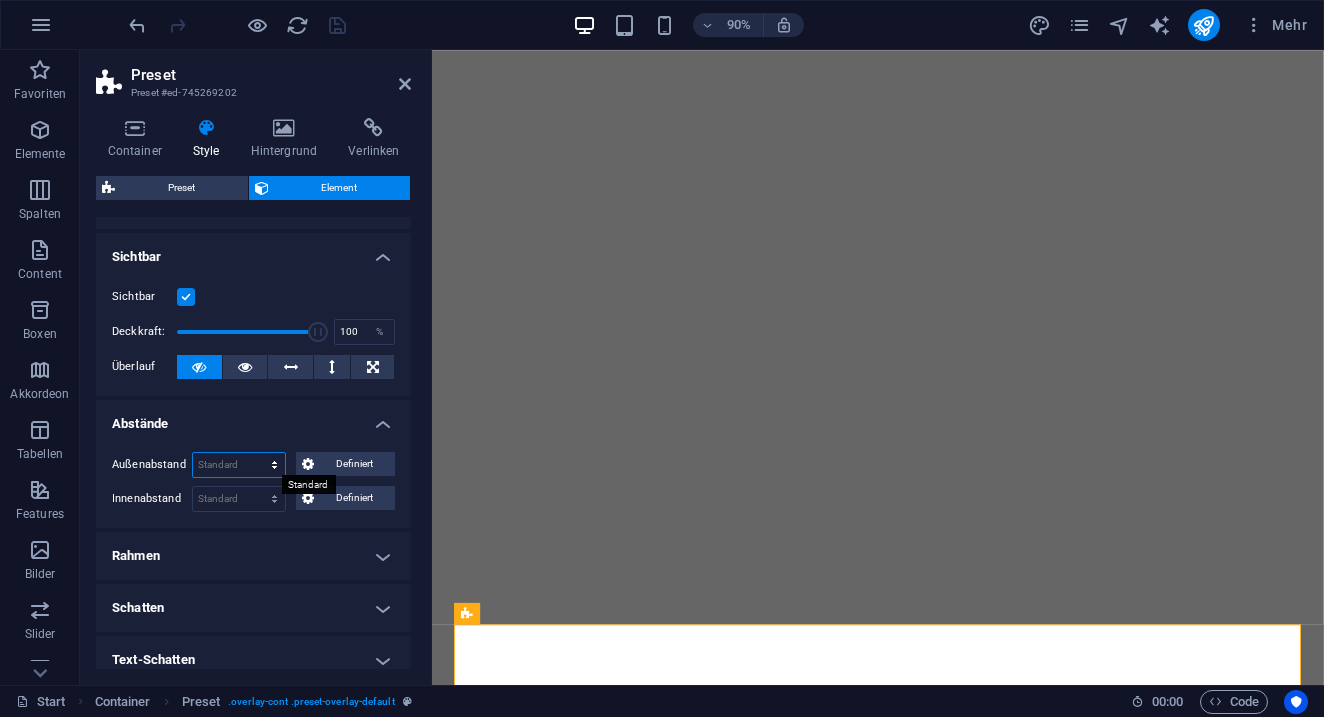 select on "px" 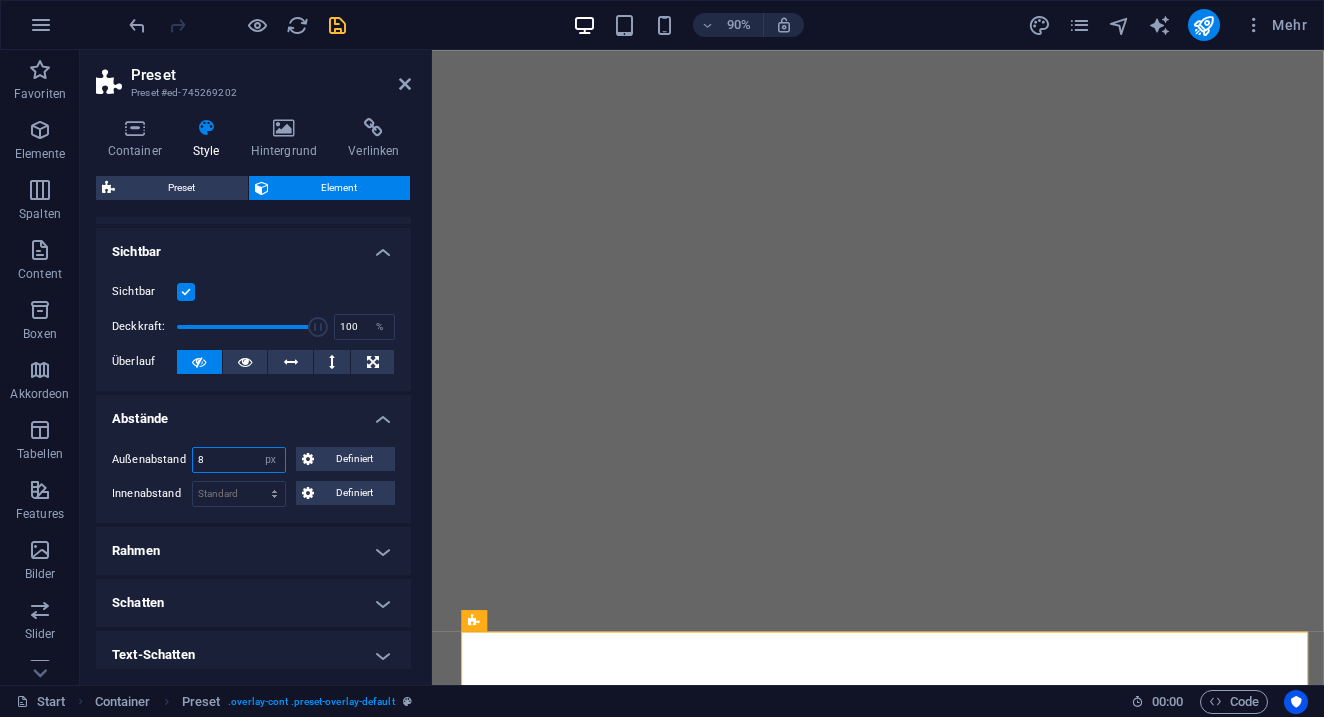 scroll, scrollTop: 202, scrollLeft: 0, axis: vertical 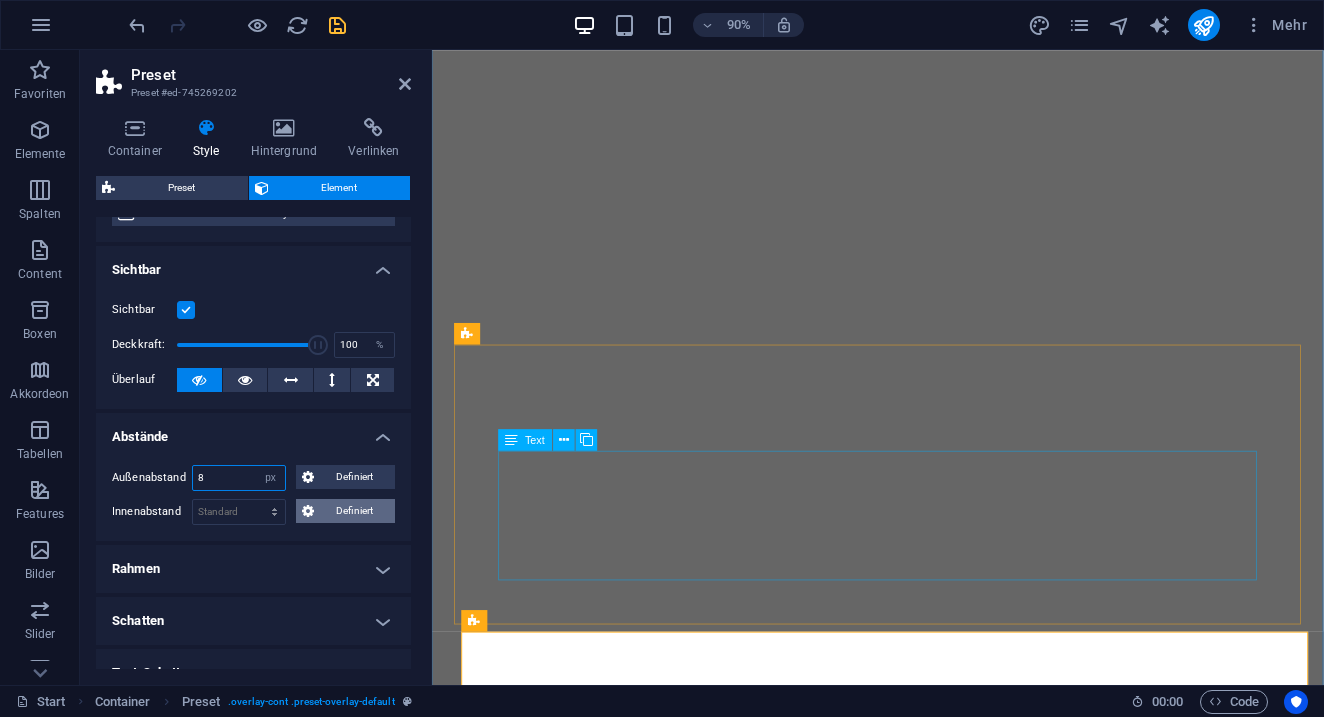 type on "8" 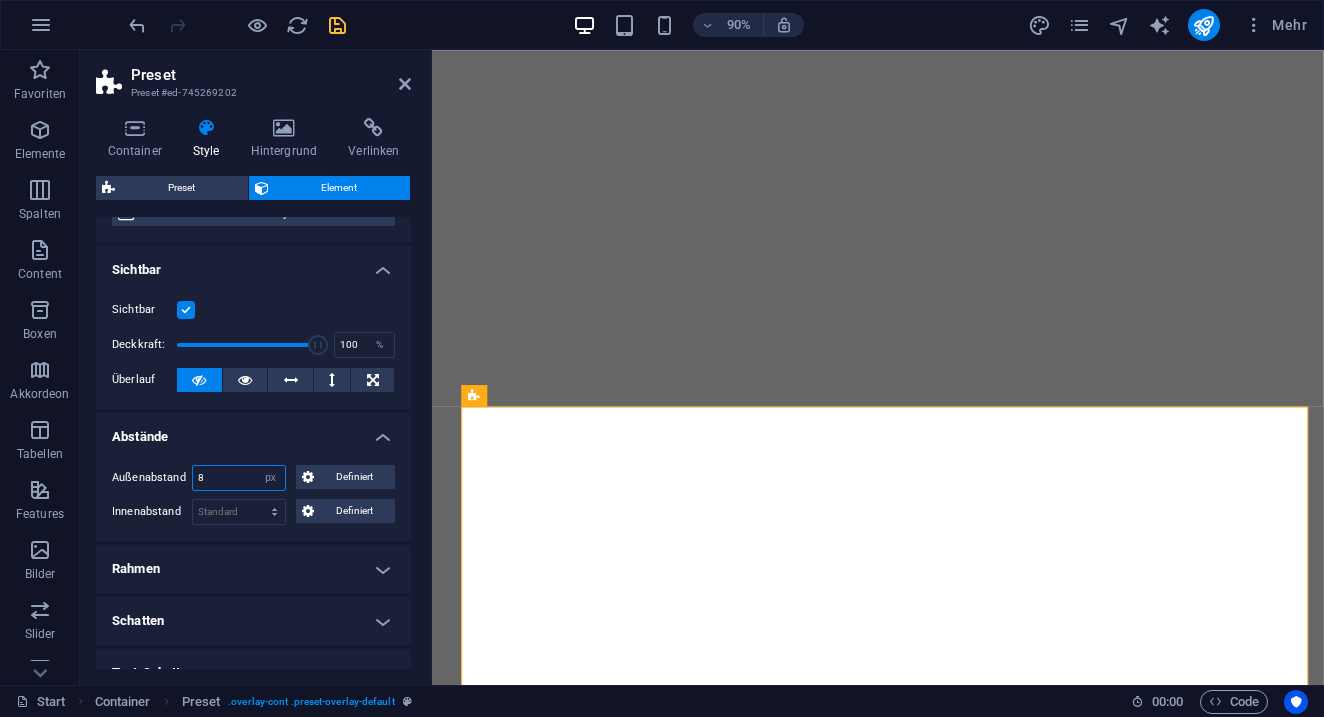 click on "8" at bounding box center (239, 478) 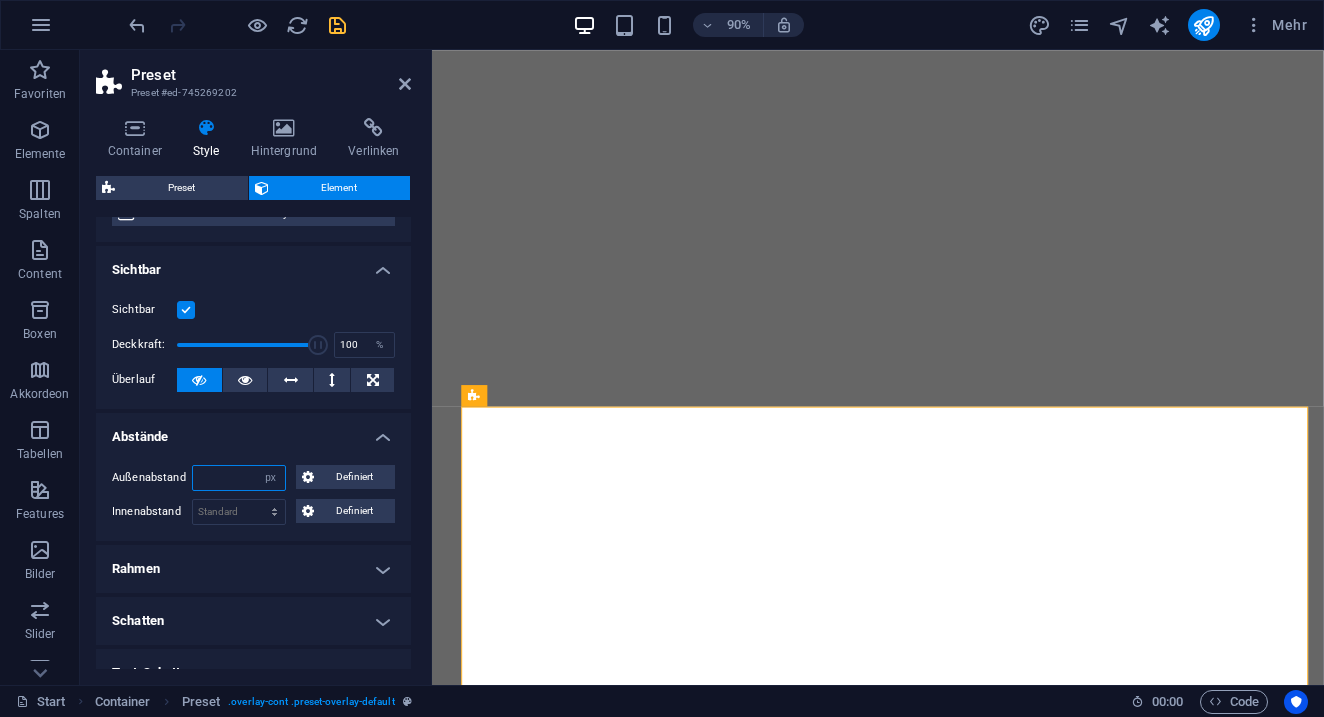 type on "4" 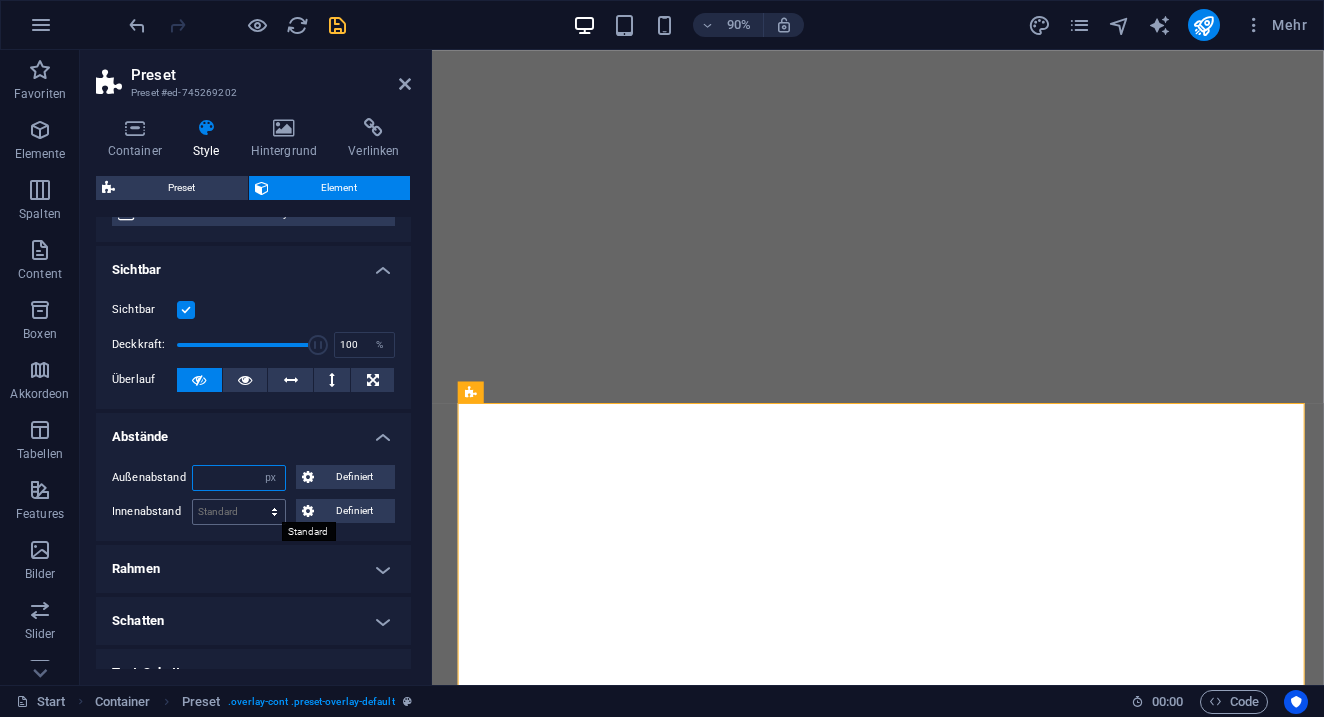 type 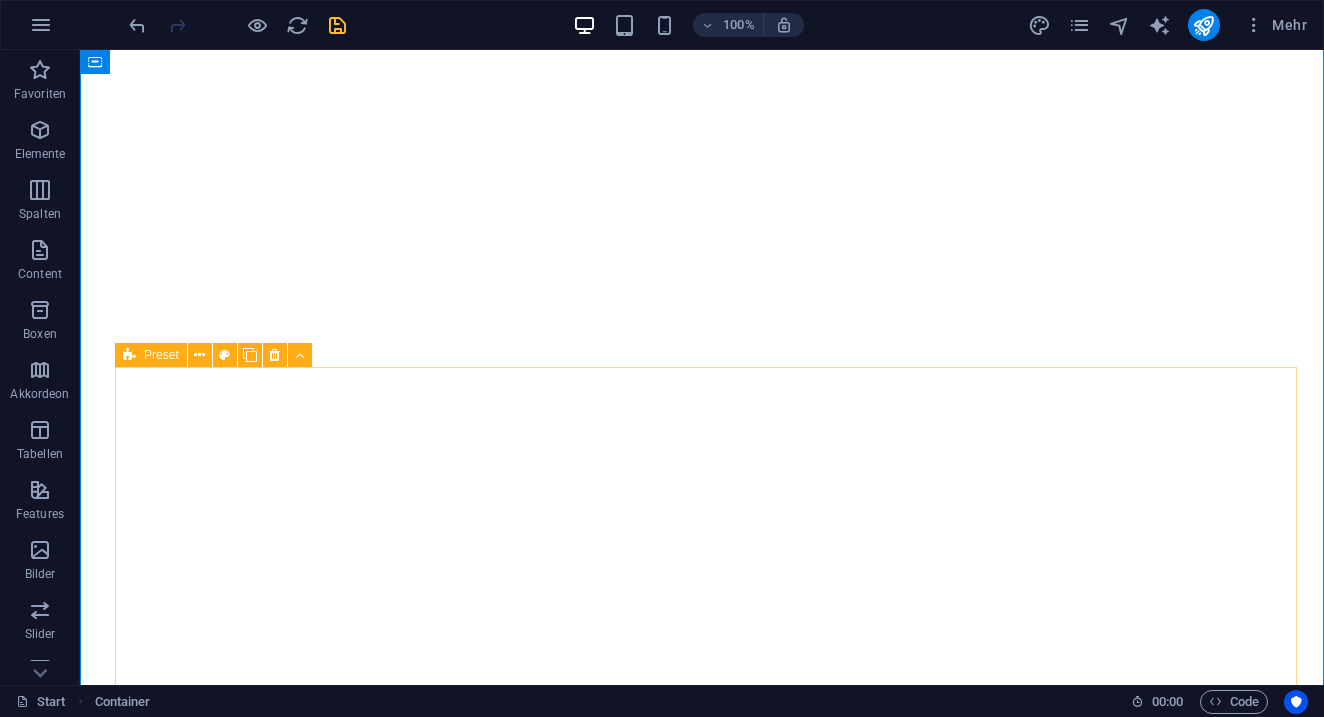 select on "px" 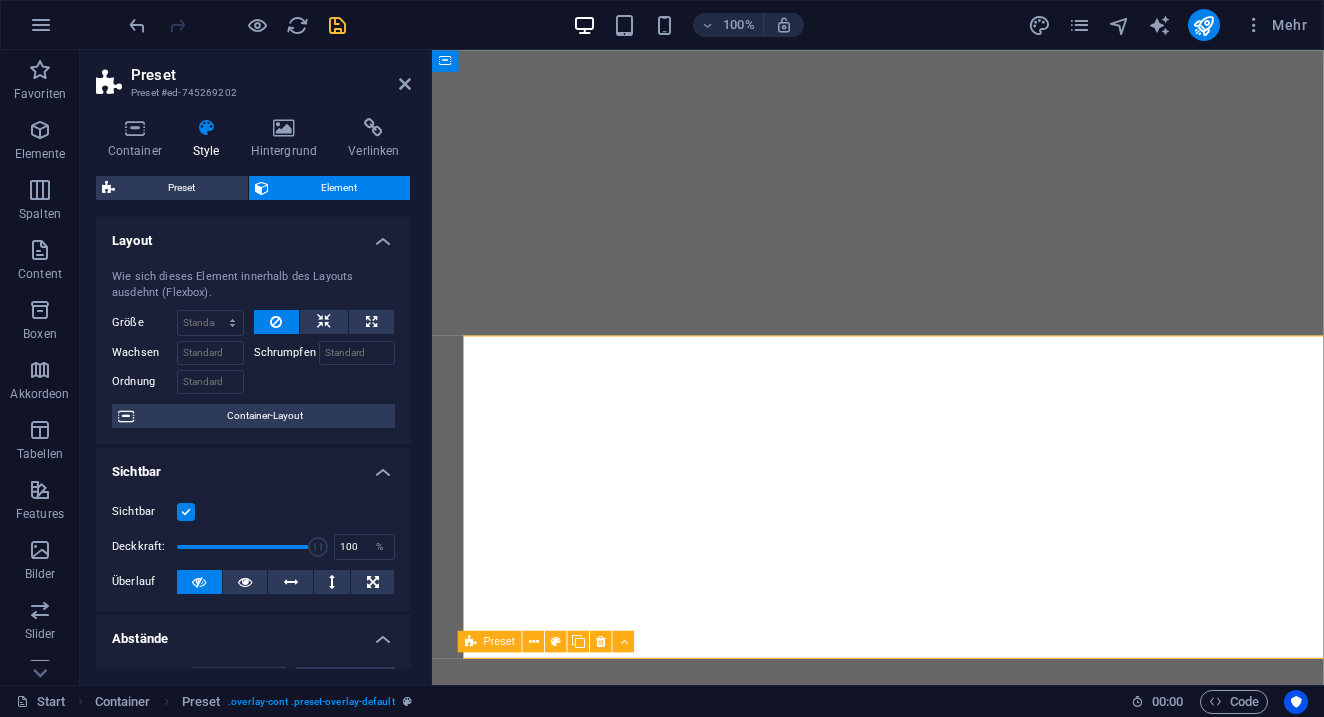 type on "4" 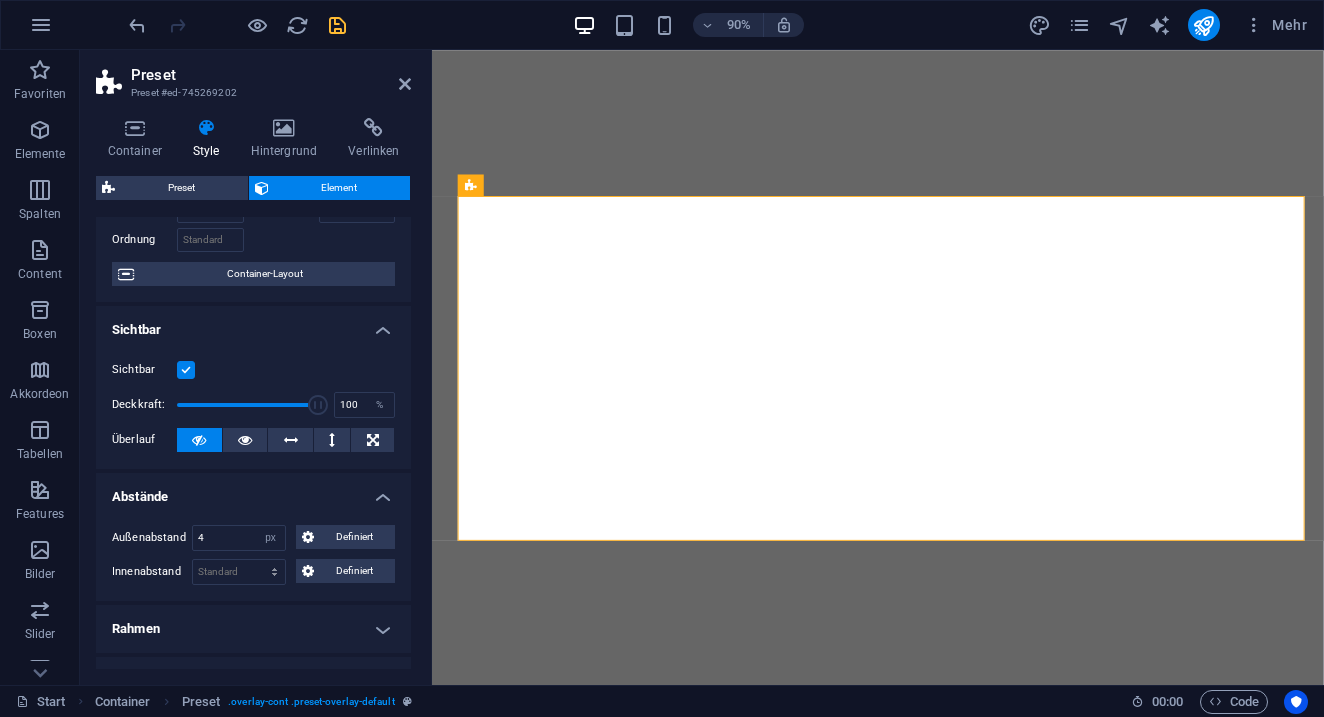 scroll, scrollTop: 149, scrollLeft: 0, axis: vertical 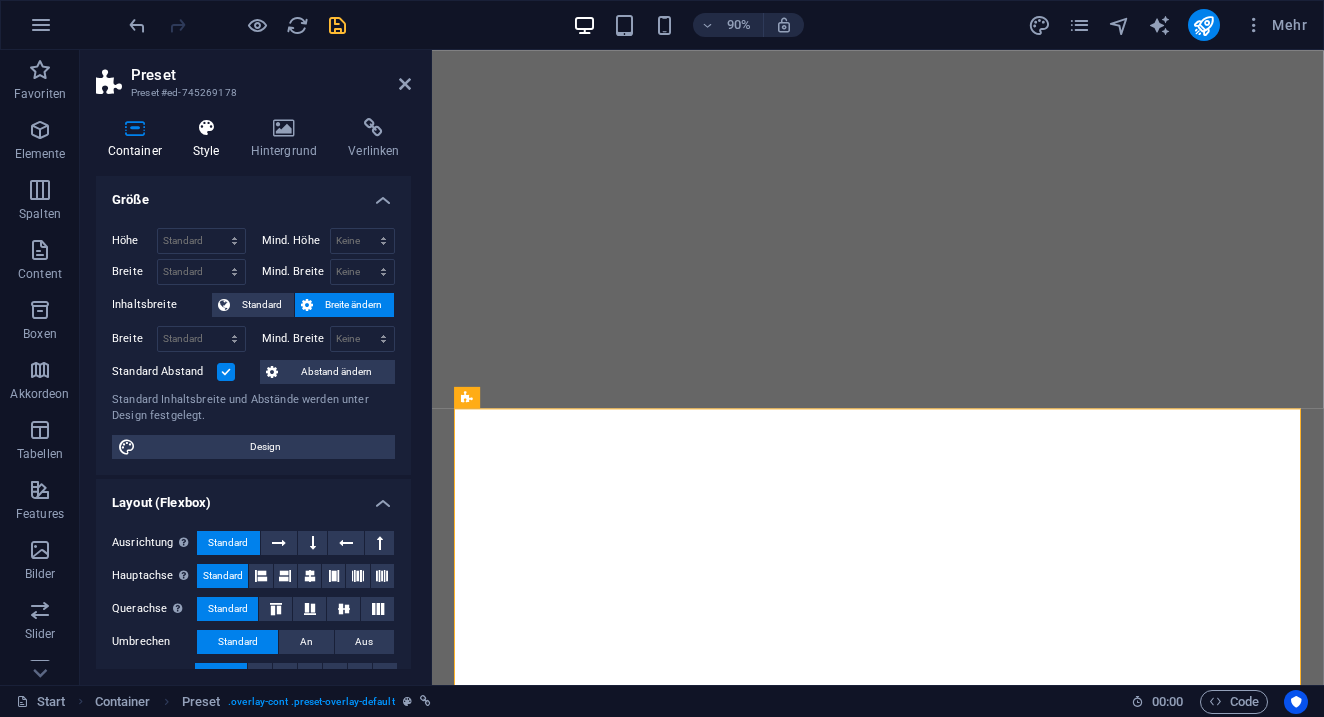 click on "Style" at bounding box center [210, 139] 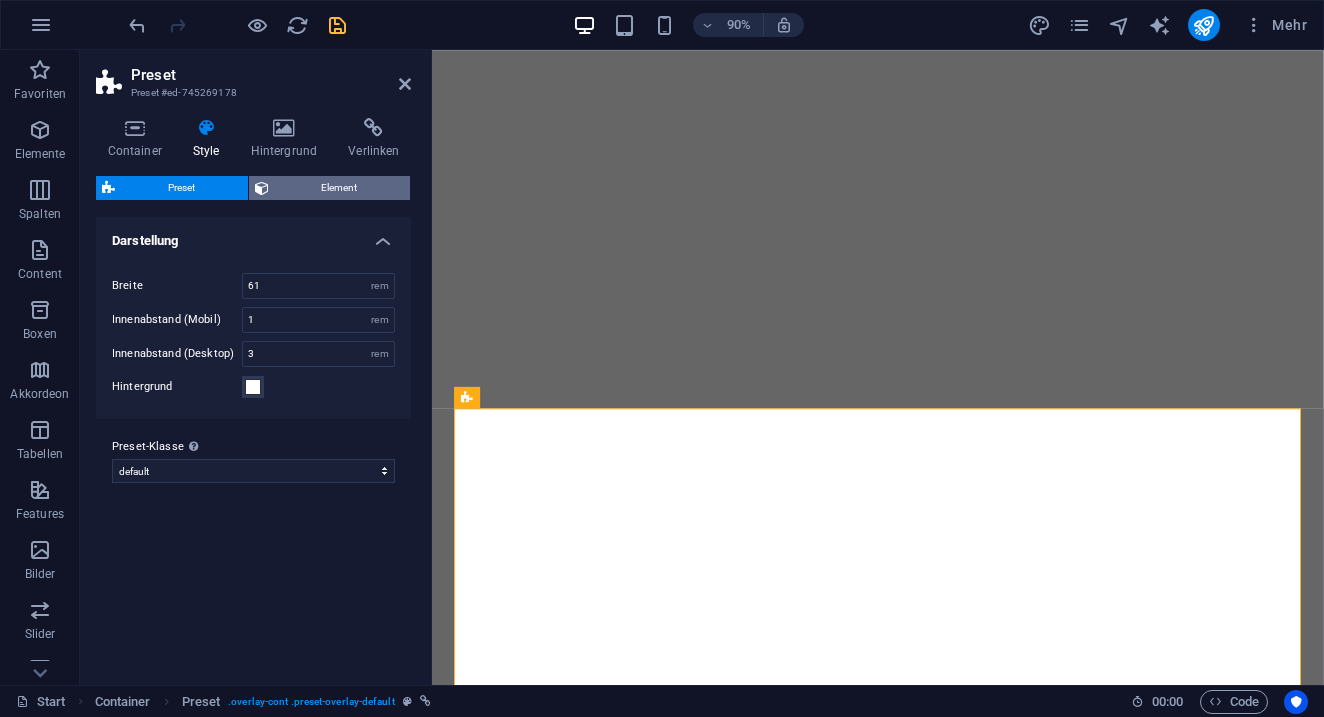 click on "Element" at bounding box center [340, 188] 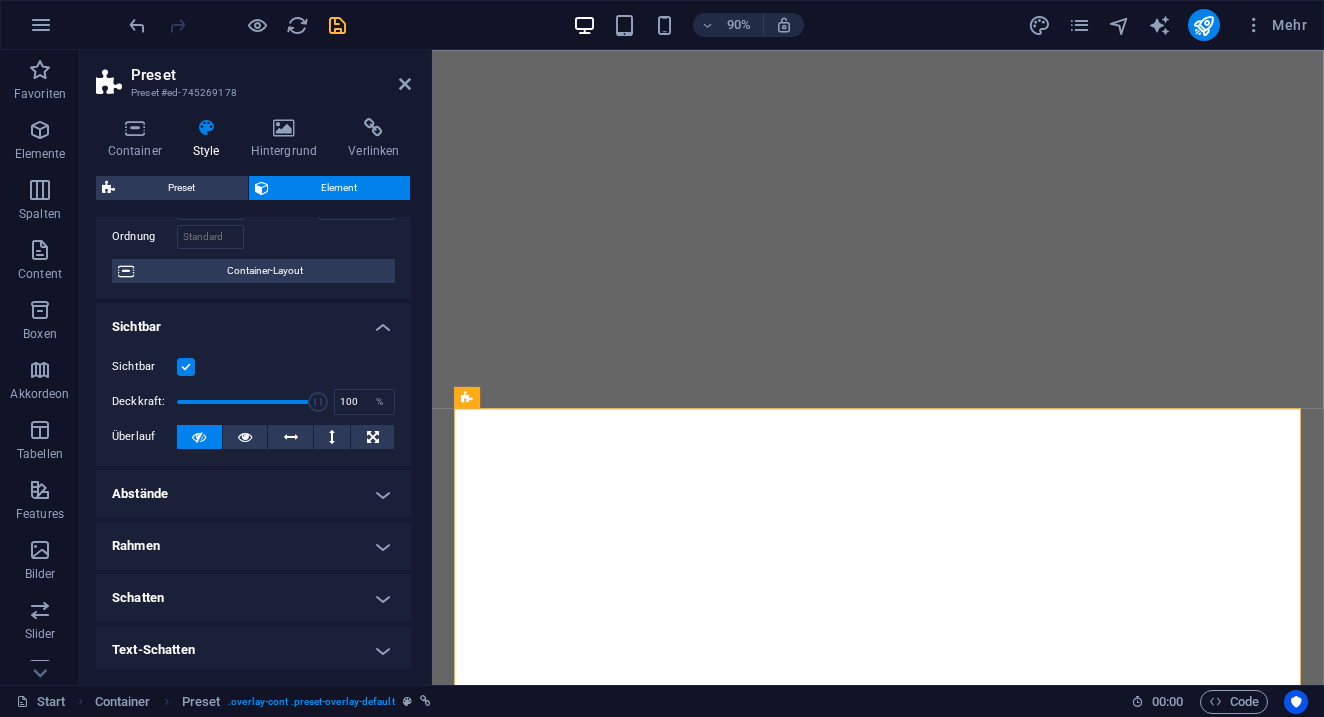 scroll, scrollTop: 147, scrollLeft: 0, axis: vertical 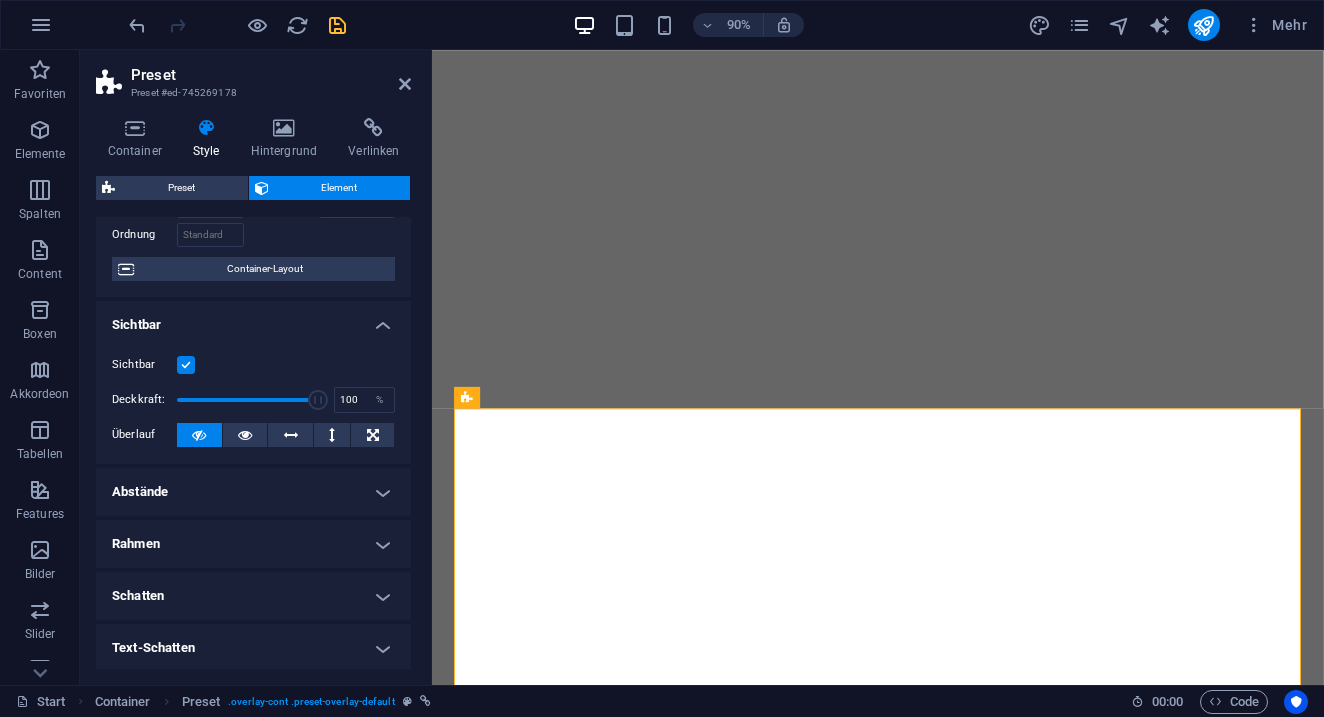 click on "Abstände" at bounding box center [253, 492] 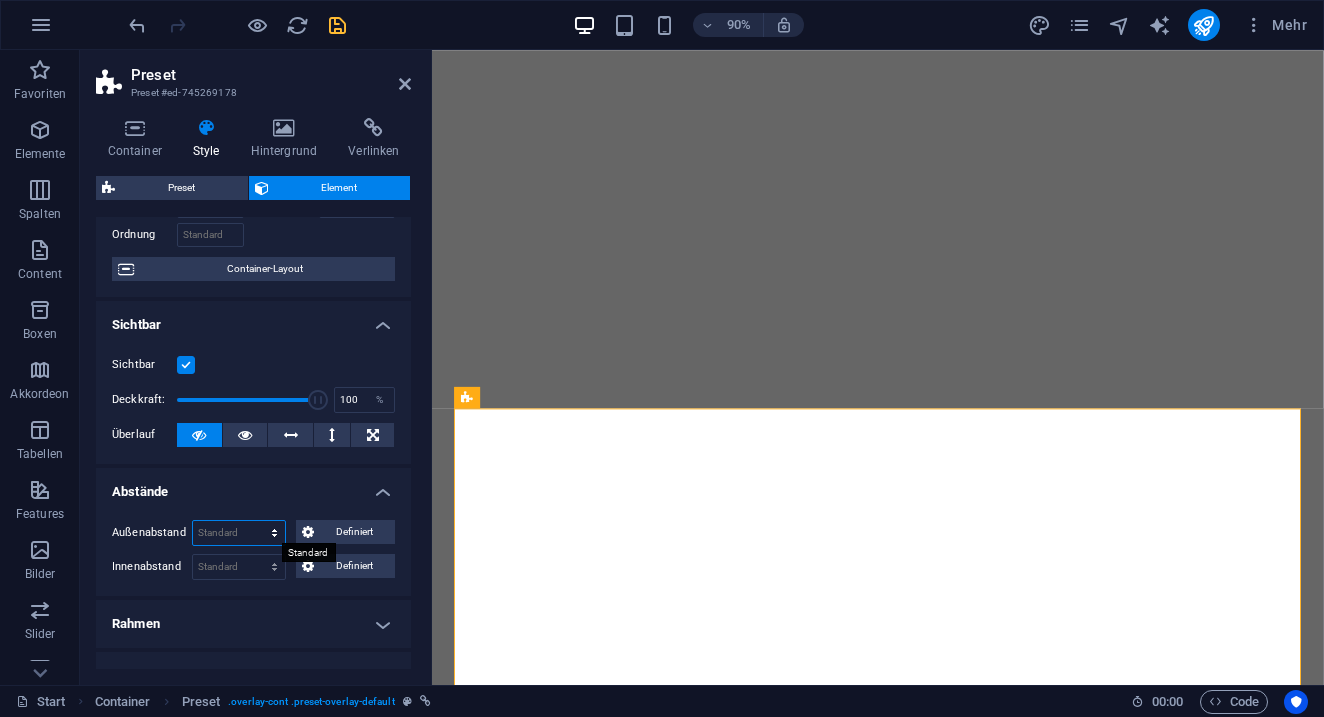 select on "px" 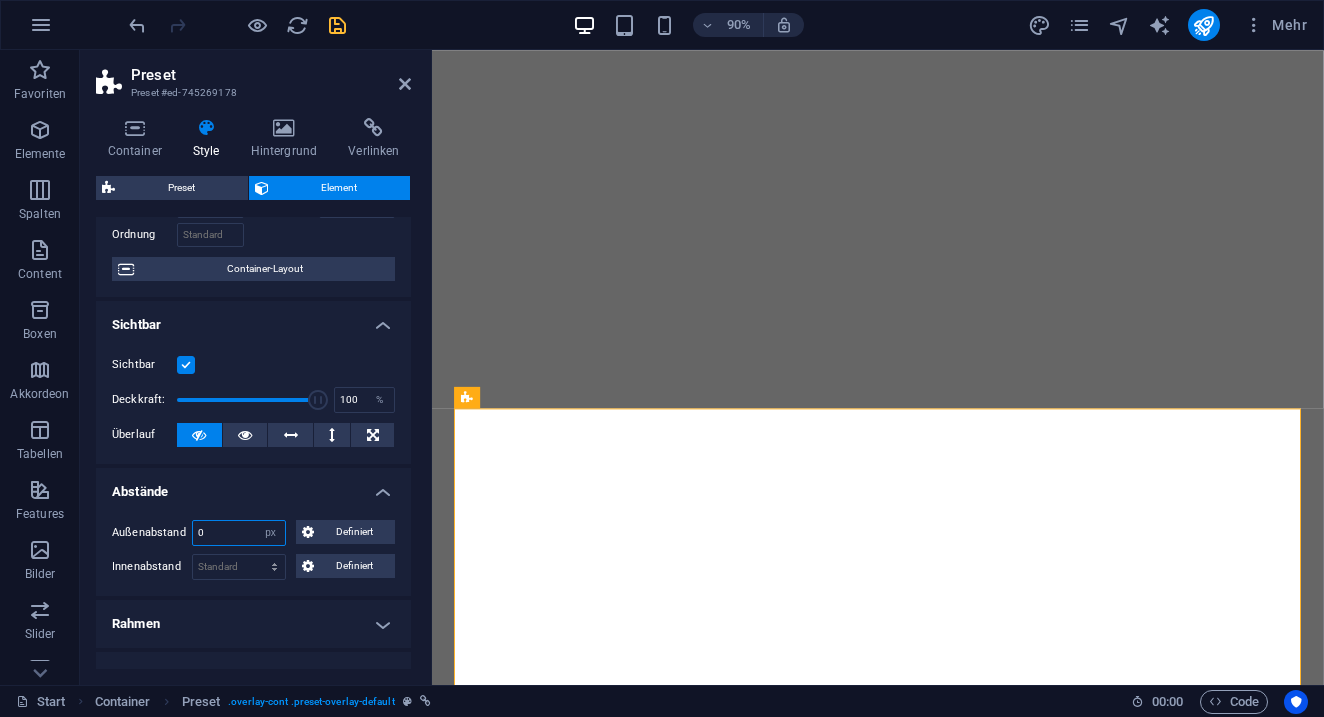 click on "0" at bounding box center [239, 533] 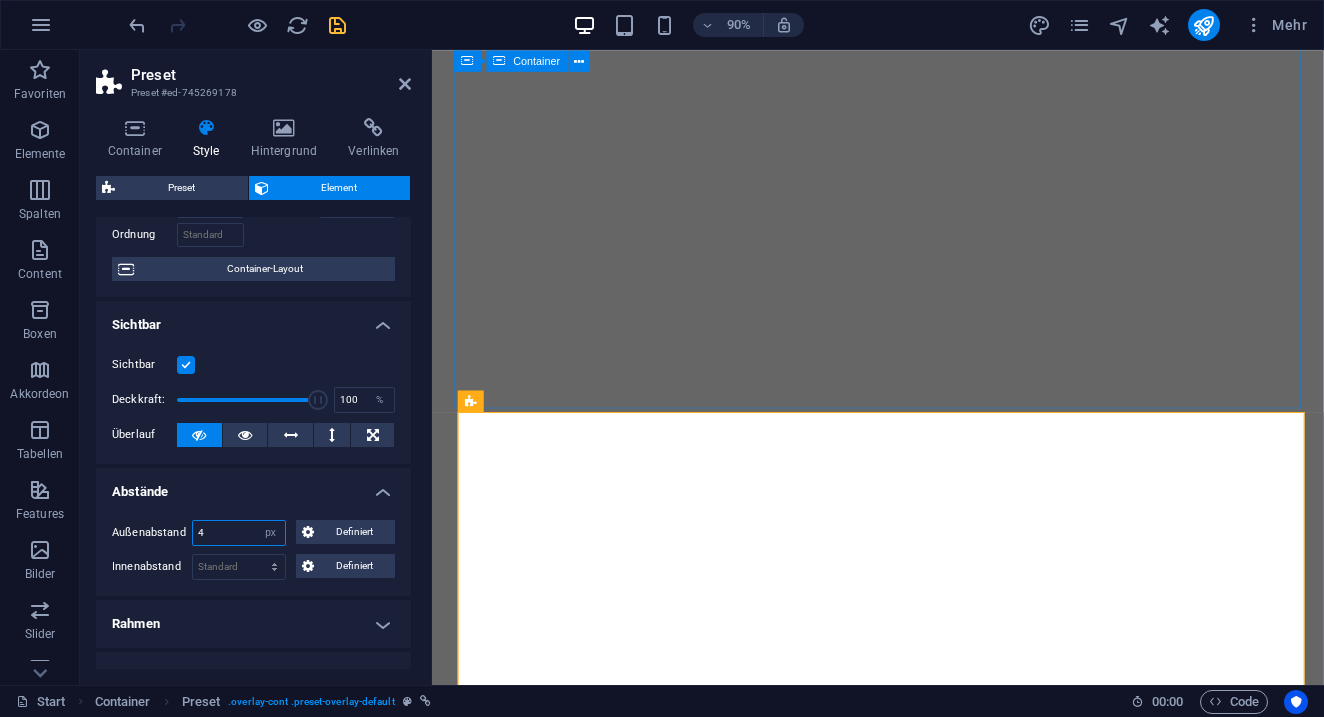 type on "4" 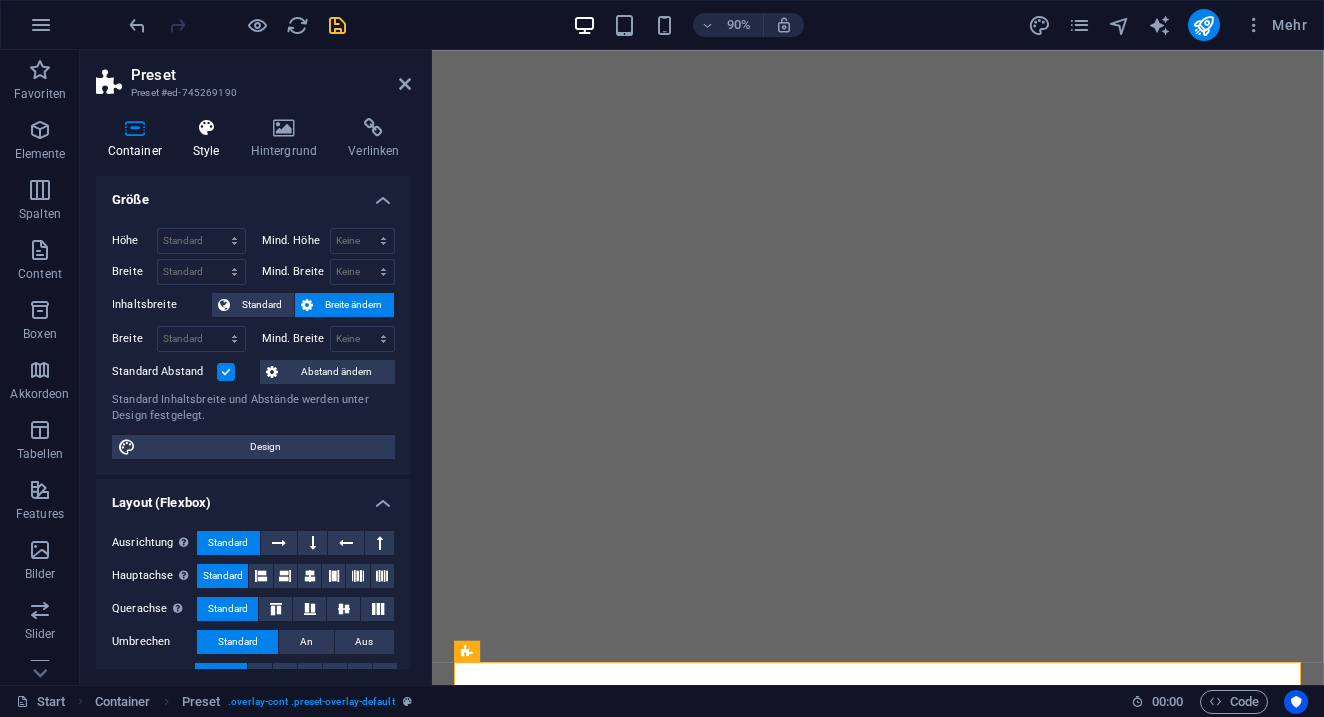 click at bounding box center (206, 128) 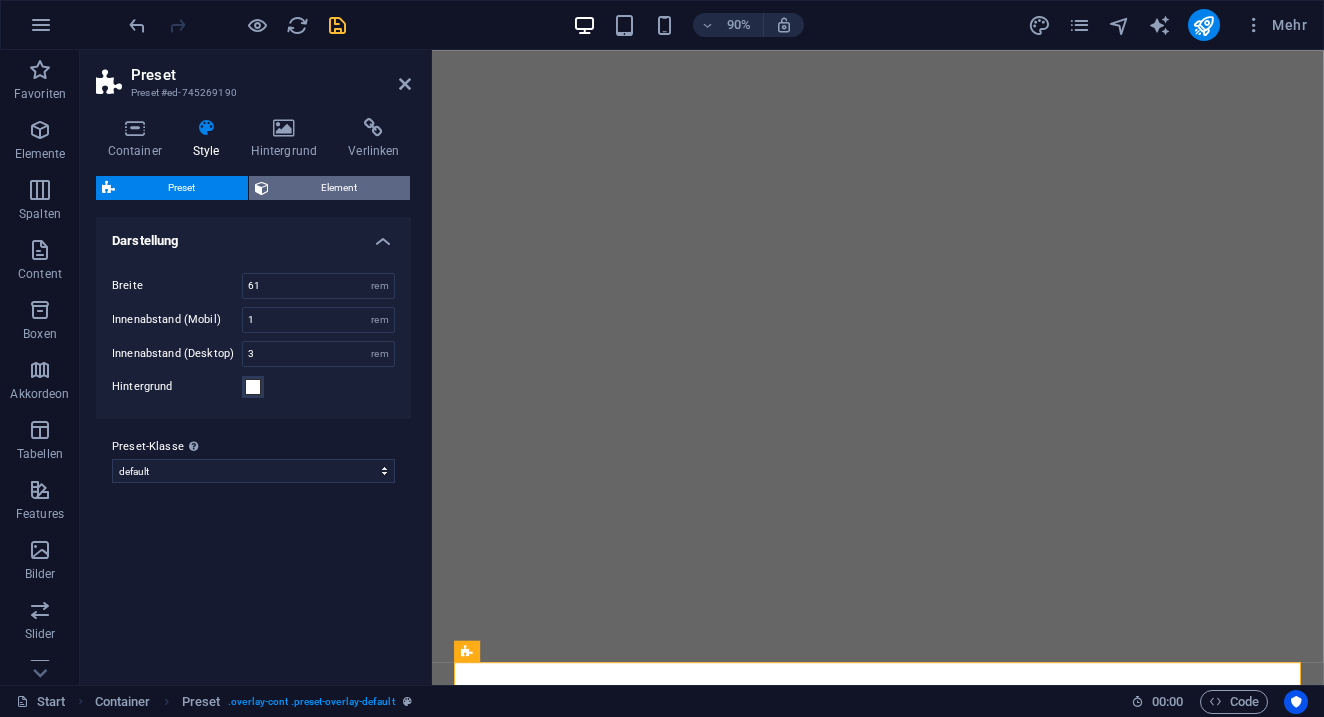 click on "Element" at bounding box center (340, 188) 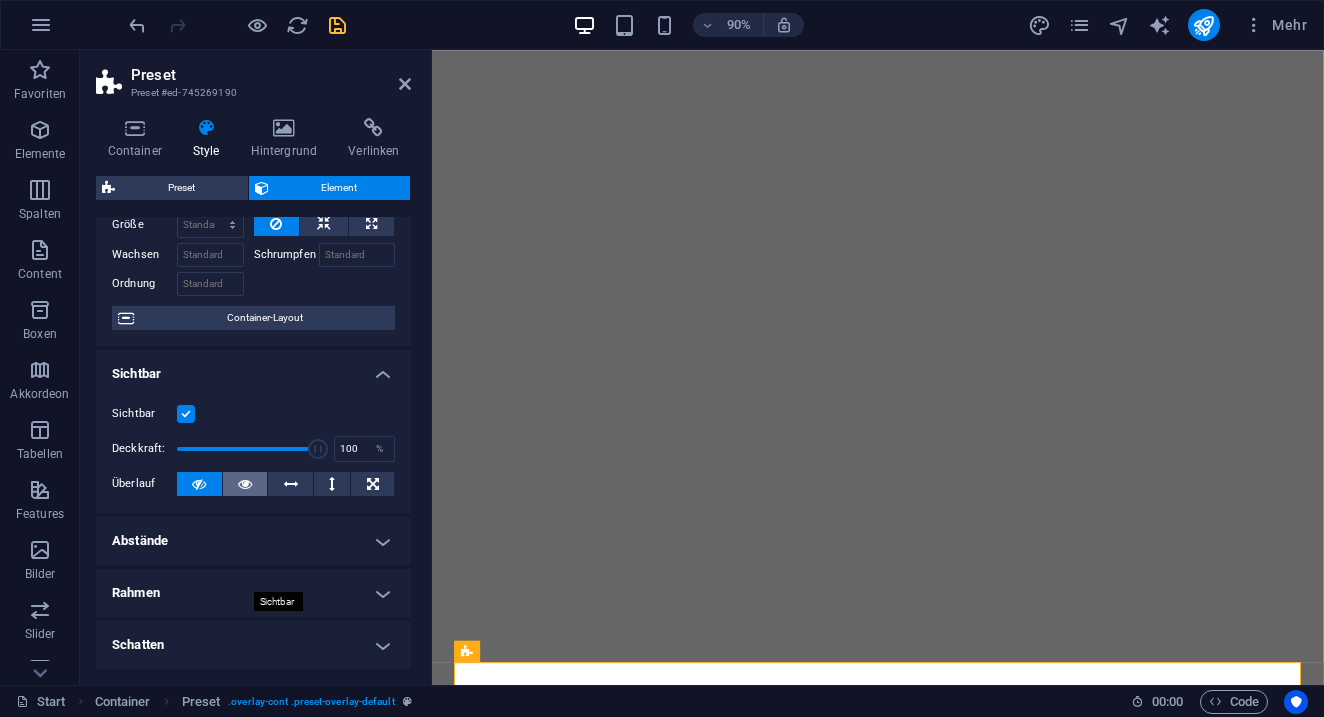 scroll, scrollTop: 100, scrollLeft: 0, axis: vertical 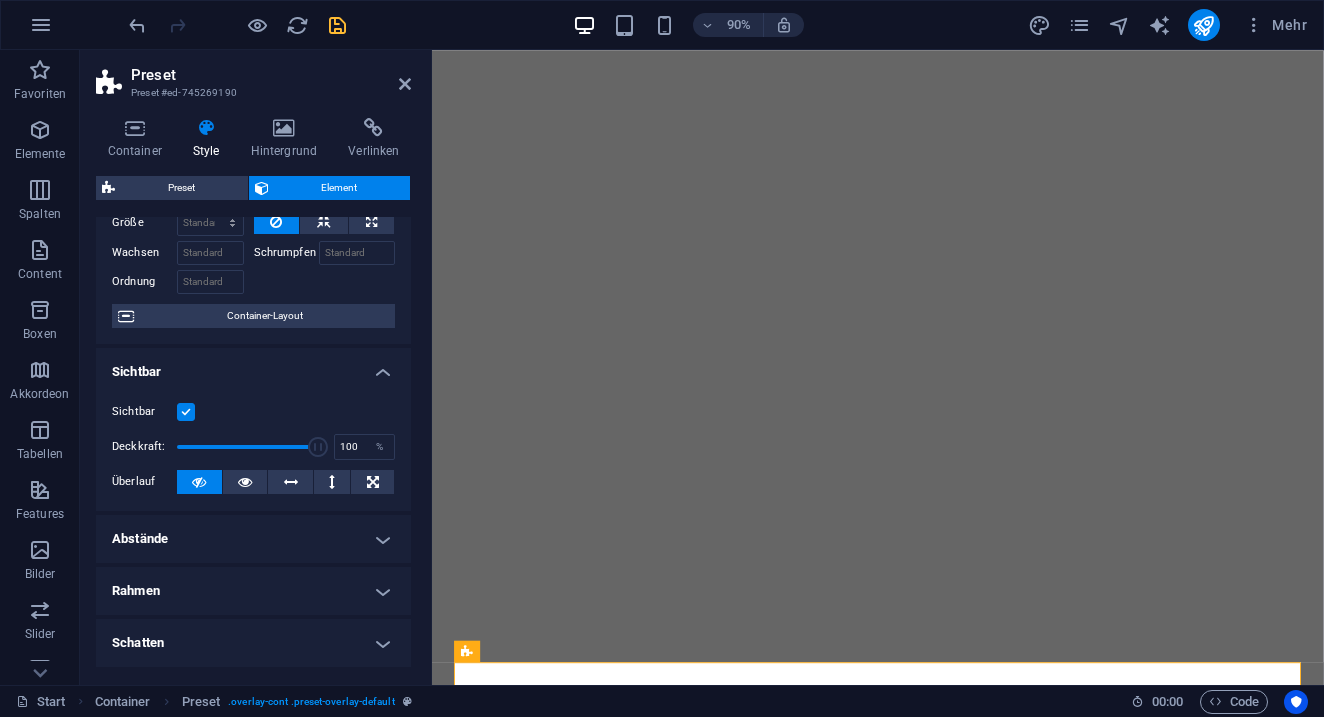 click on "Abstände" at bounding box center (253, 539) 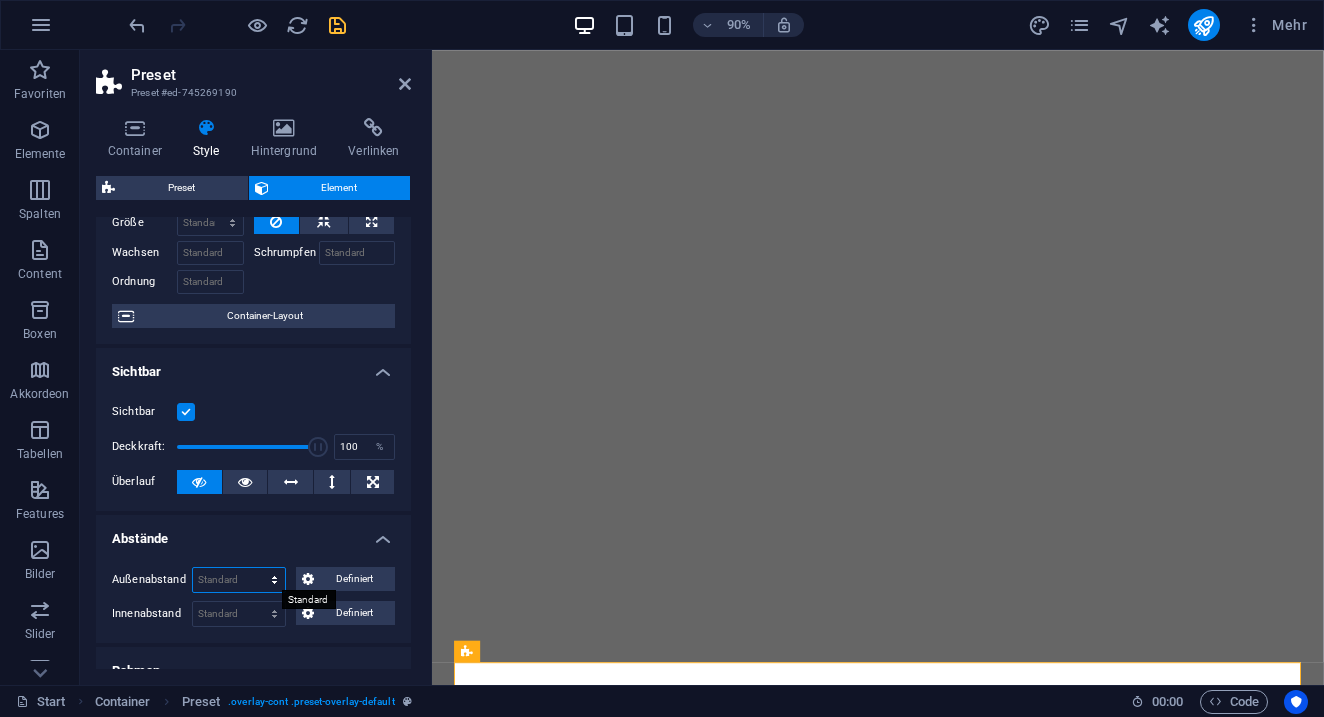select on "px" 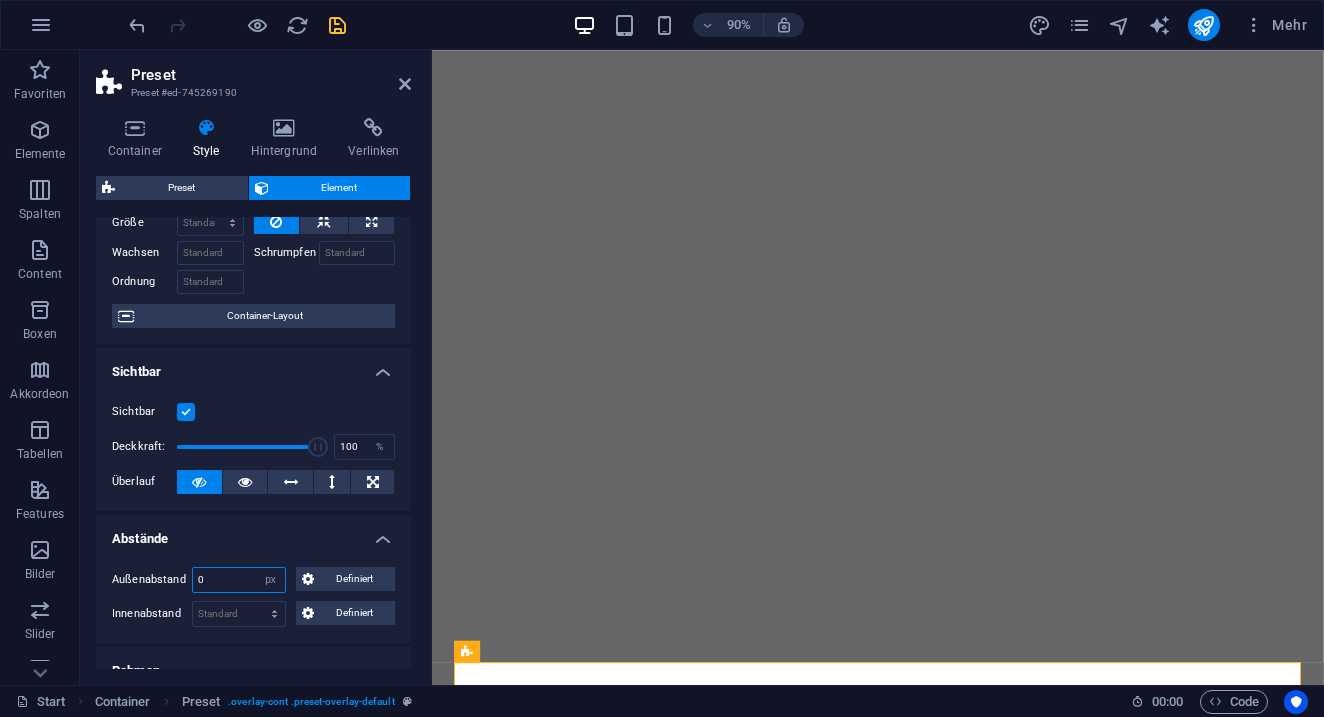 click on "0" at bounding box center (239, 580) 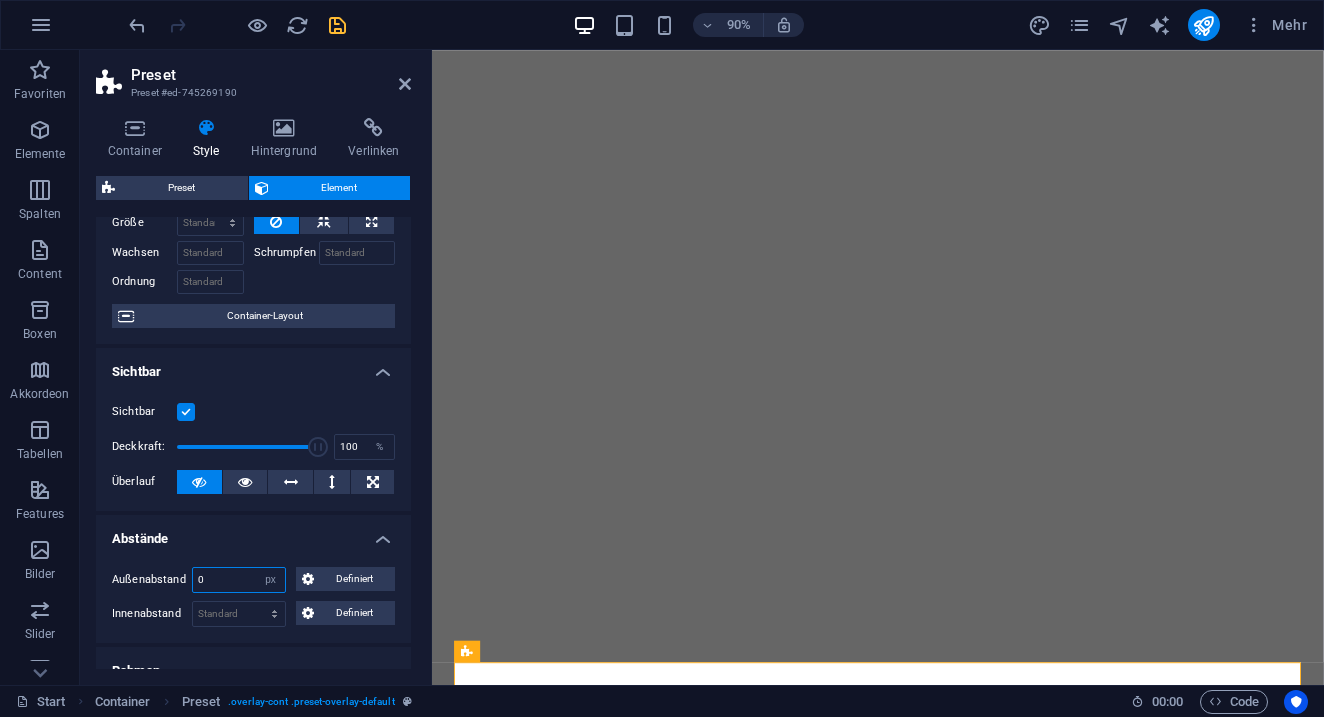 click on "0" at bounding box center (239, 580) 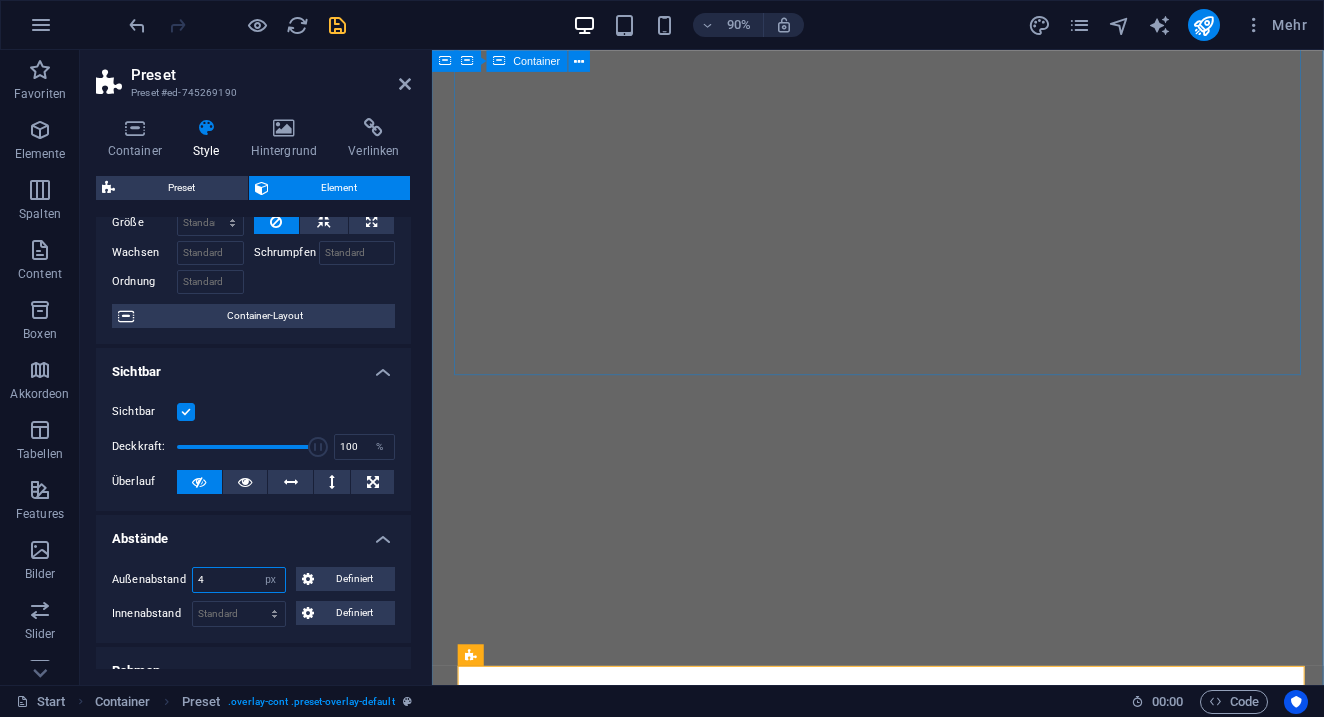 type on "4" 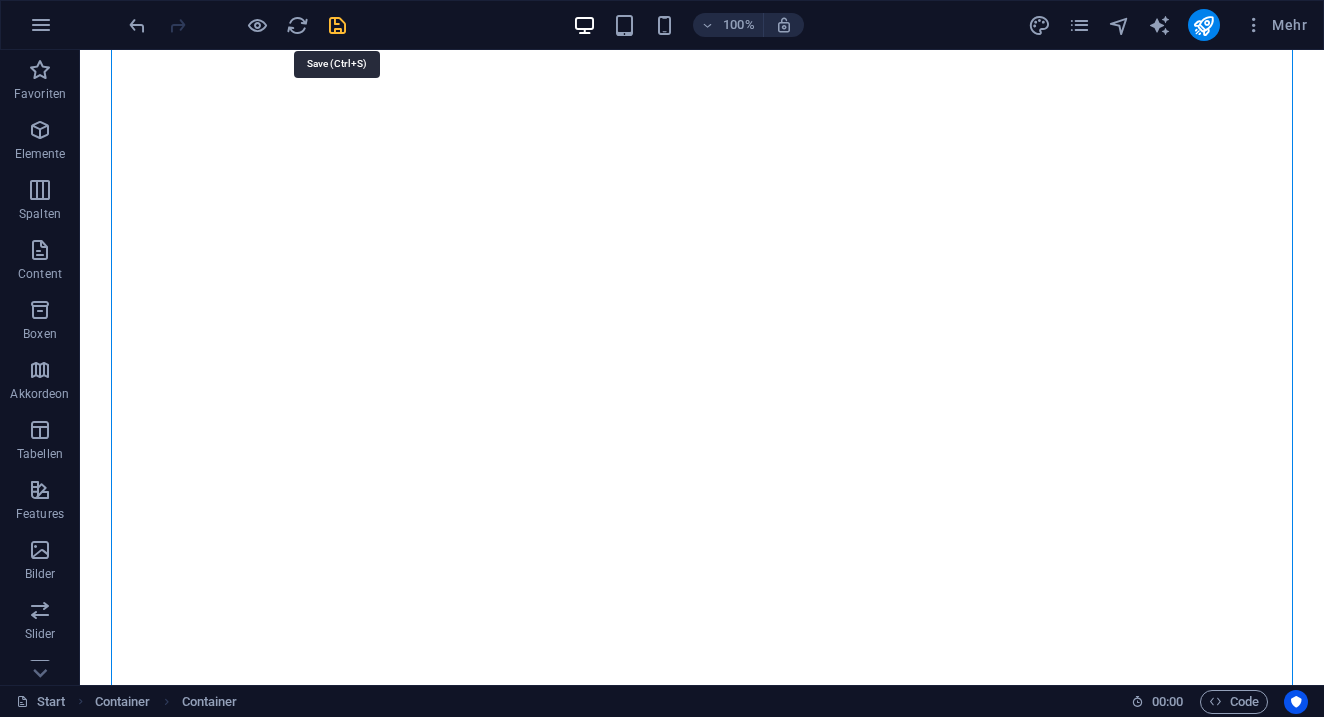 click at bounding box center [337, 25] 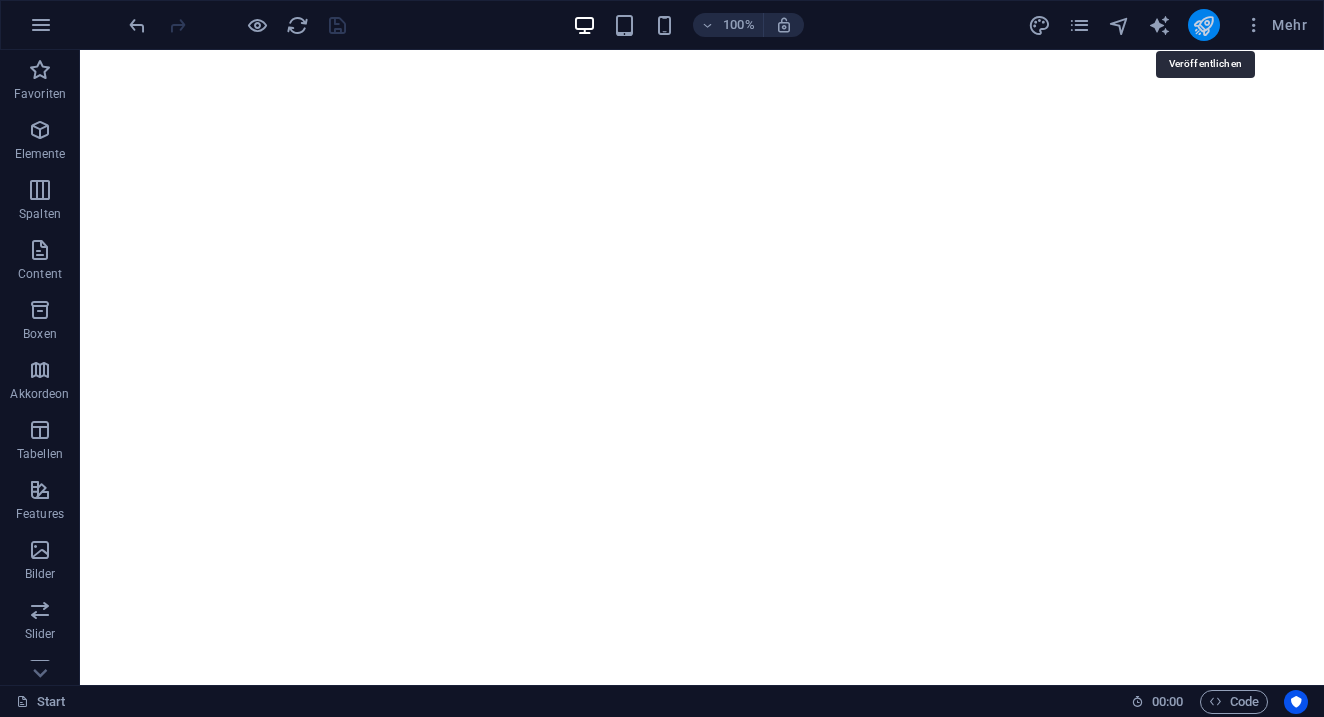 click at bounding box center (1203, 25) 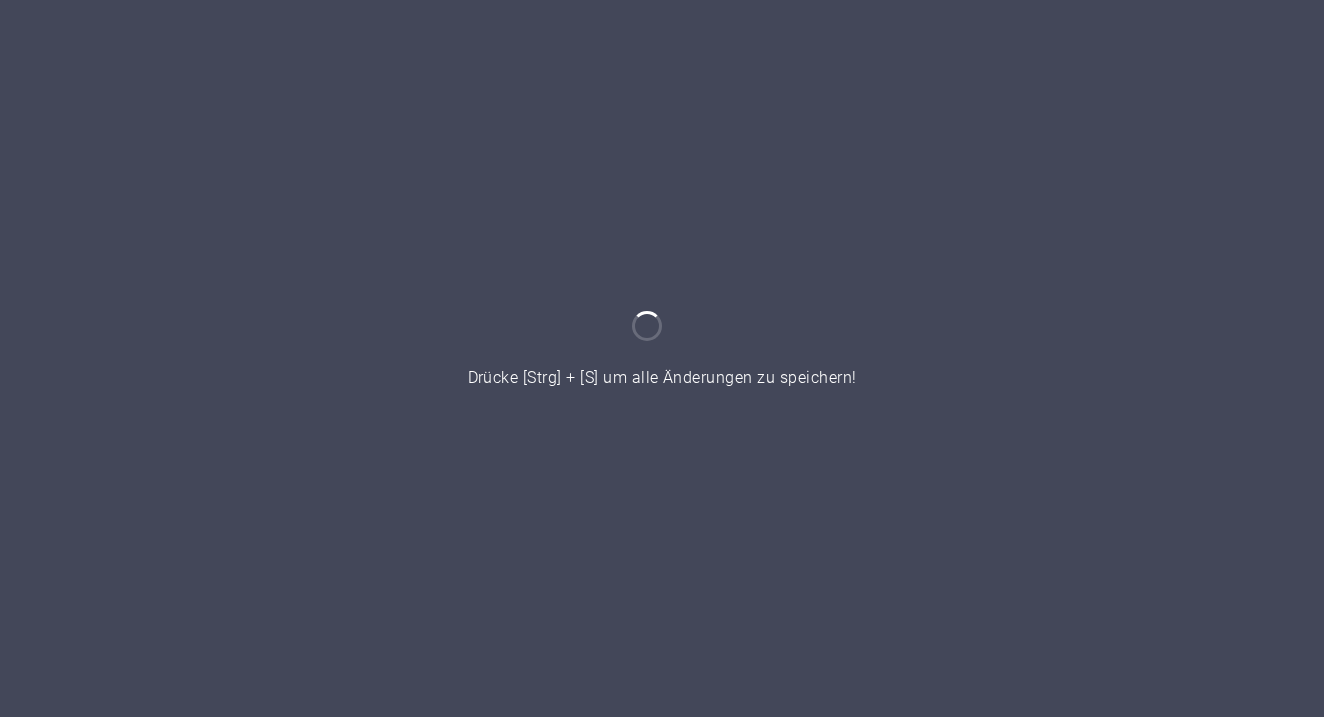 scroll, scrollTop: 0, scrollLeft: 0, axis: both 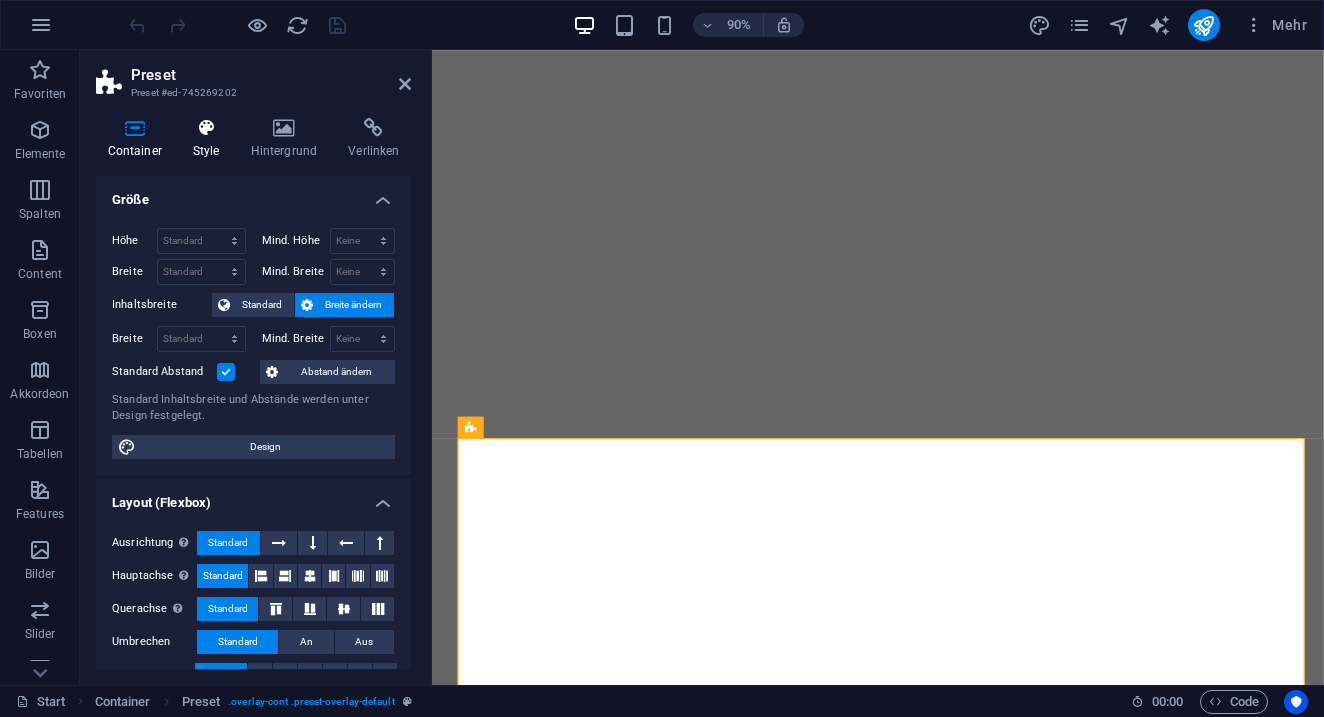 click at bounding box center [206, 128] 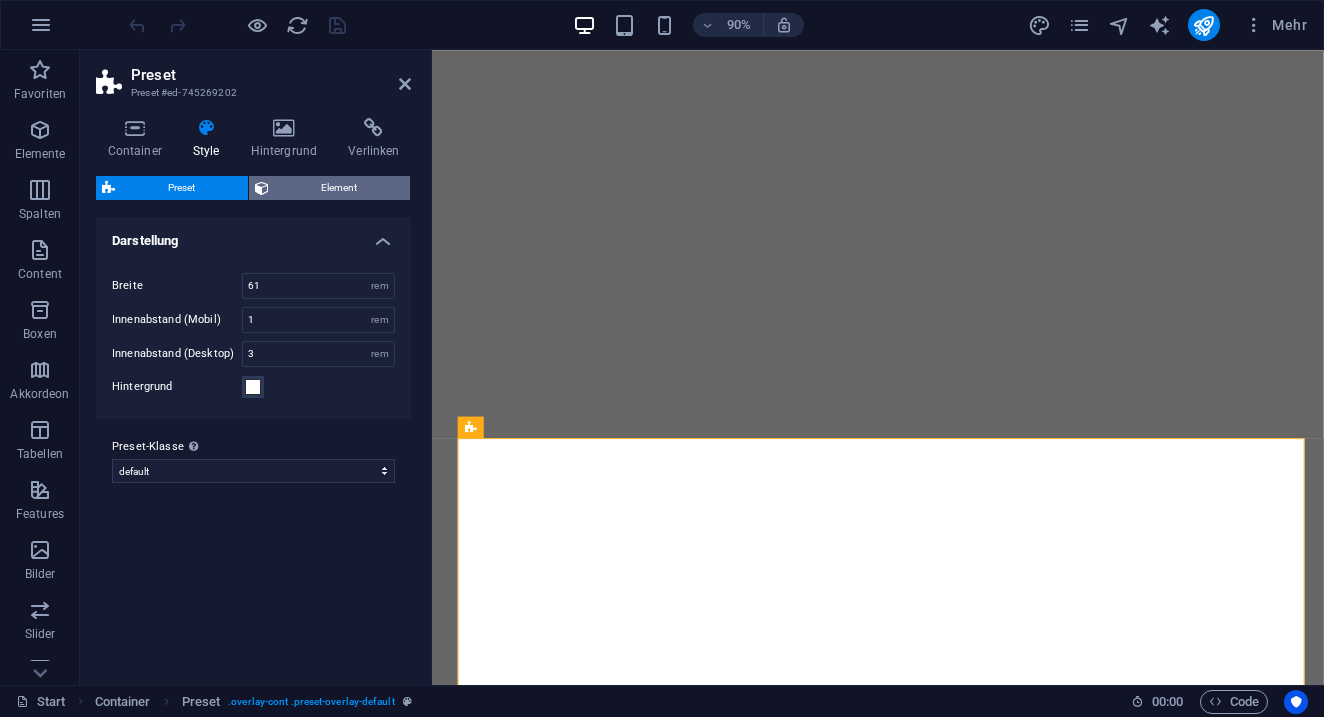 click on "Element" at bounding box center [340, 188] 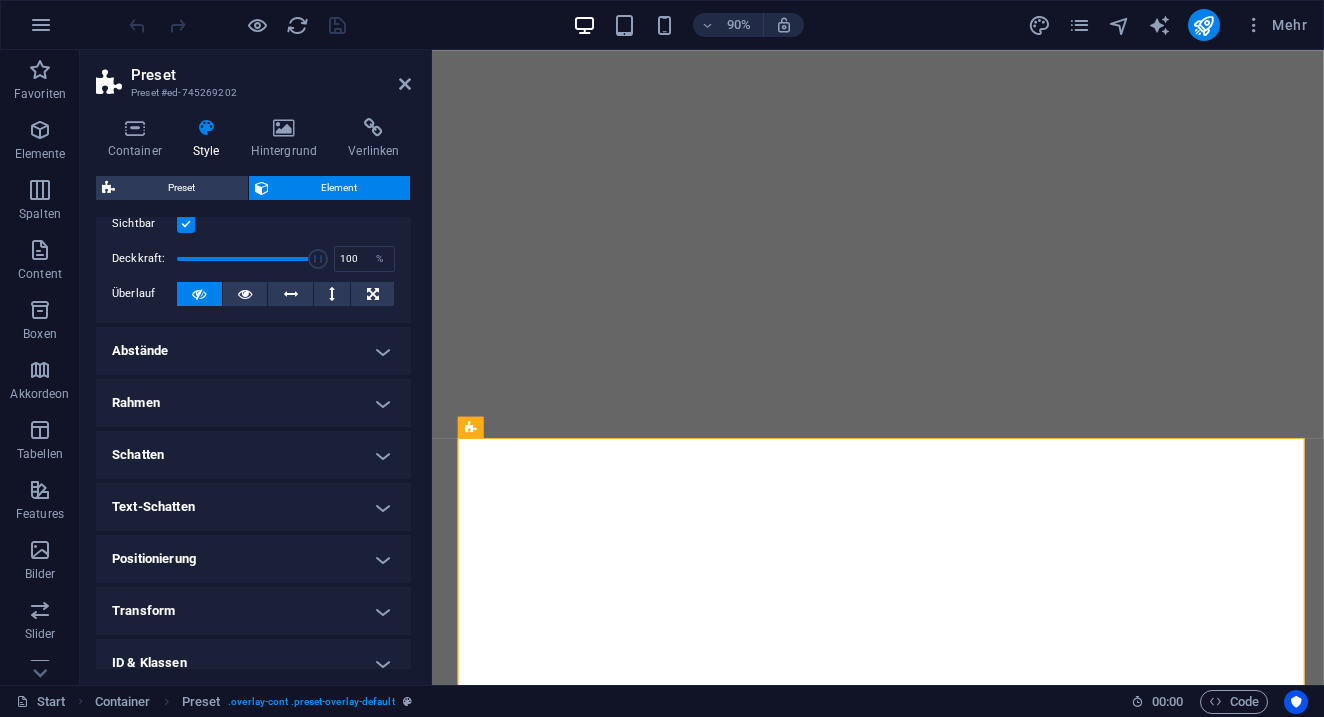 scroll, scrollTop: 283, scrollLeft: 0, axis: vertical 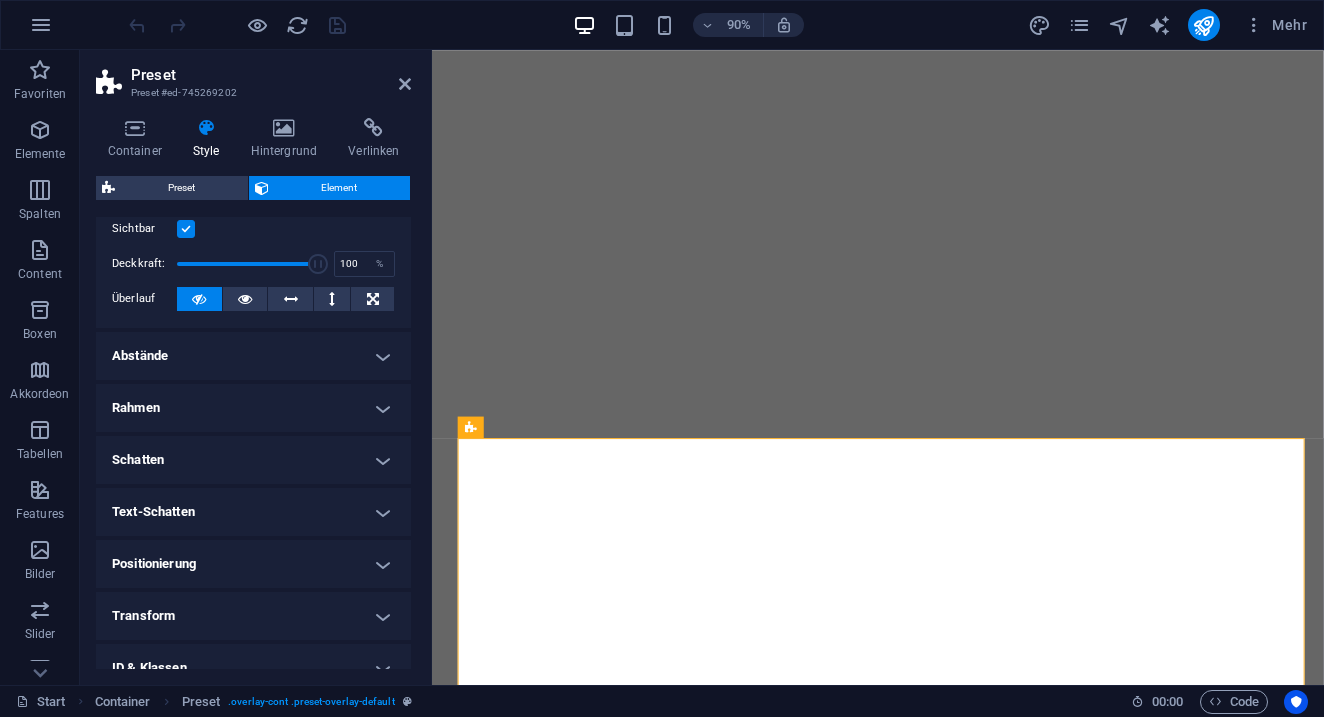 click on "Abstände" at bounding box center (253, 356) 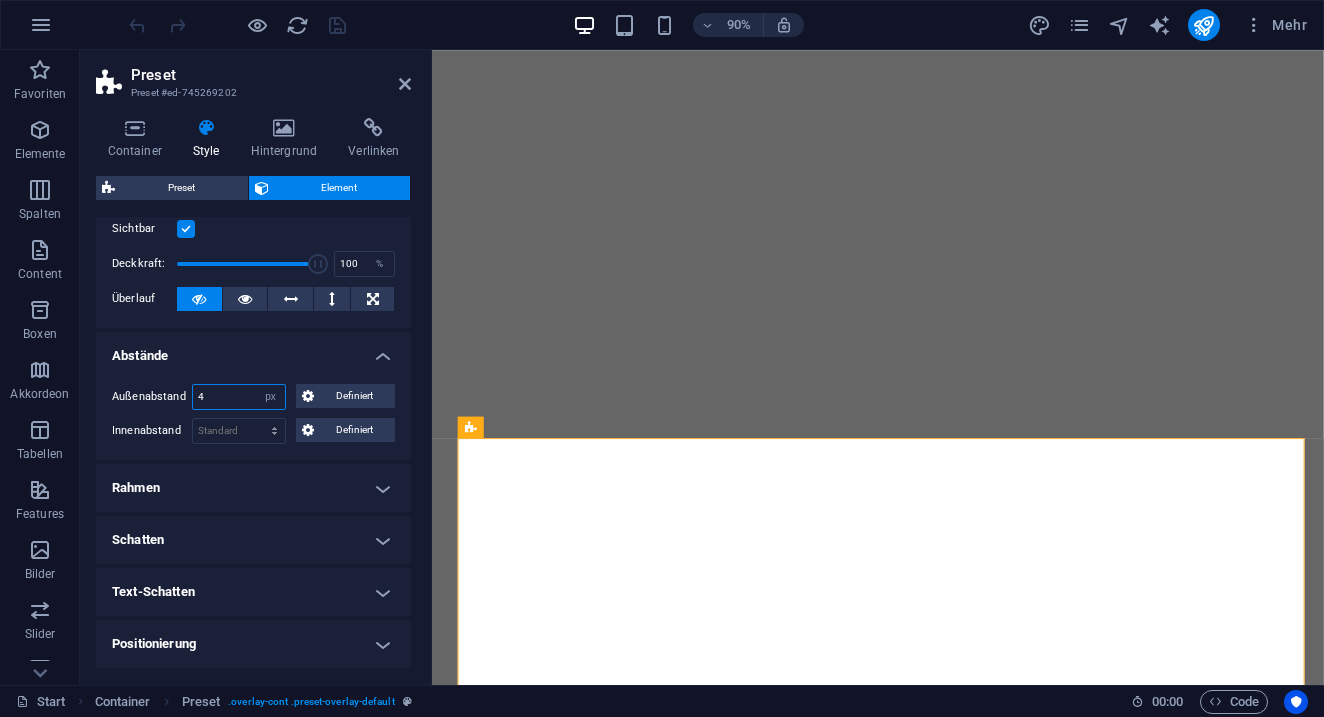 click on "4" at bounding box center [239, 397] 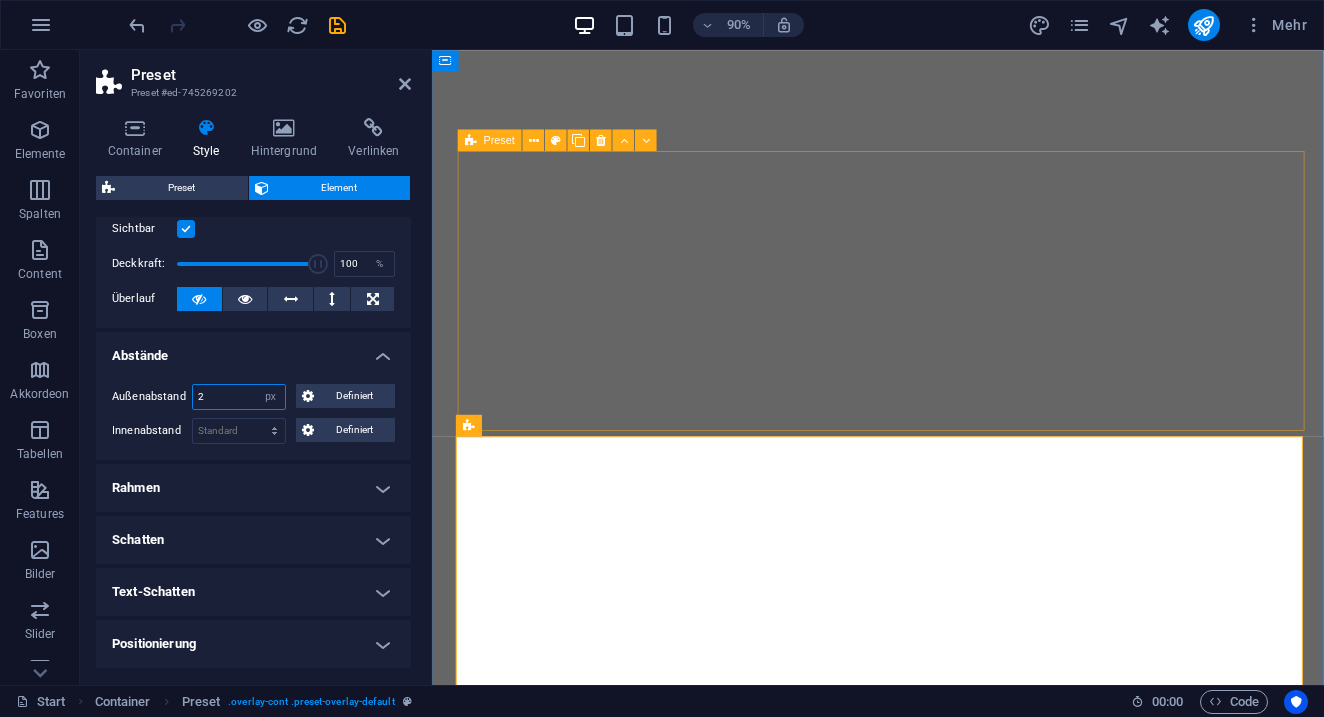 type on "2" 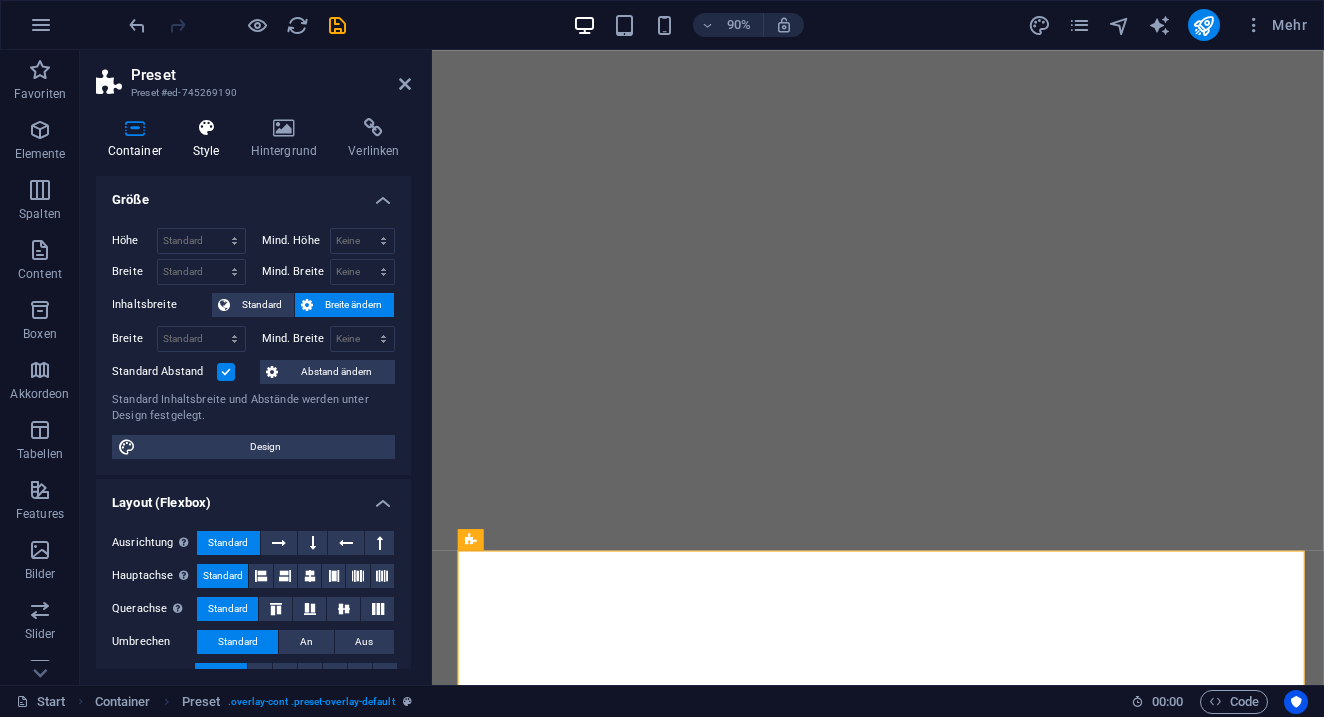 click at bounding box center (206, 128) 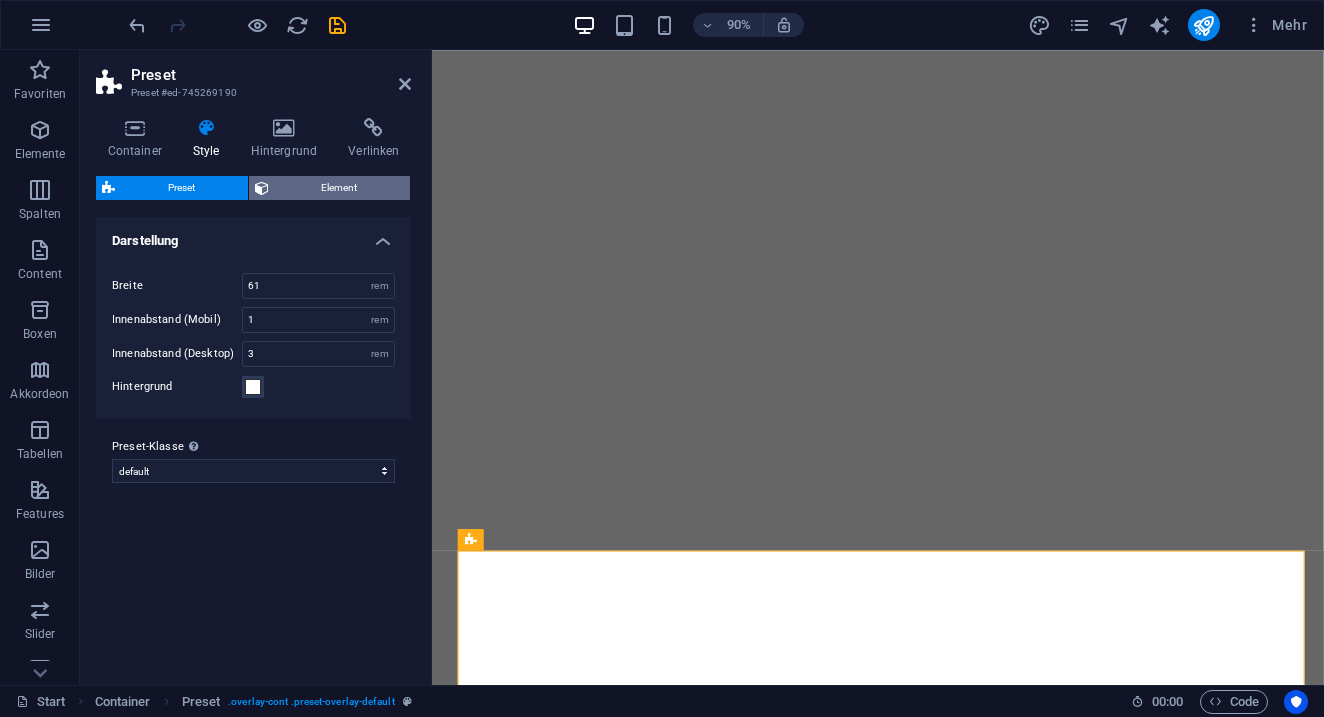 click on "Element" at bounding box center [340, 188] 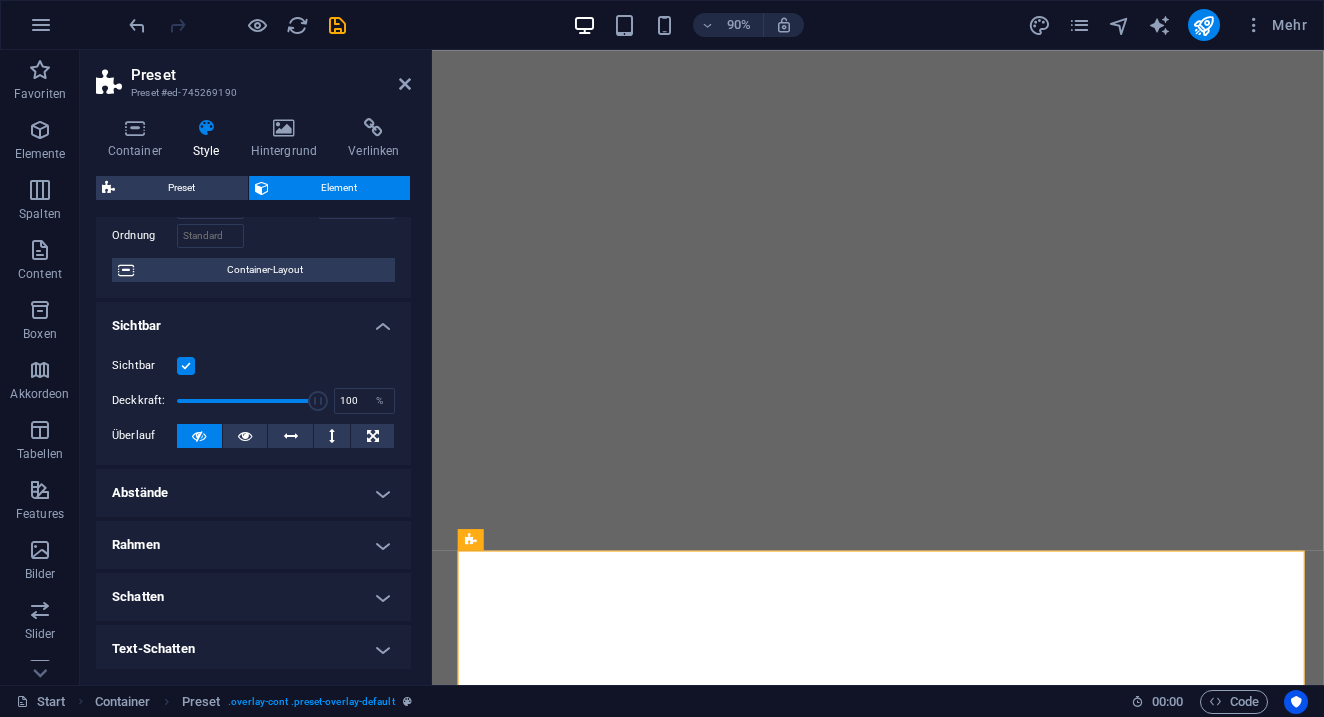 scroll, scrollTop: 143, scrollLeft: 0, axis: vertical 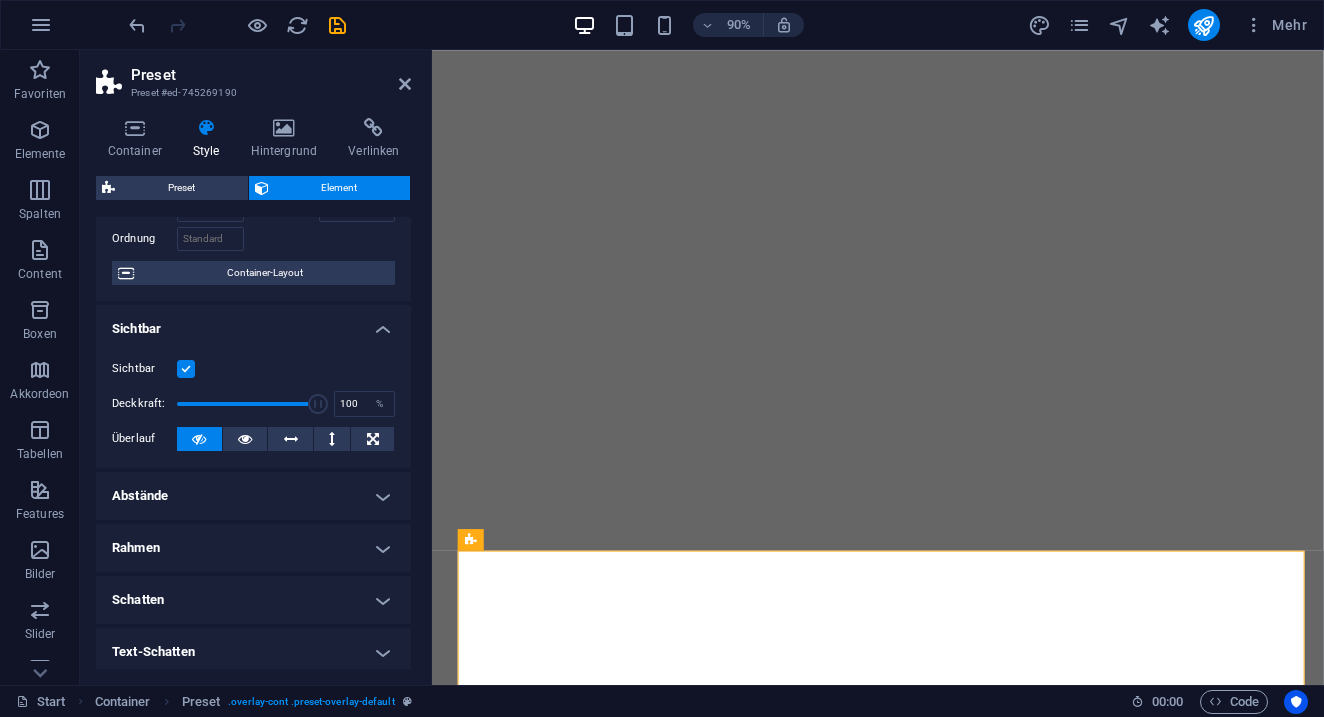 click on "Abstände" at bounding box center (253, 496) 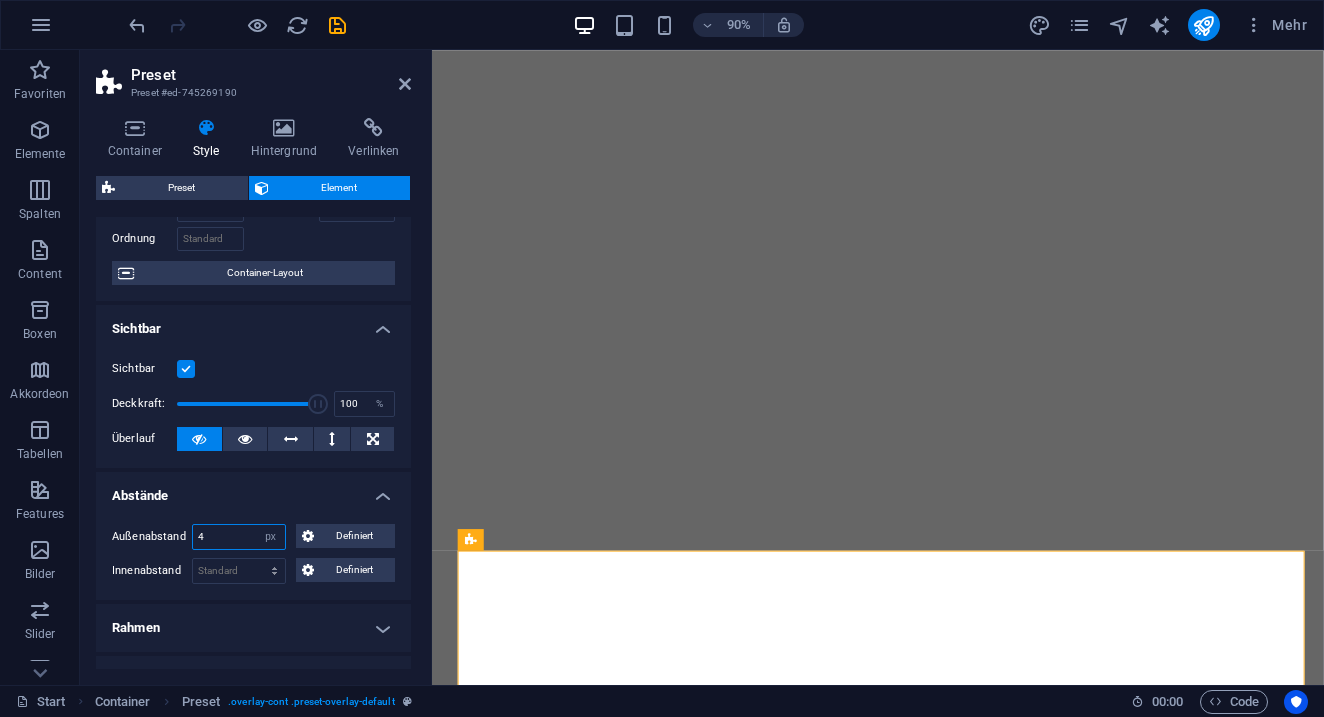 click on "4" at bounding box center (239, 537) 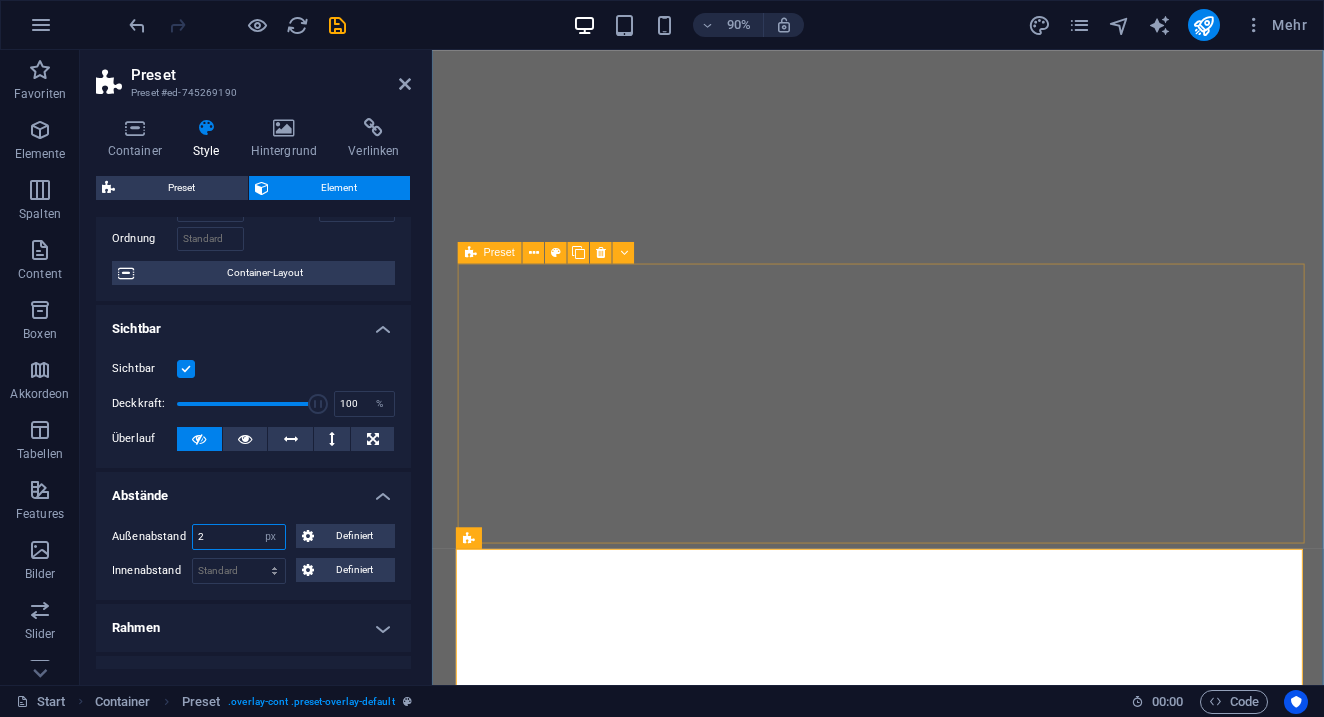 type on "2" 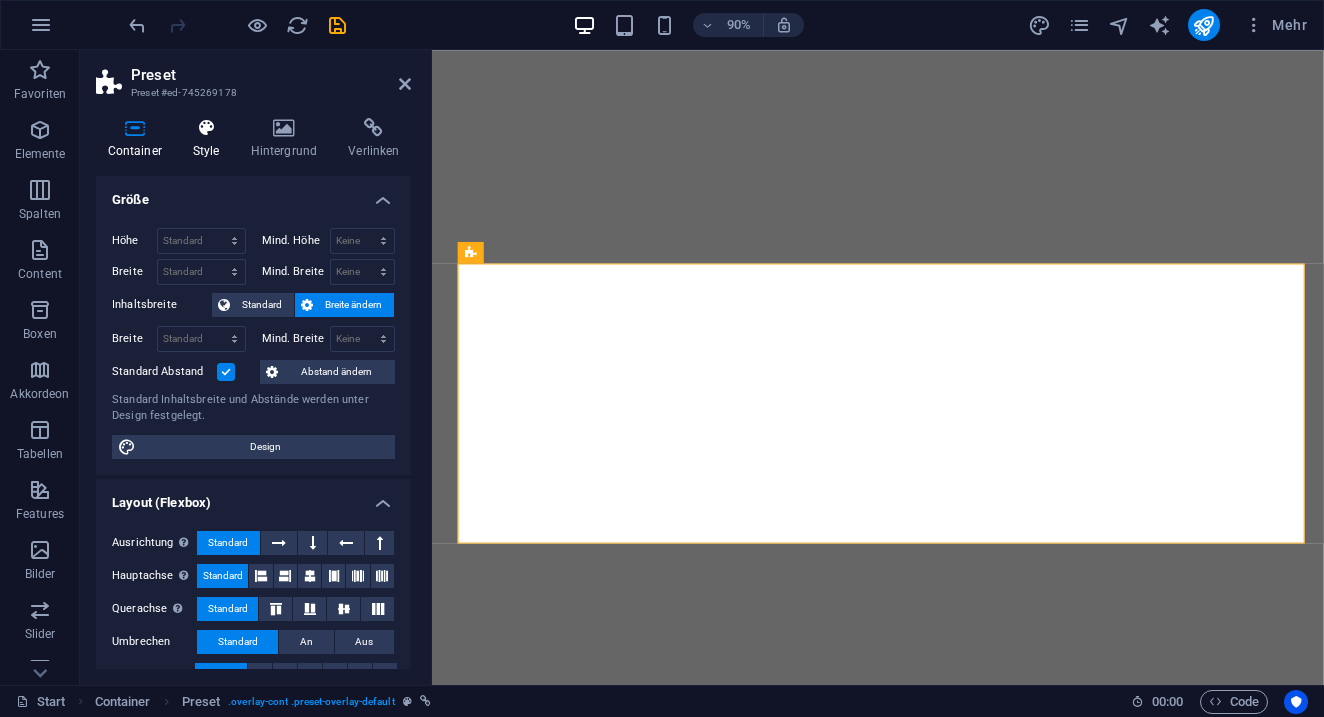 click at bounding box center (206, 128) 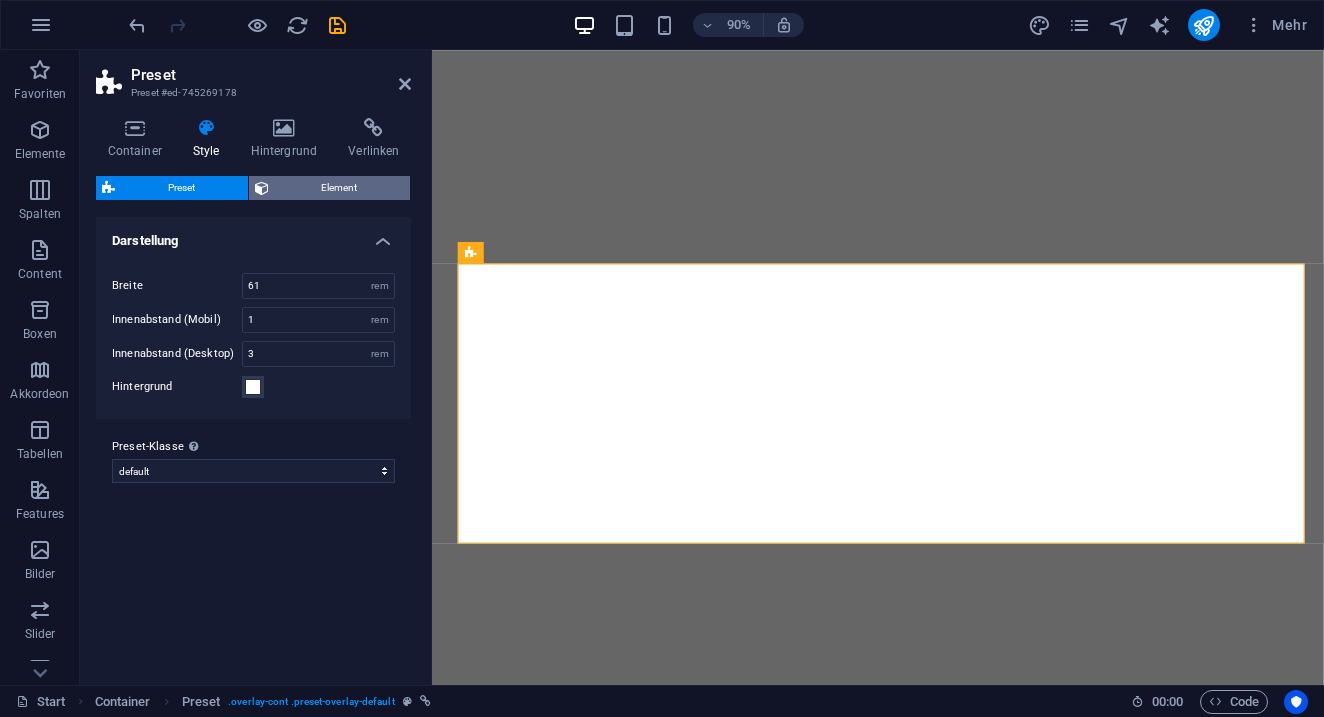 click on "Element" at bounding box center (340, 188) 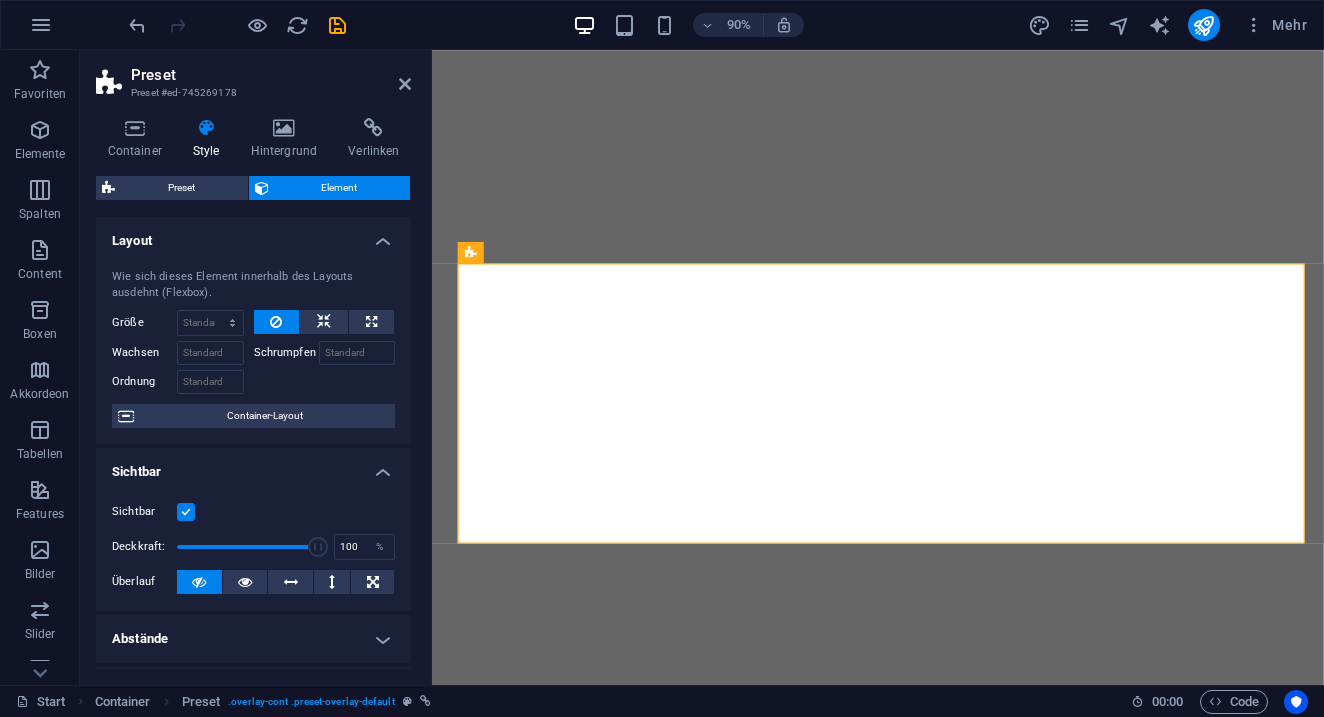 click on "Abstände" at bounding box center (253, 639) 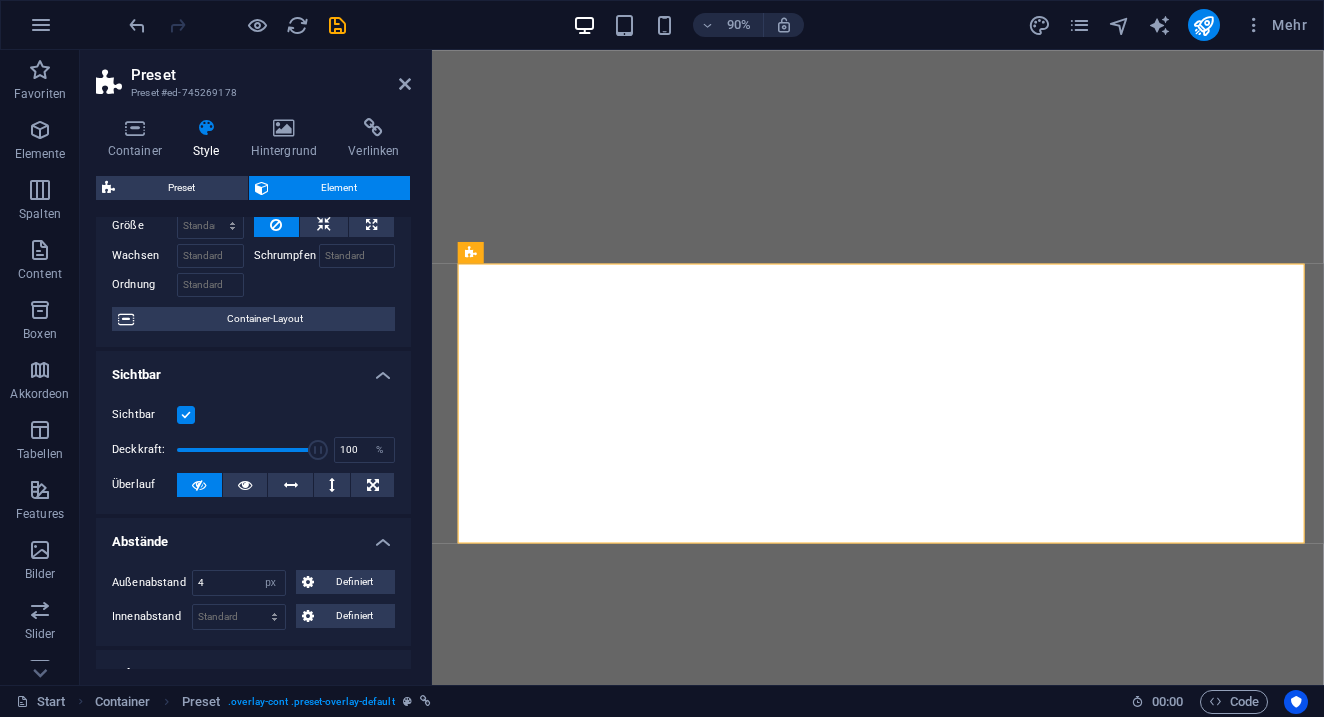 scroll, scrollTop: 119, scrollLeft: 0, axis: vertical 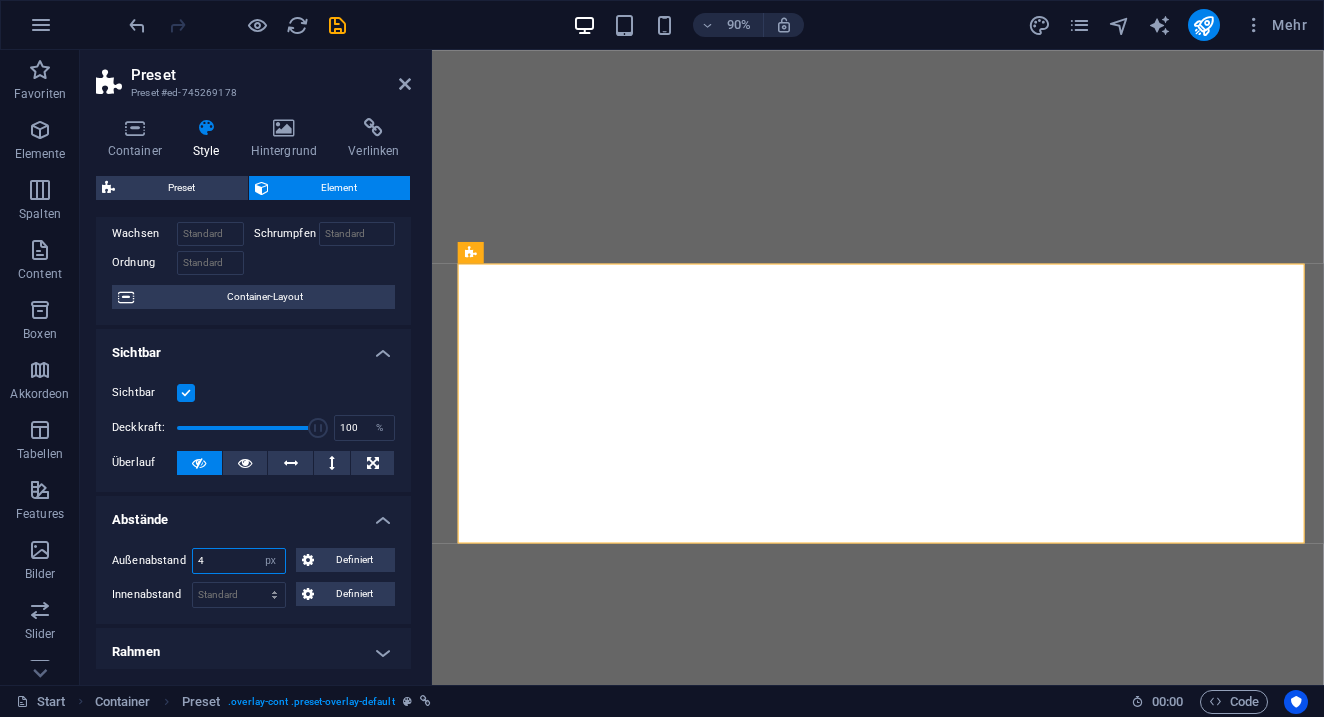 click on "4" at bounding box center [239, 561] 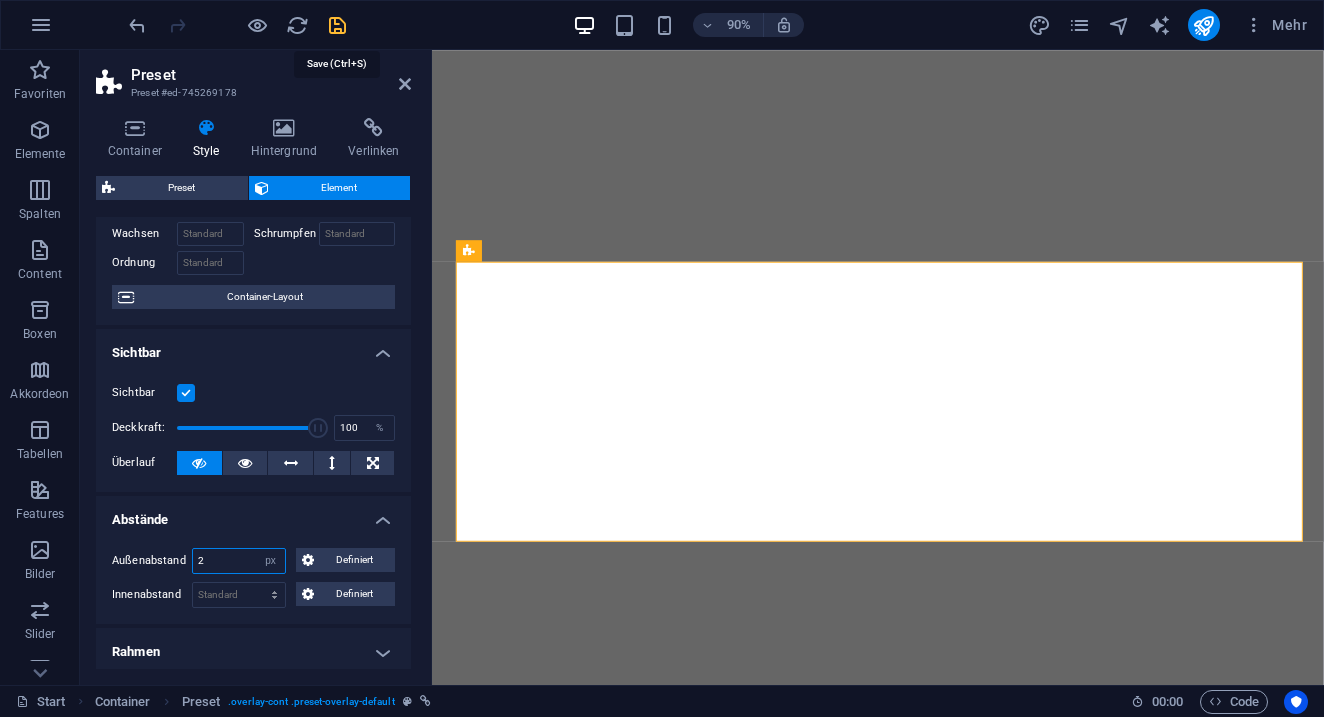 type on "2" 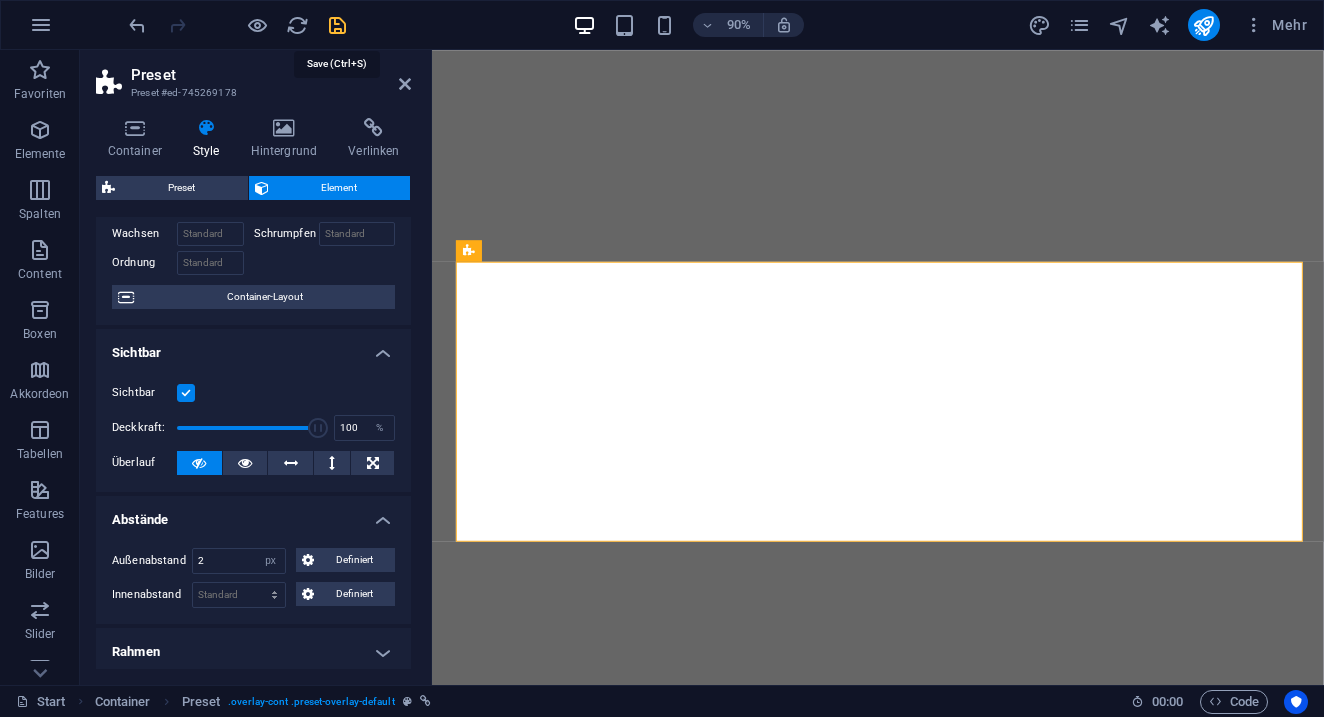 click at bounding box center [337, 25] 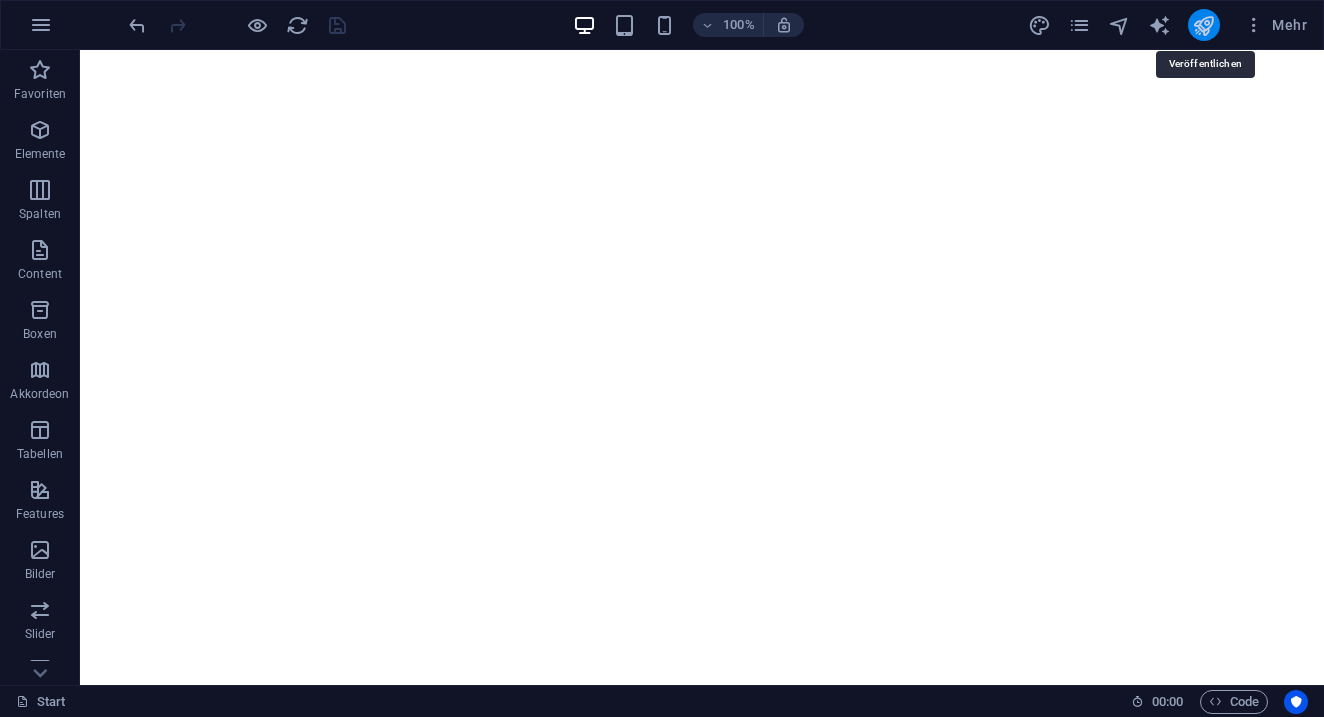 click at bounding box center [1203, 25] 